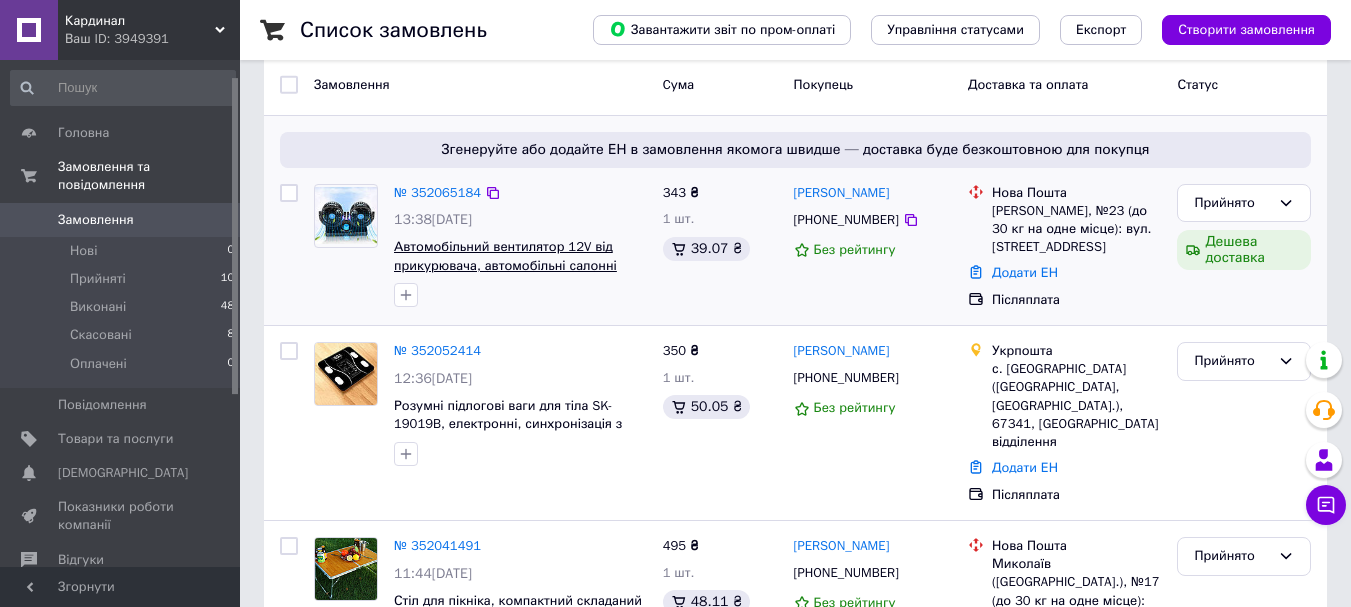 scroll, scrollTop: 100, scrollLeft: 0, axis: vertical 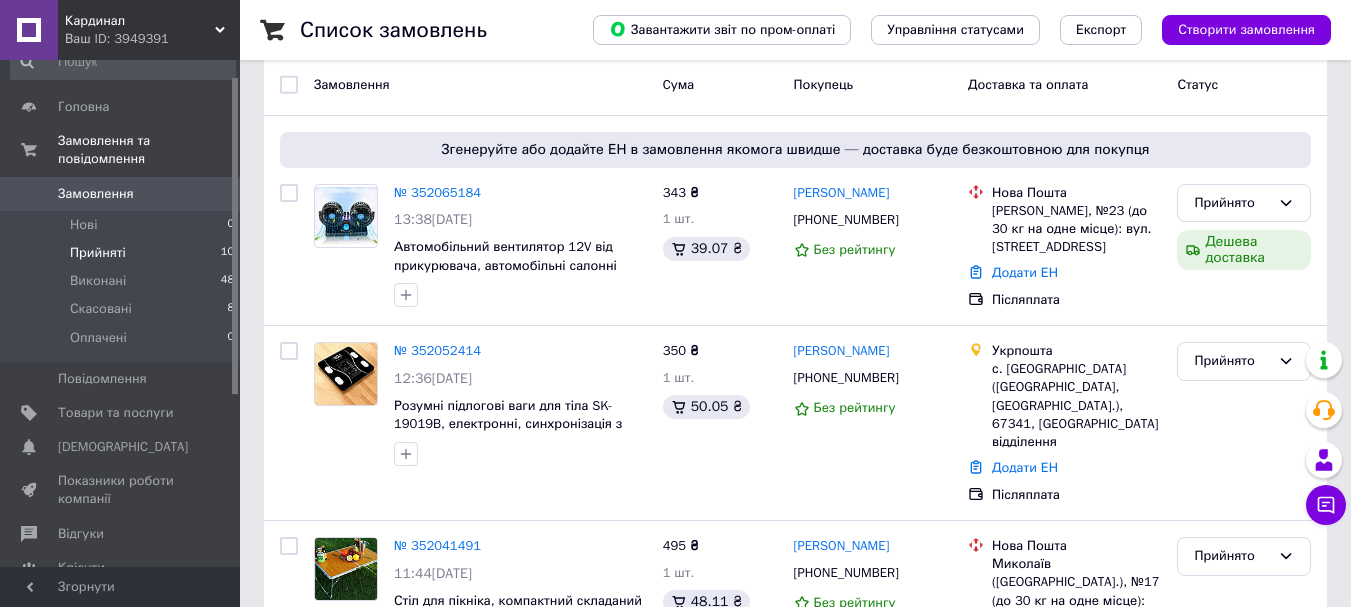 click on "Прийняті" at bounding box center (98, 253) 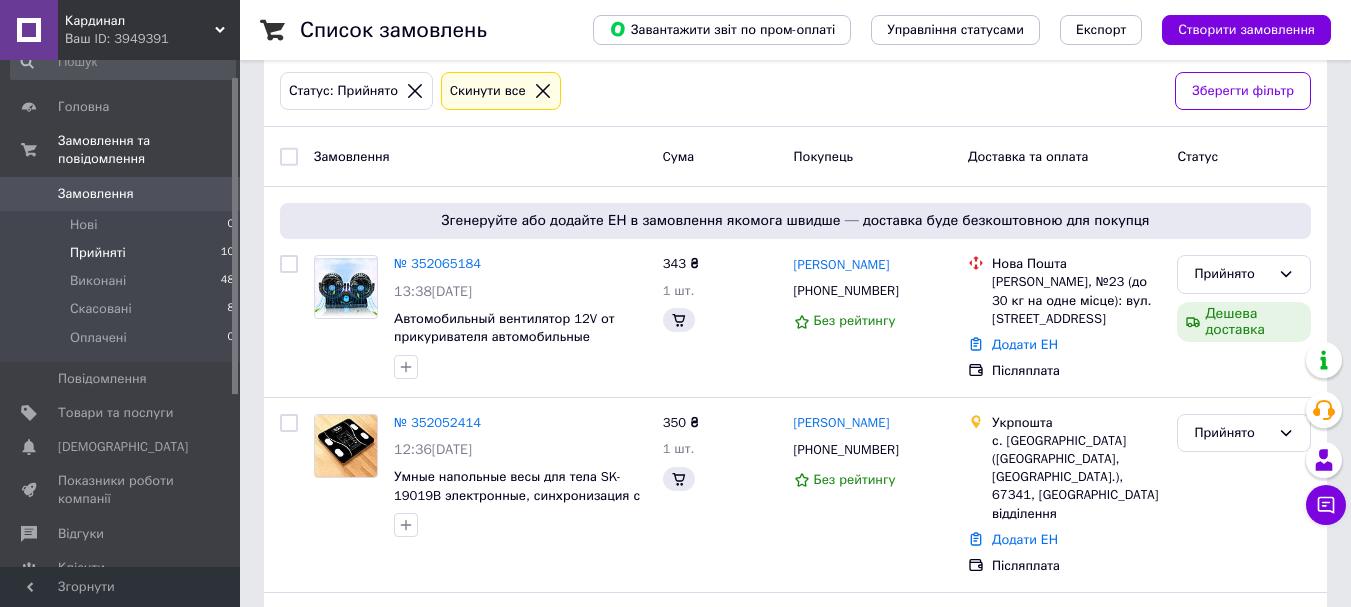 scroll, scrollTop: 0, scrollLeft: 0, axis: both 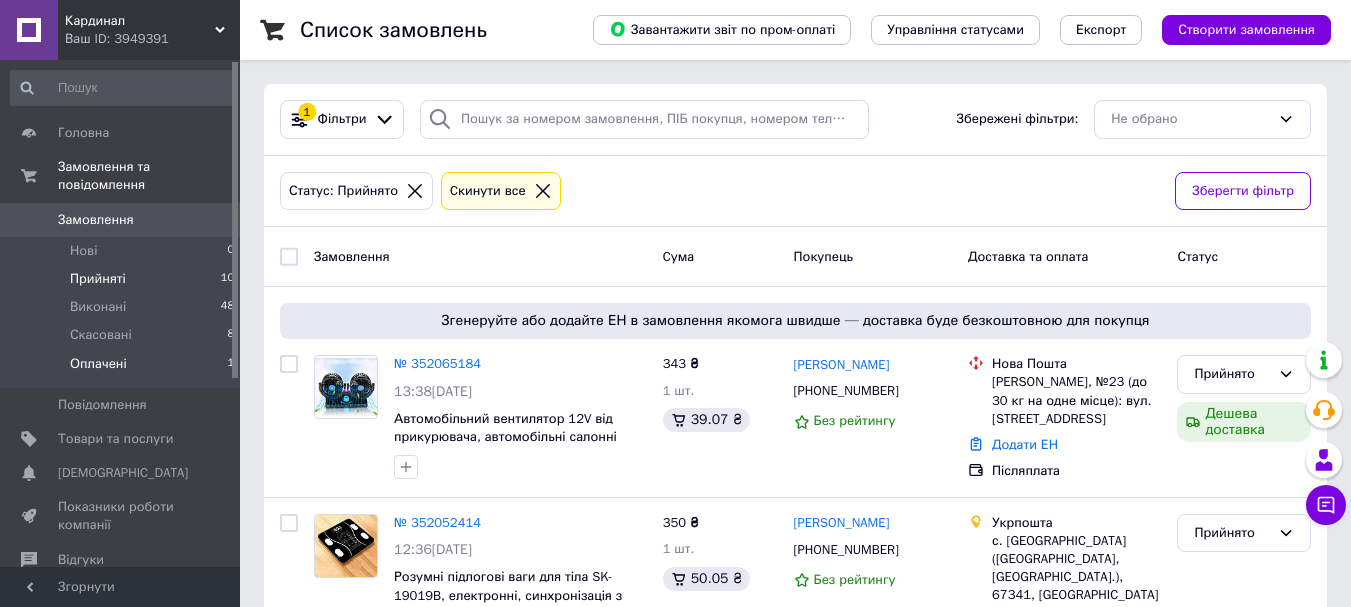 click on "Оплачені" at bounding box center [98, 364] 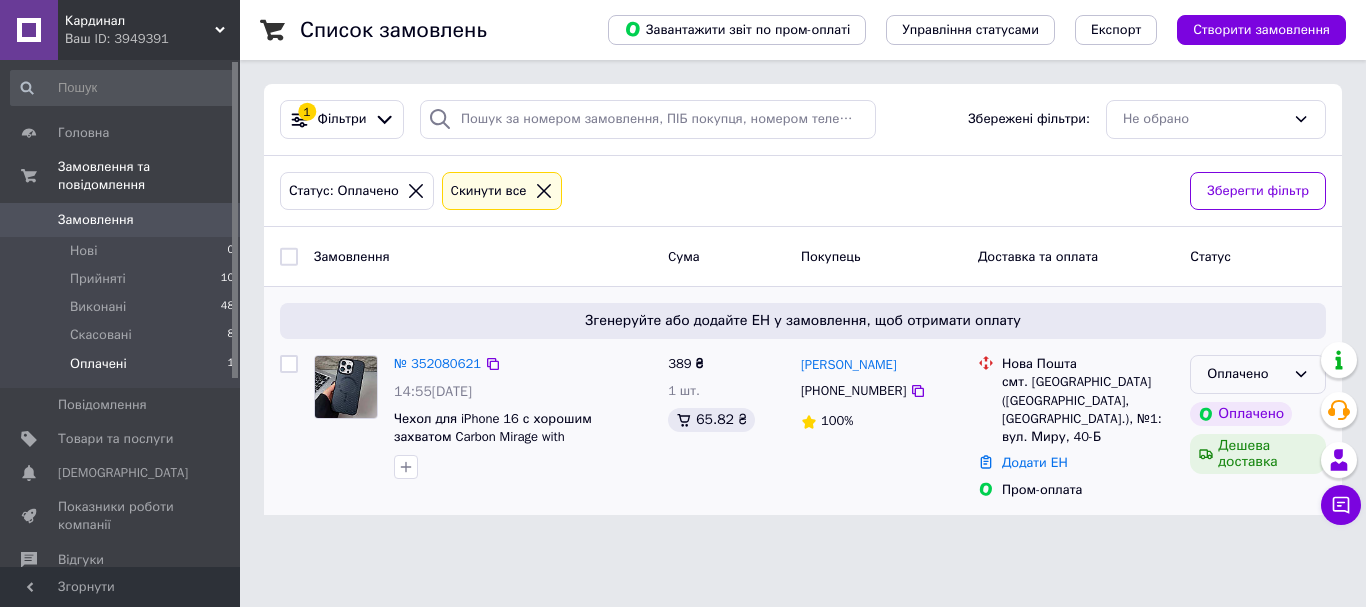 click 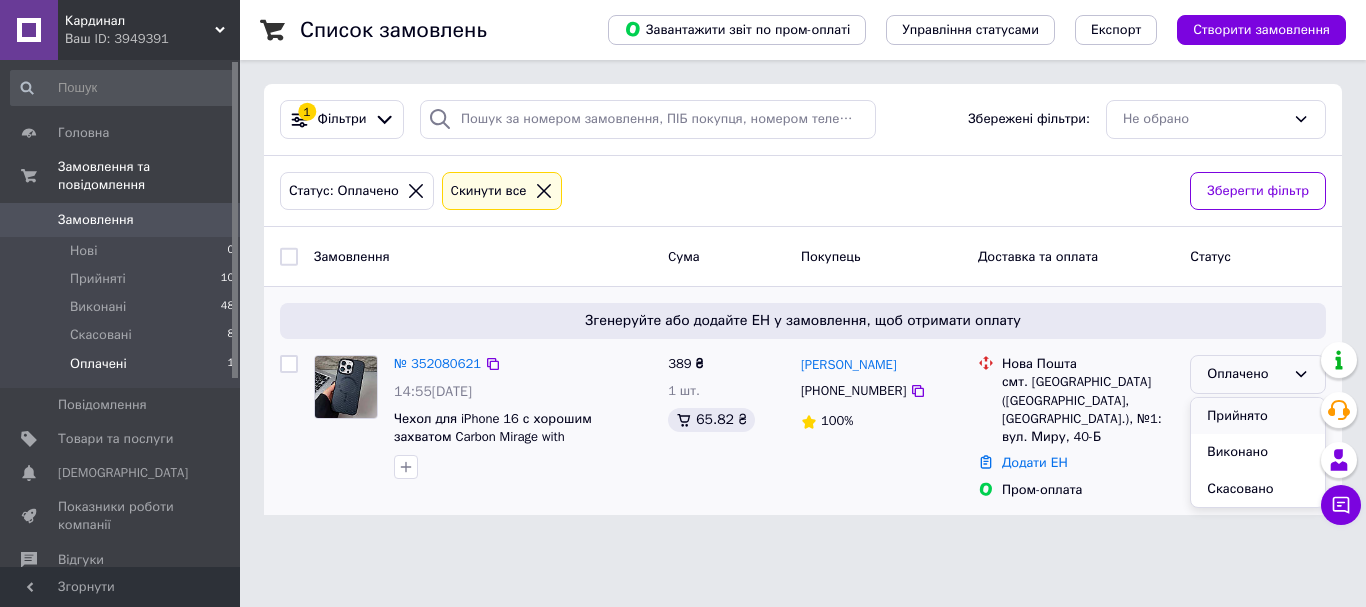 click on "Прийнято" at bounding box center [1258, 416] 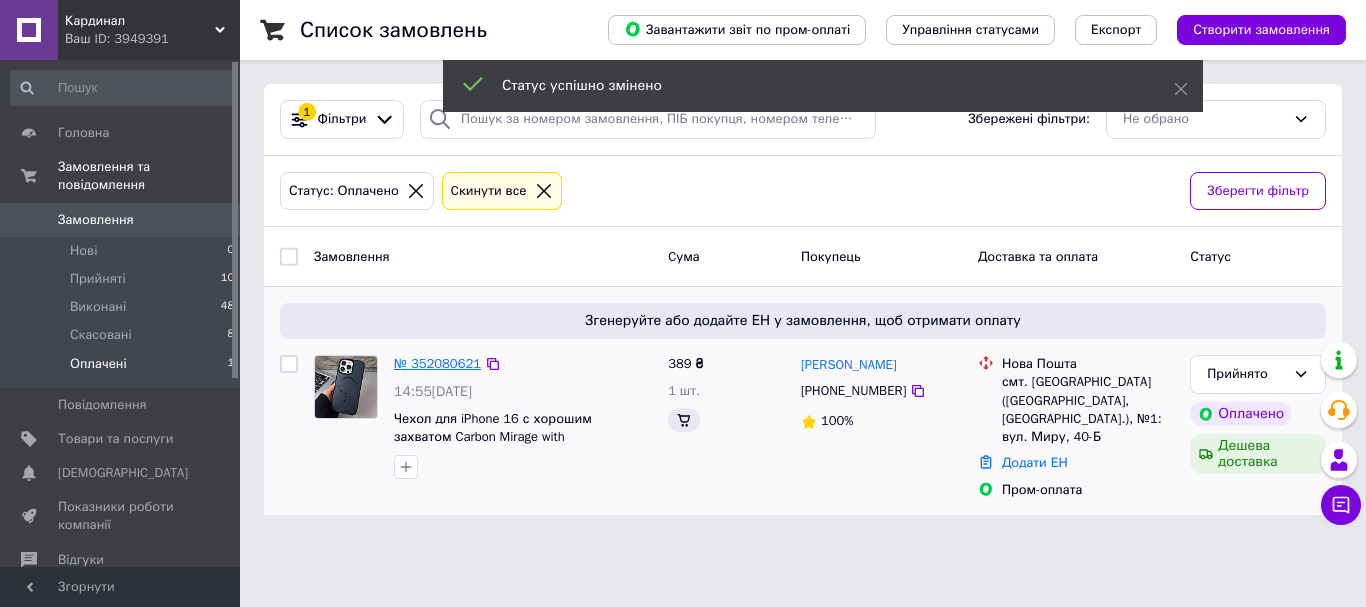 click on "№ 352080621" at bounding box center [437, 363] 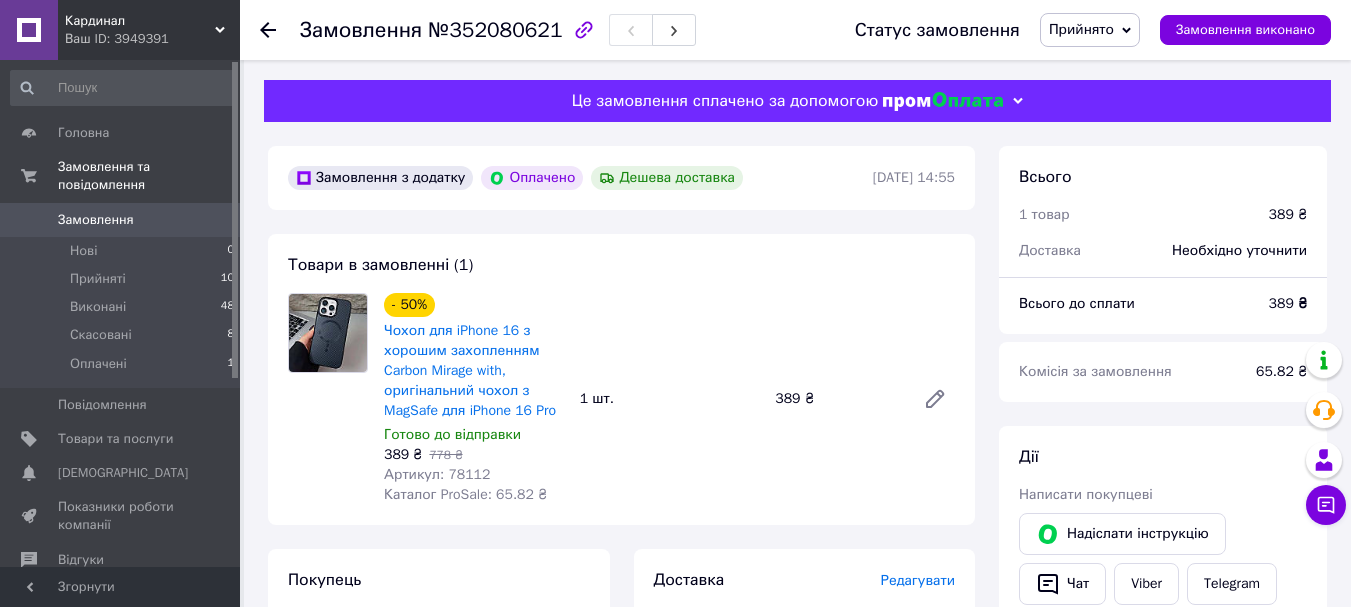 click on "Артикул: 78112" at bounding box center (437, 474) 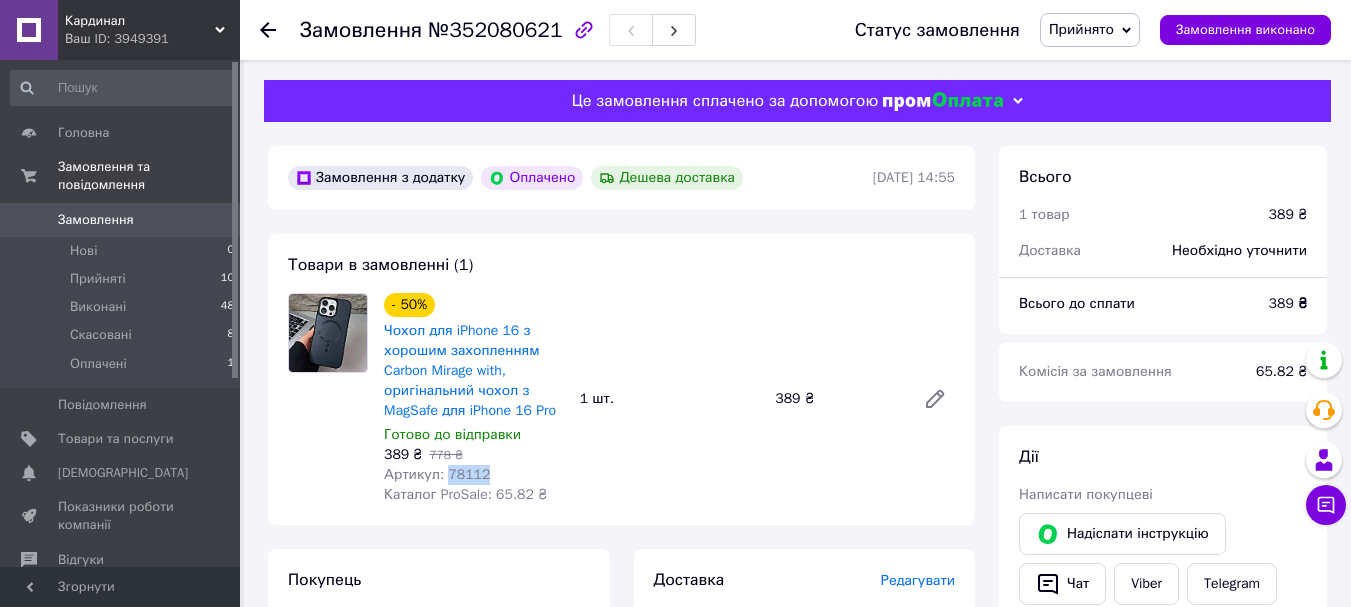 click on "Артикул: 78112" at bounding box center (437, 474) 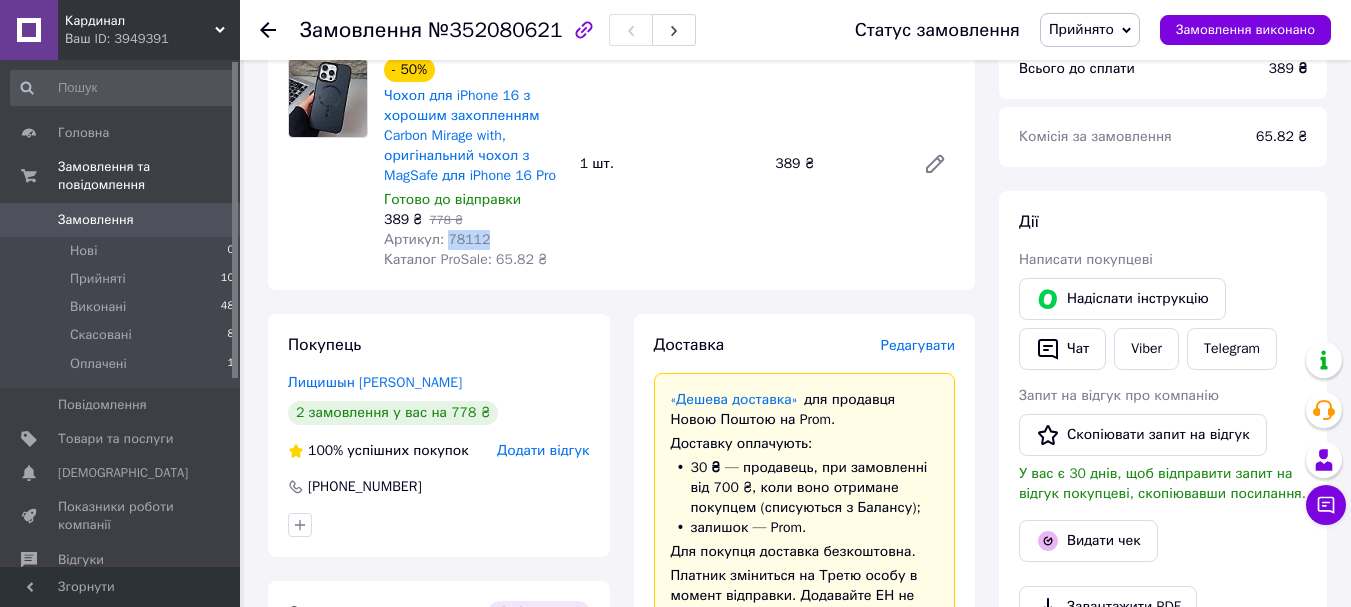 scroll, scrollTop: 100, scrollLeft: 0, axis: vertical 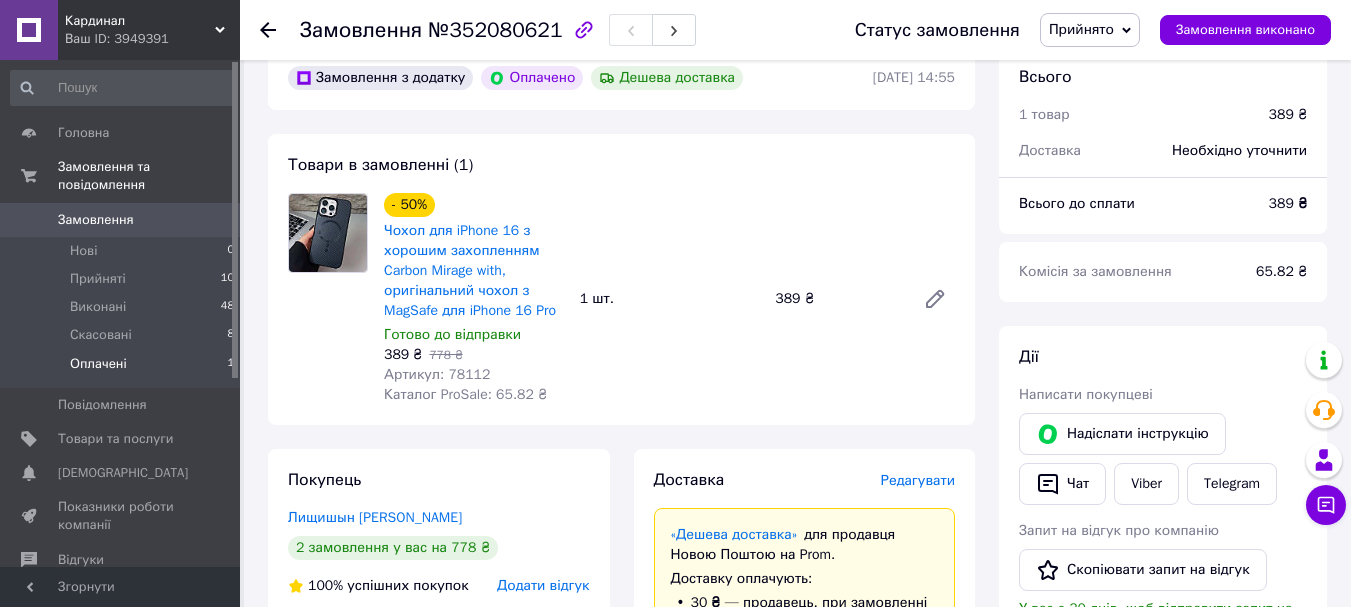 click on "Оплачені 1" at bounding box center [123, 369] 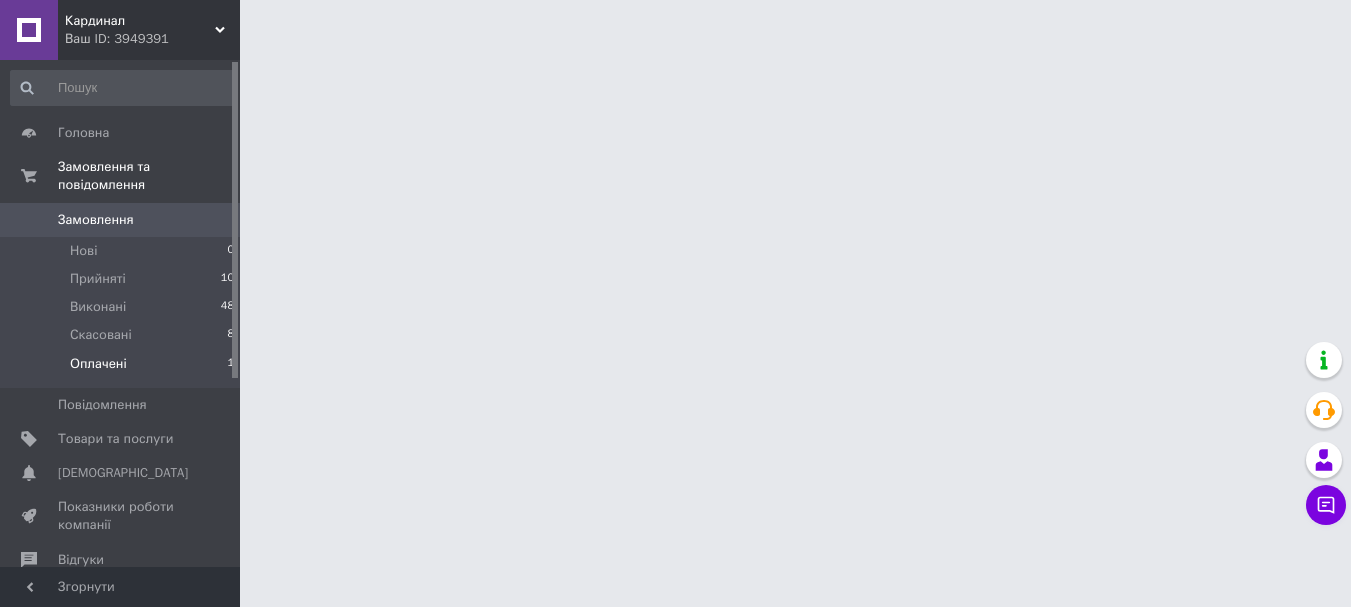 scroll, scrollTop: 0, scrollLeft: 0, axis: both 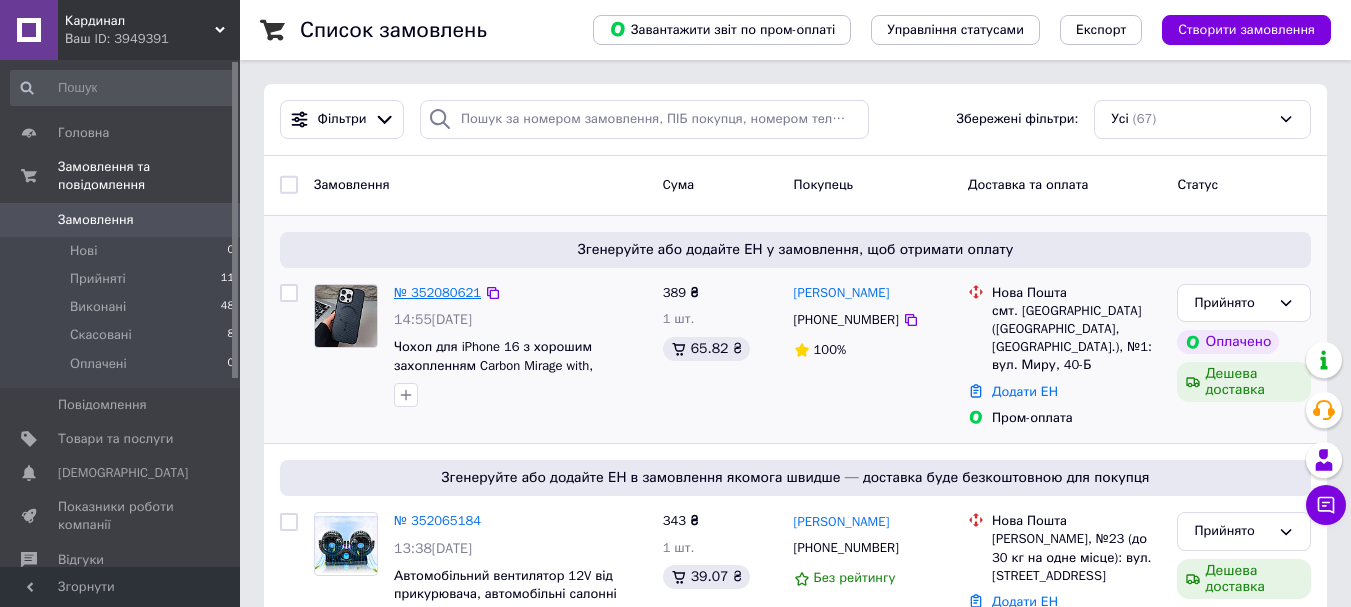 click on "№ 352080621" at bounding box center [437, 292] 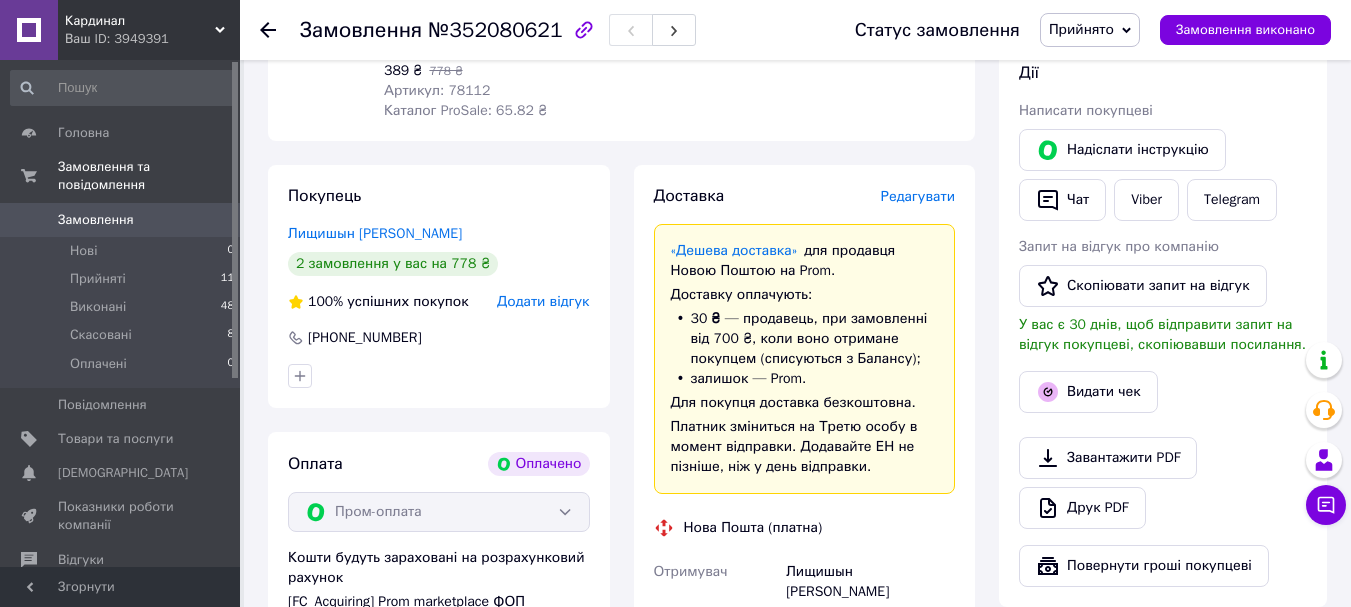 scroll, scrollTop: 500, scrollLeft: 0, axis: vertical 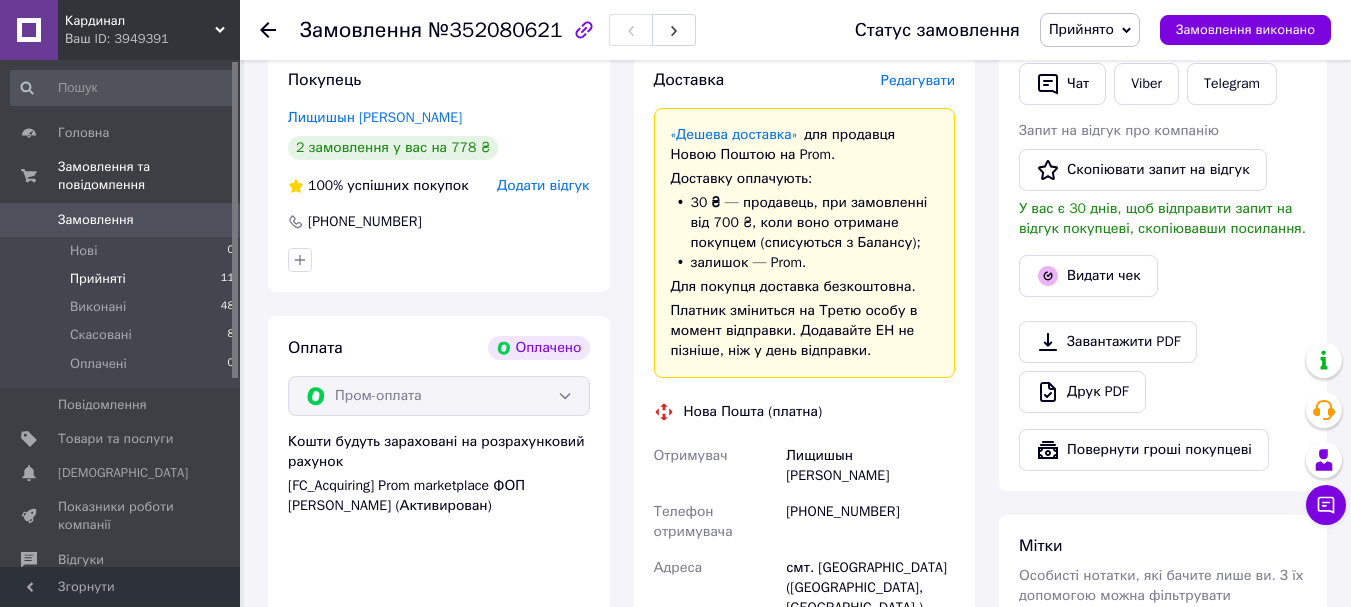 click on "Прийняті" at bounding box center (98, 279) 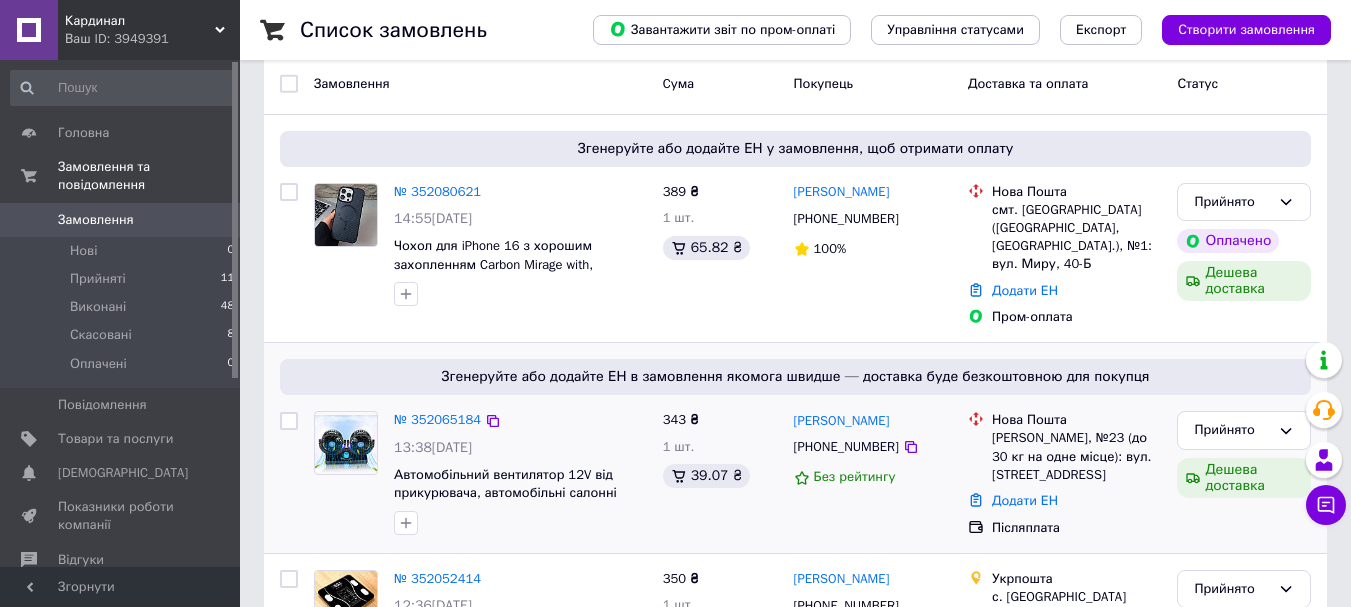 scroll, scrollTop: 100, scrollLeft: 0, axis: vertical 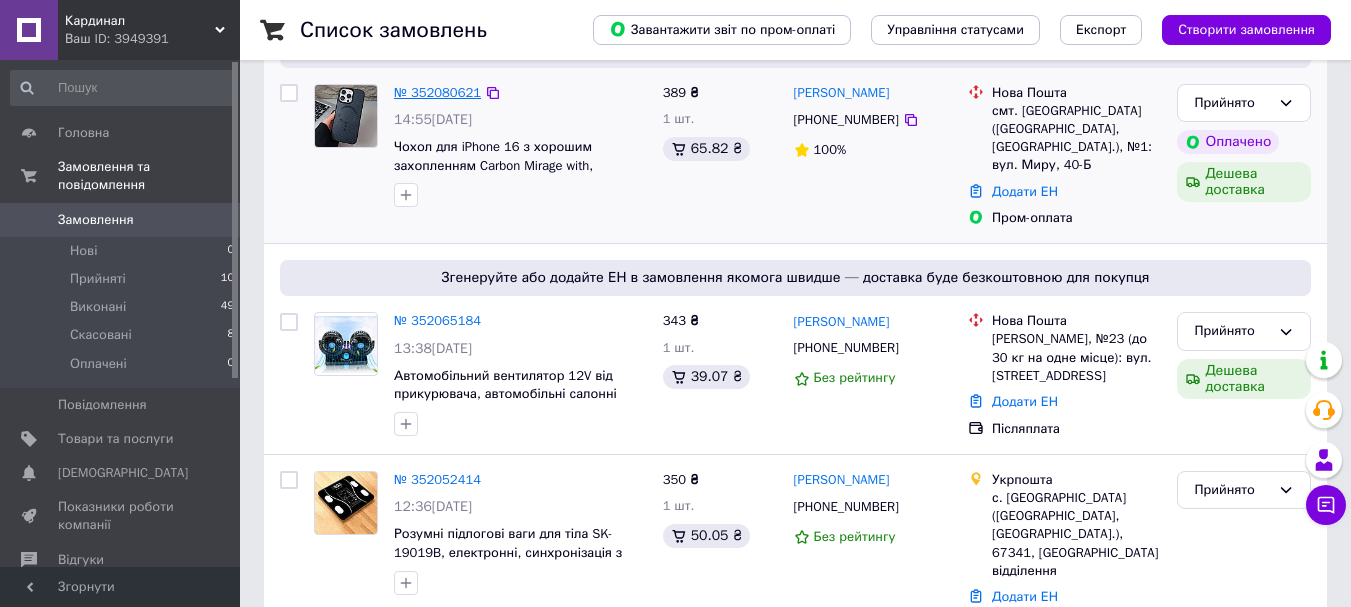 click on "№ 352080621" at bounding box center (437, 92) 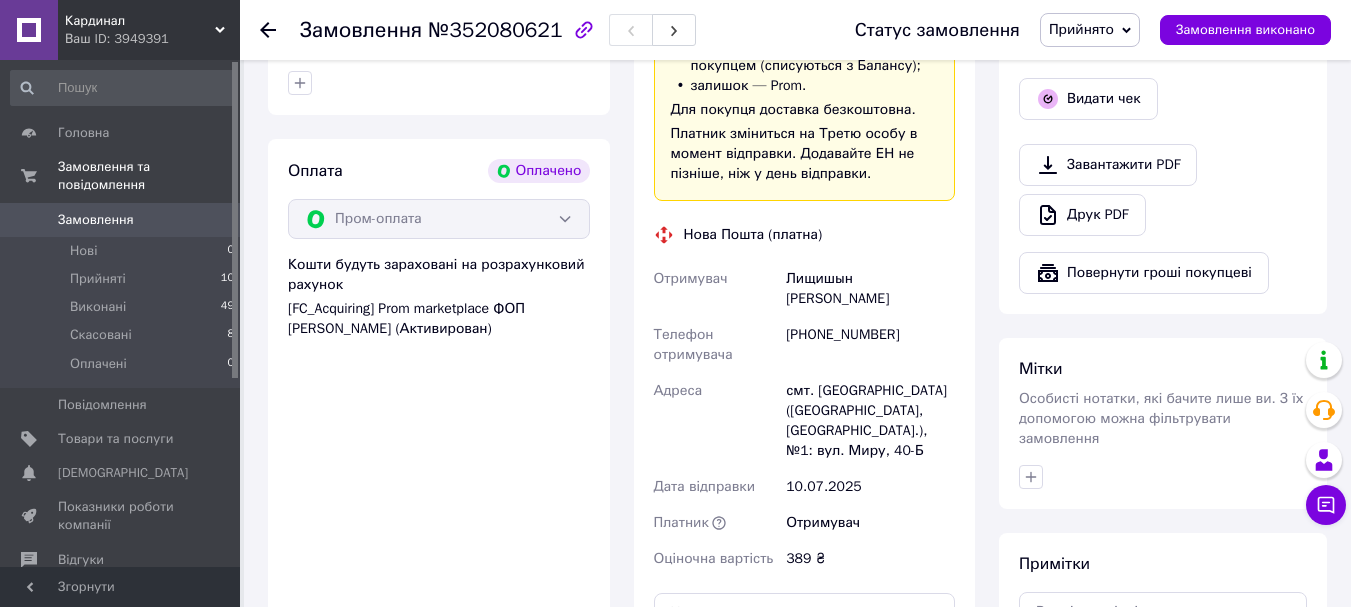 scroll, scrollTop: 500, scrollLeft: 0, axis: vertical 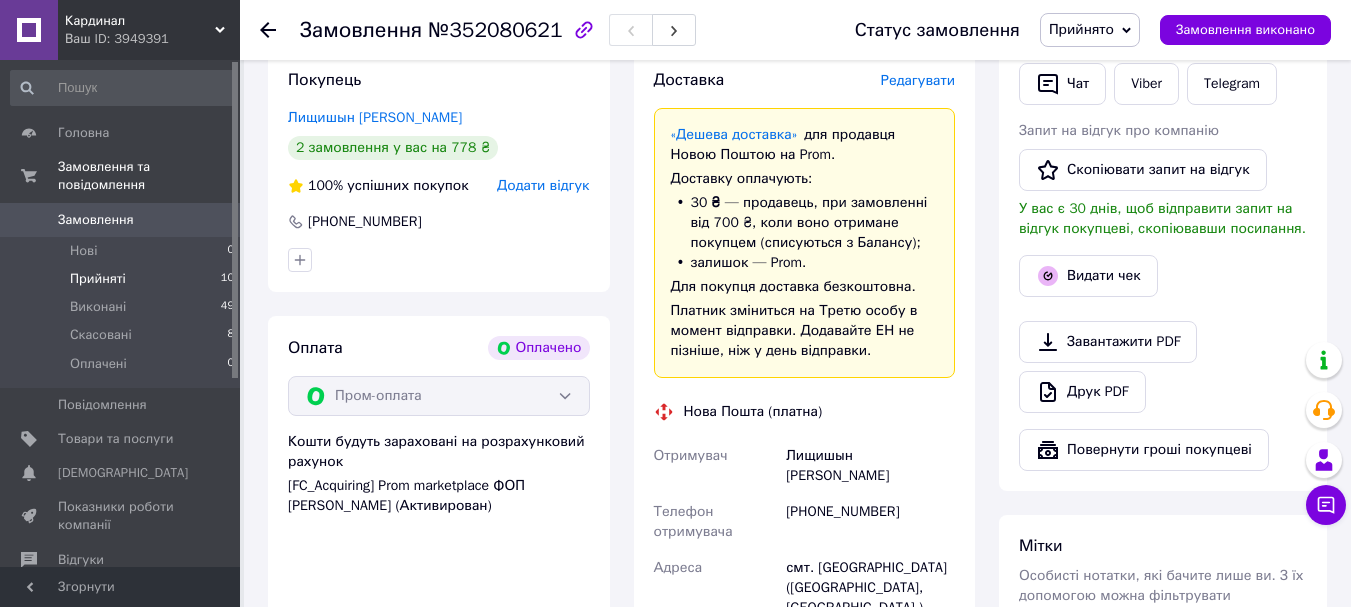 click on "Прийняті" at bounding box center (98, 279) 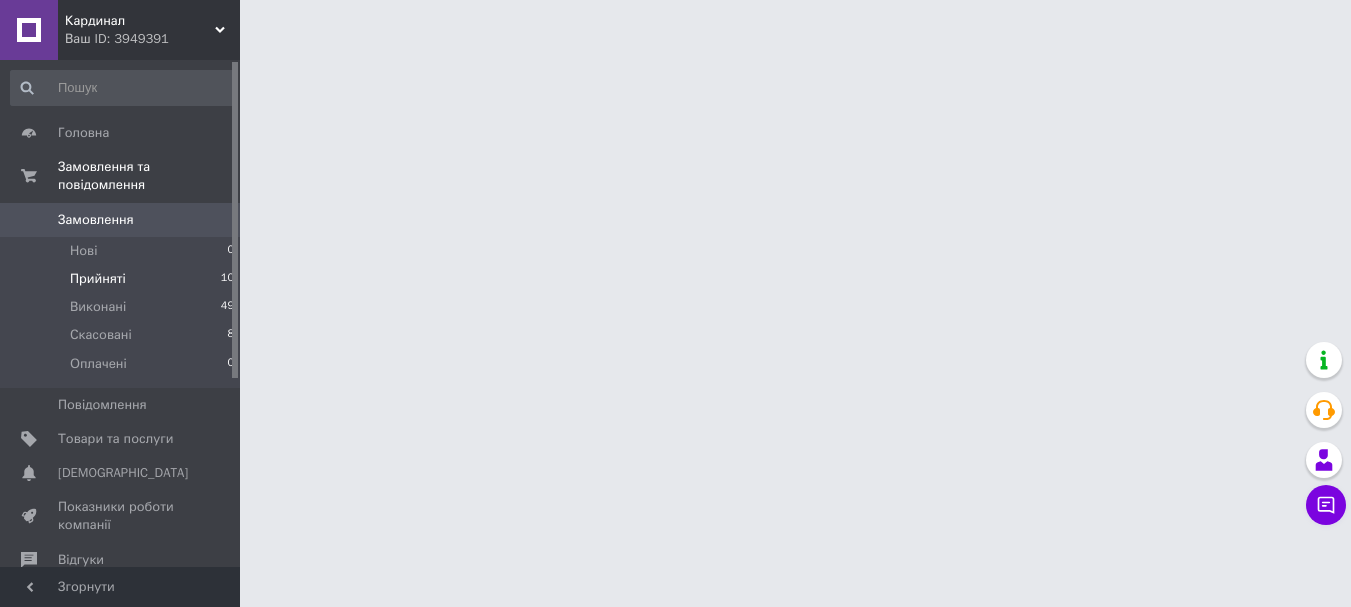 scroll, scrollTop: 0, scrollLeft: 0, axis: both 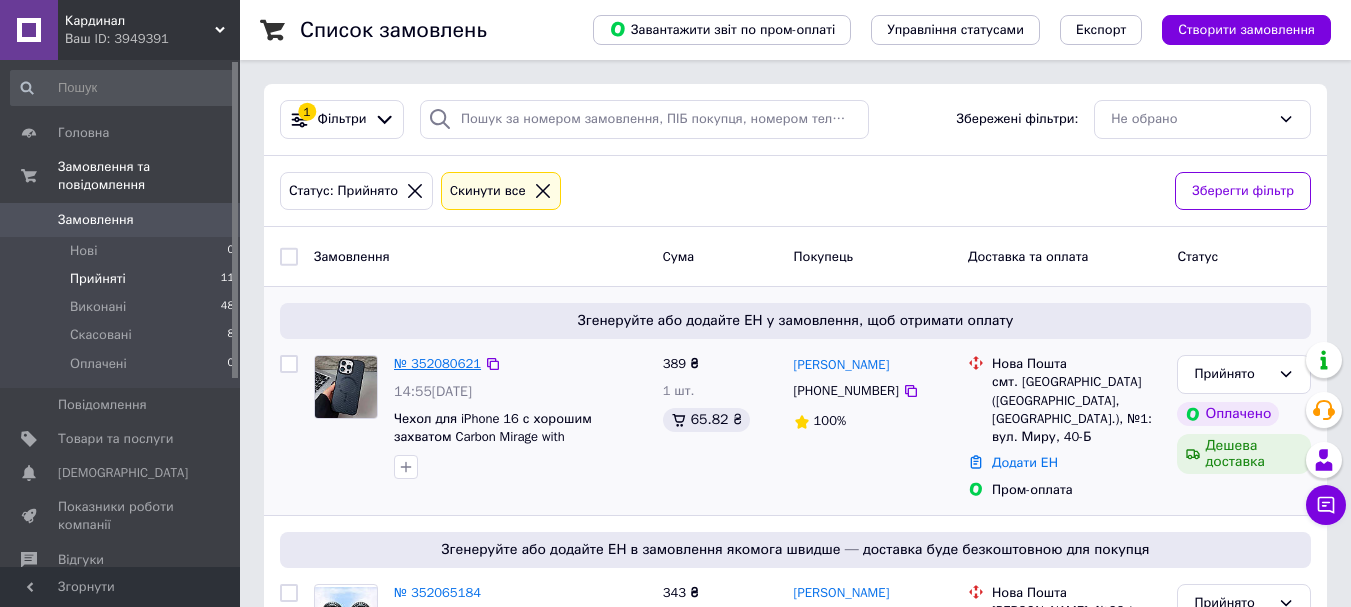 click on "№ 352080621" at bounding box center (437, 363) 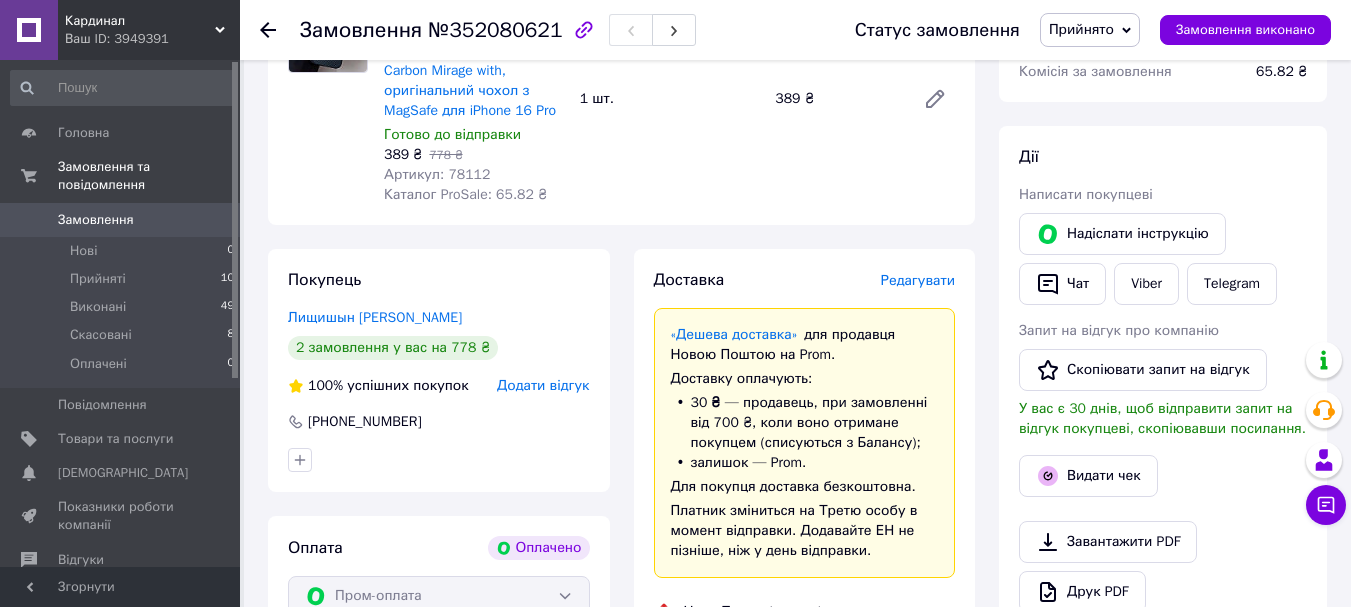 scroll, scrollTop: 400, scrollLeft: 0, axis: vertical 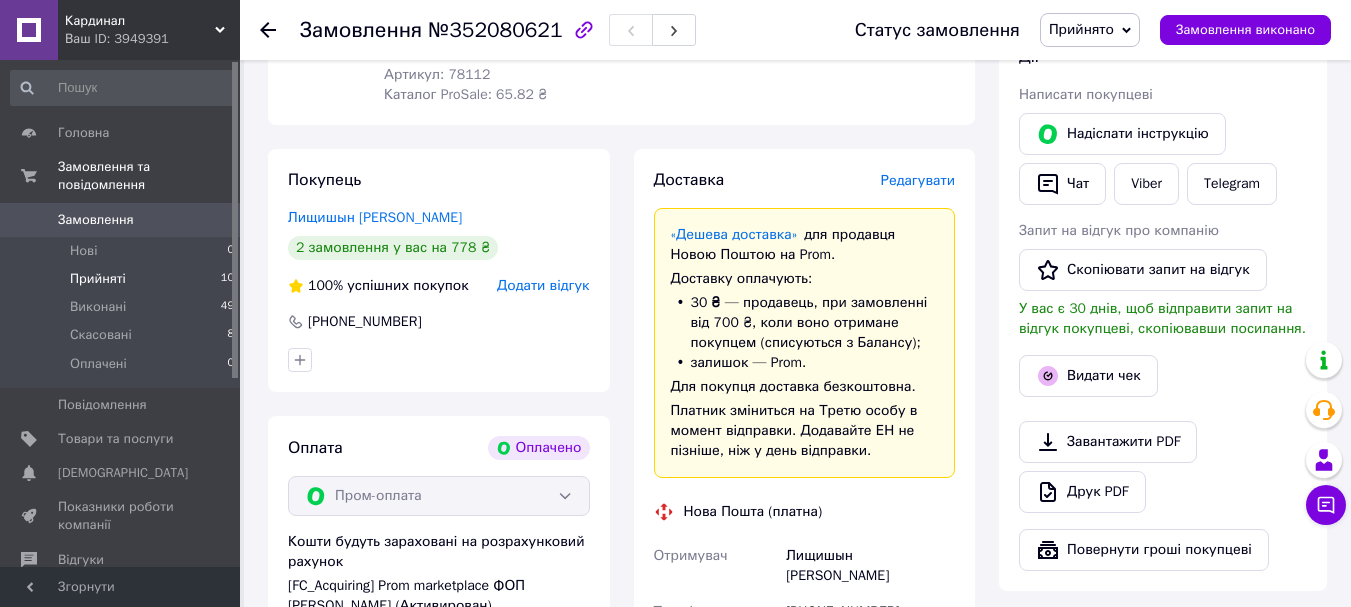 click on "Прийняті" at bounding box center (98, 279) 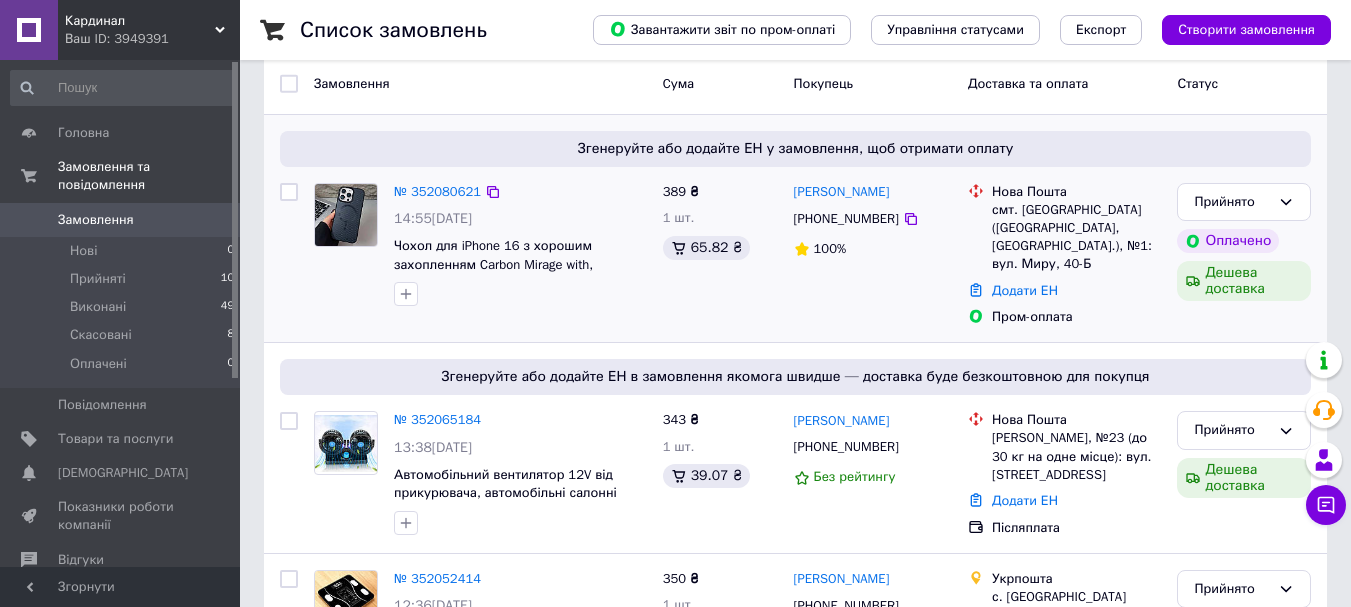 scroll, scrollTop: 0, scrollLeft: 0, axis: both 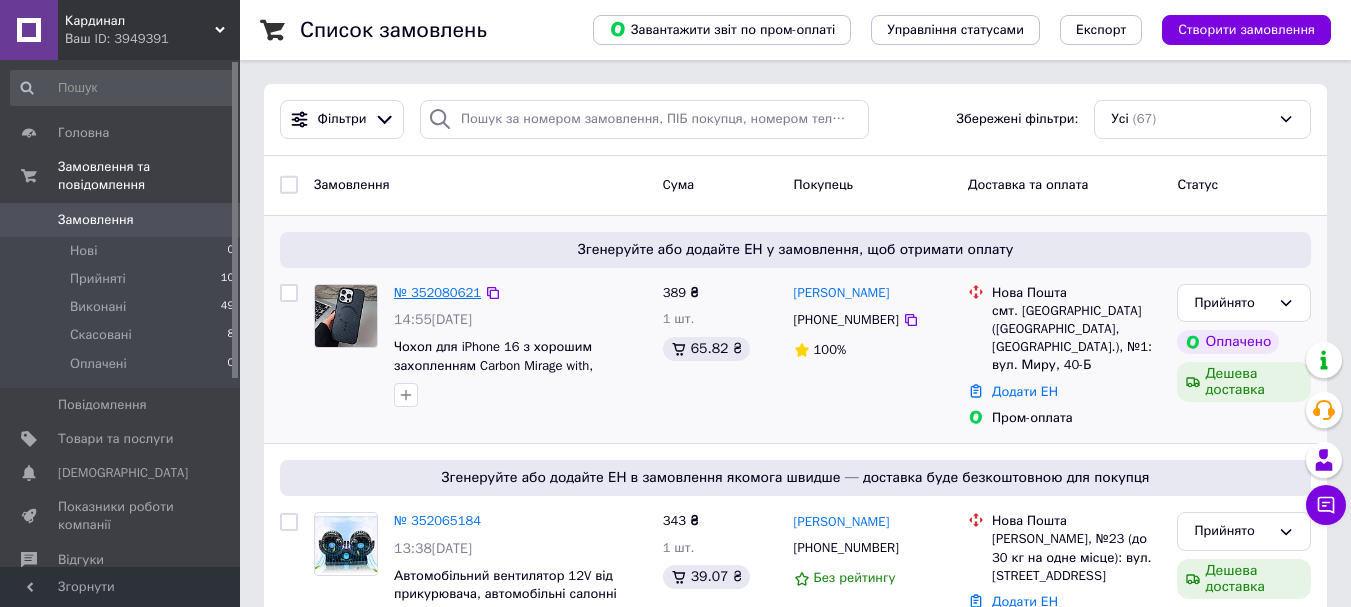 click on "№ 352080621" at bounding box center (437, 292) 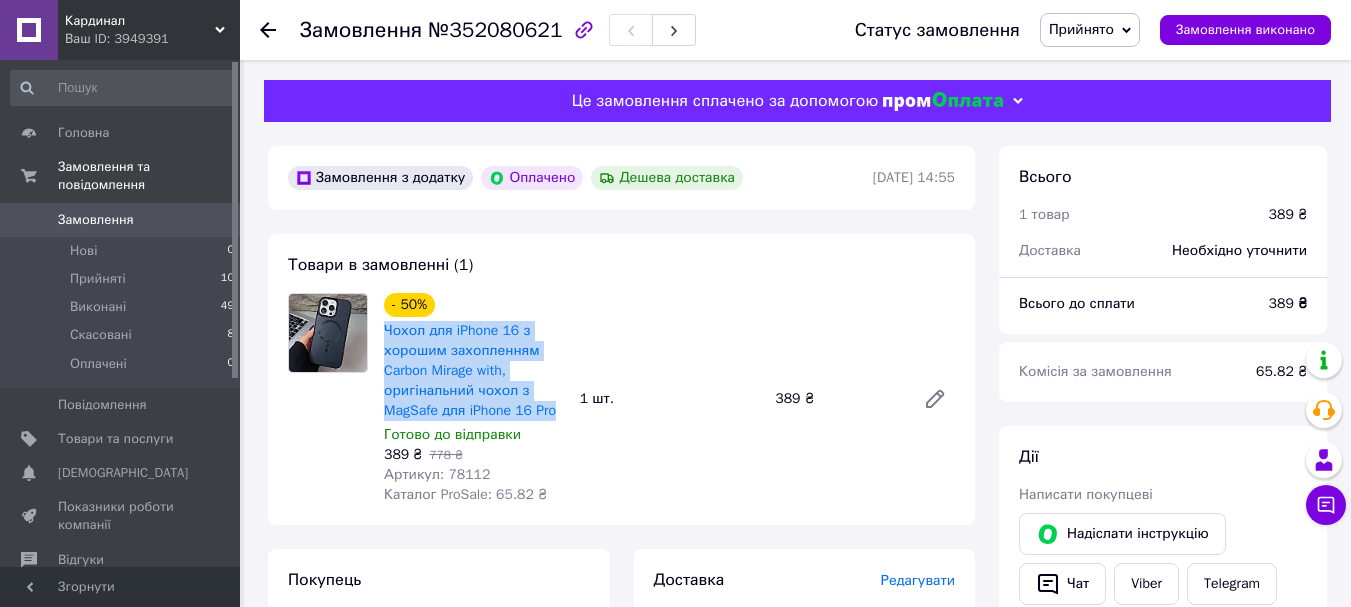 drag, startPoint x: 560, startPoint y: 415, endPoint x: 383, endPoint y: 338, distance: 193.02332 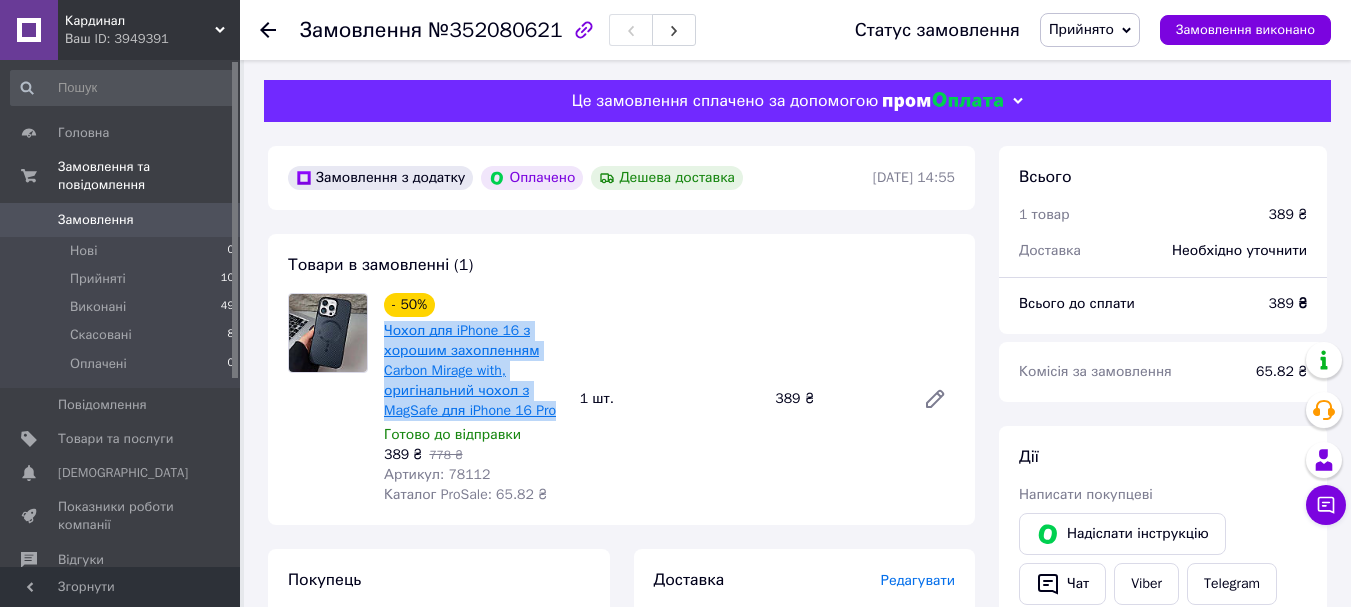 copy on "Чохол для iPhone 16 з хорошим захопленням Carbon Mirage with, оригінальний чохол з MagSafe для iPhone 16 Pro" 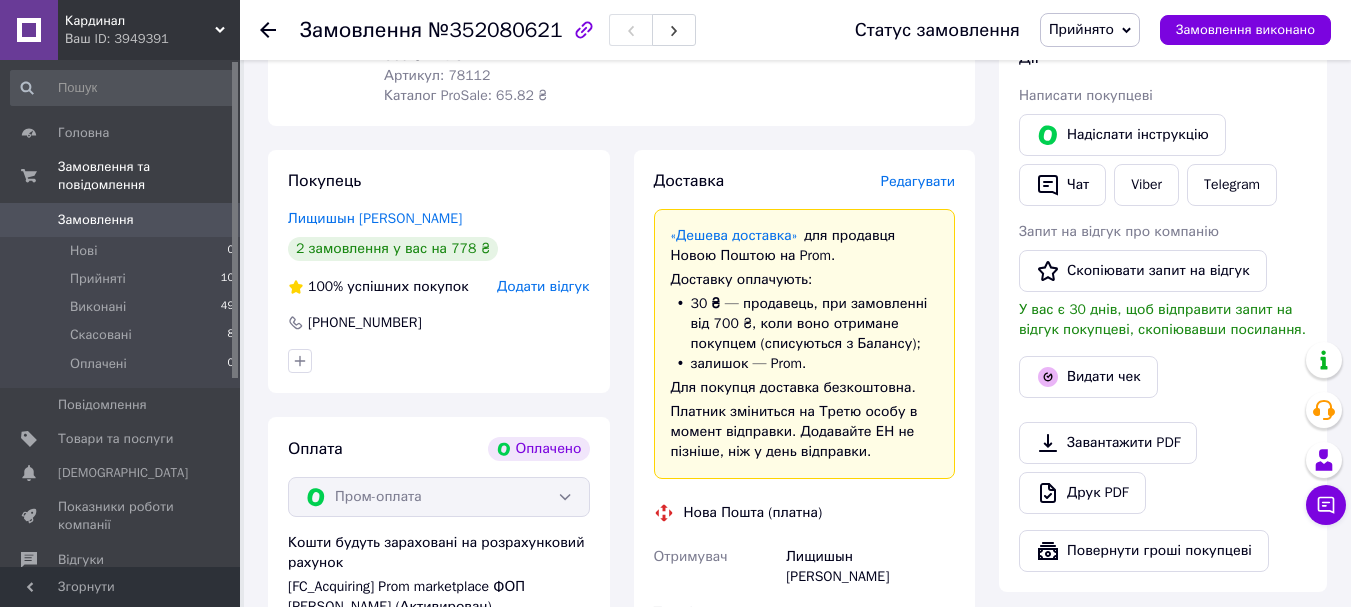 scroll, scrollTop: 500, scrollLeft: 0, axis: vertical 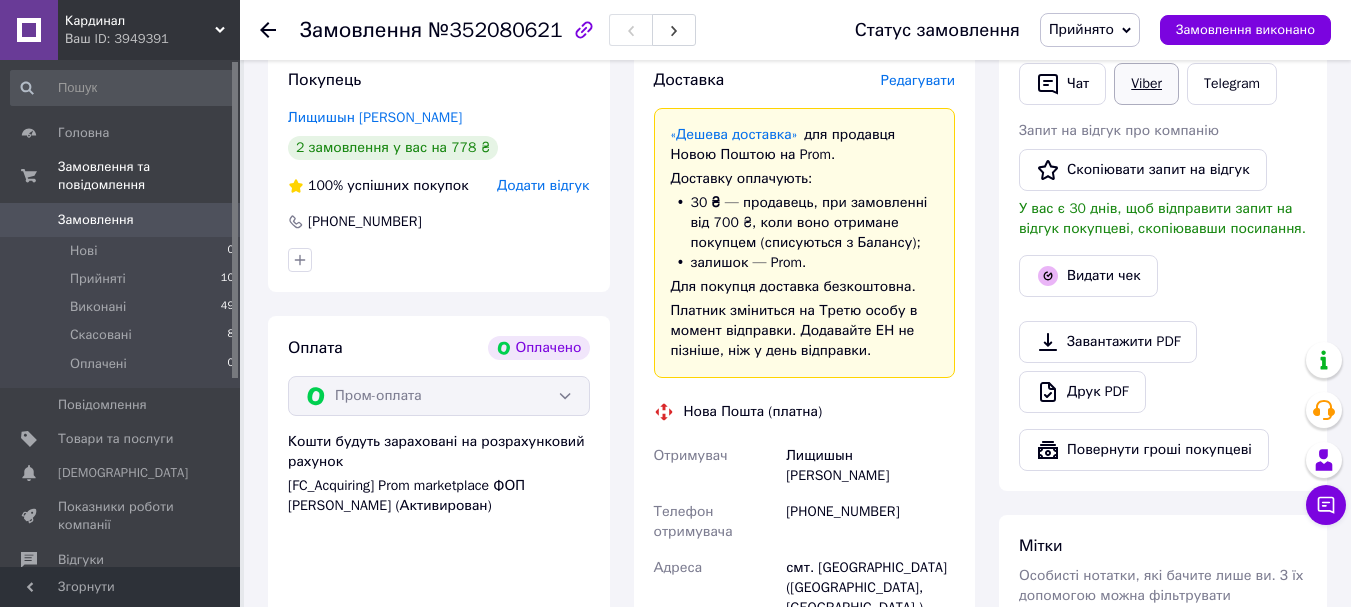 click on "Viber" at bounding box center (1146, 84) 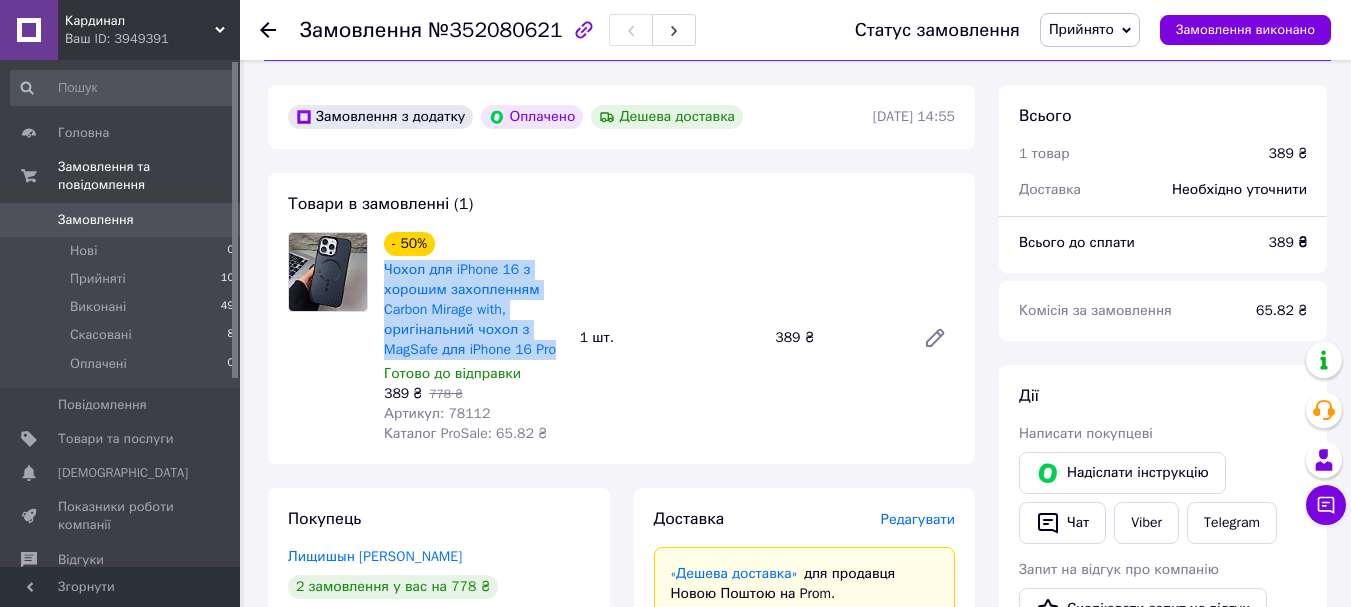 scroll, scrollTop: 51, scrollLeft: 0, axis: vertical 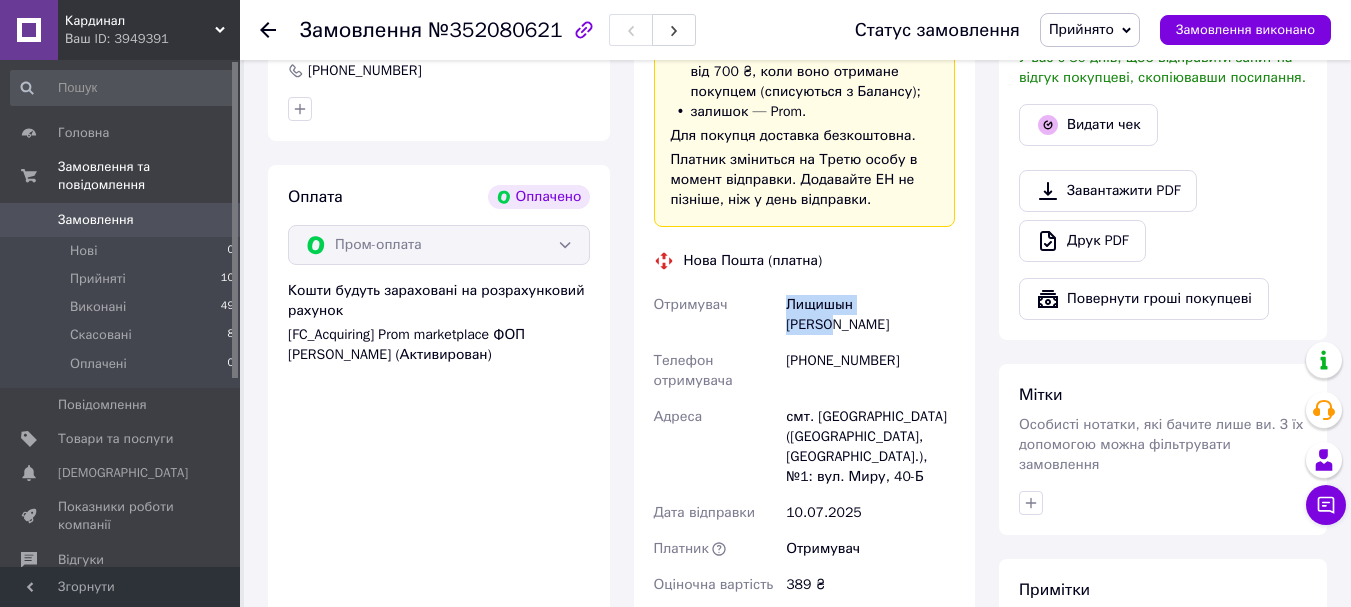 drag, startPoint x: 915, startPoint y: 306, endPoint x: 789, endPoint y: 306, distance: 126 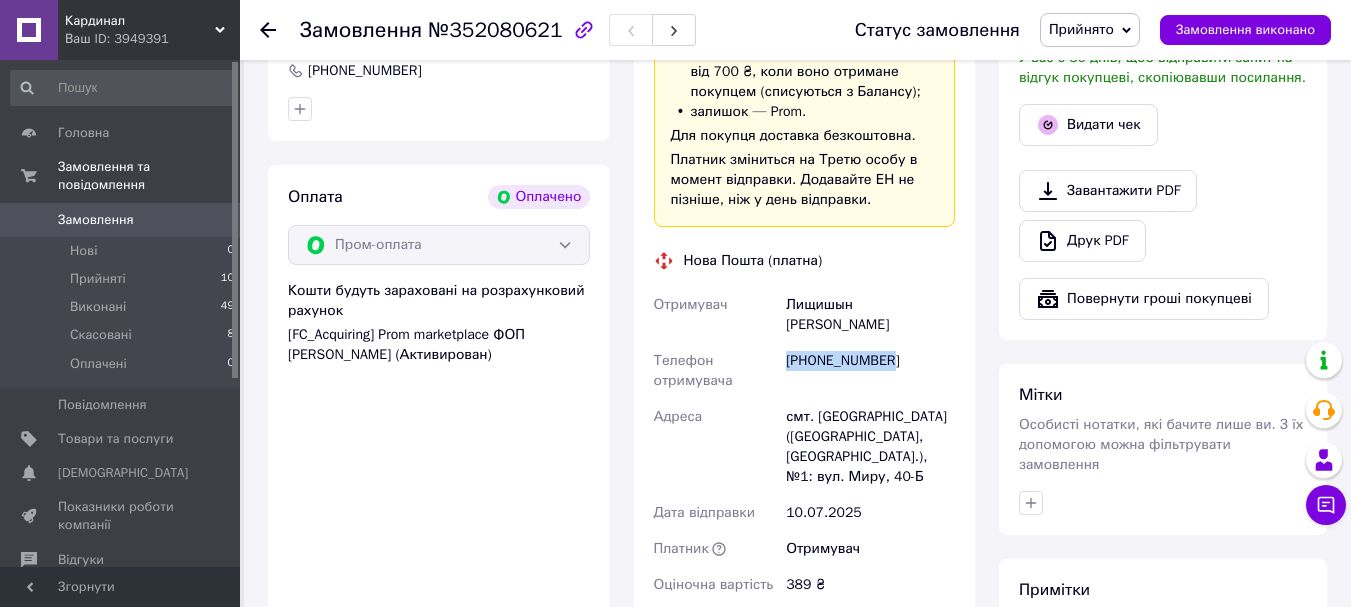 drag, startPoint x: 893, startPoint y: 339, endPoint x: 787, endPoint y: 346, distance: 106.23088 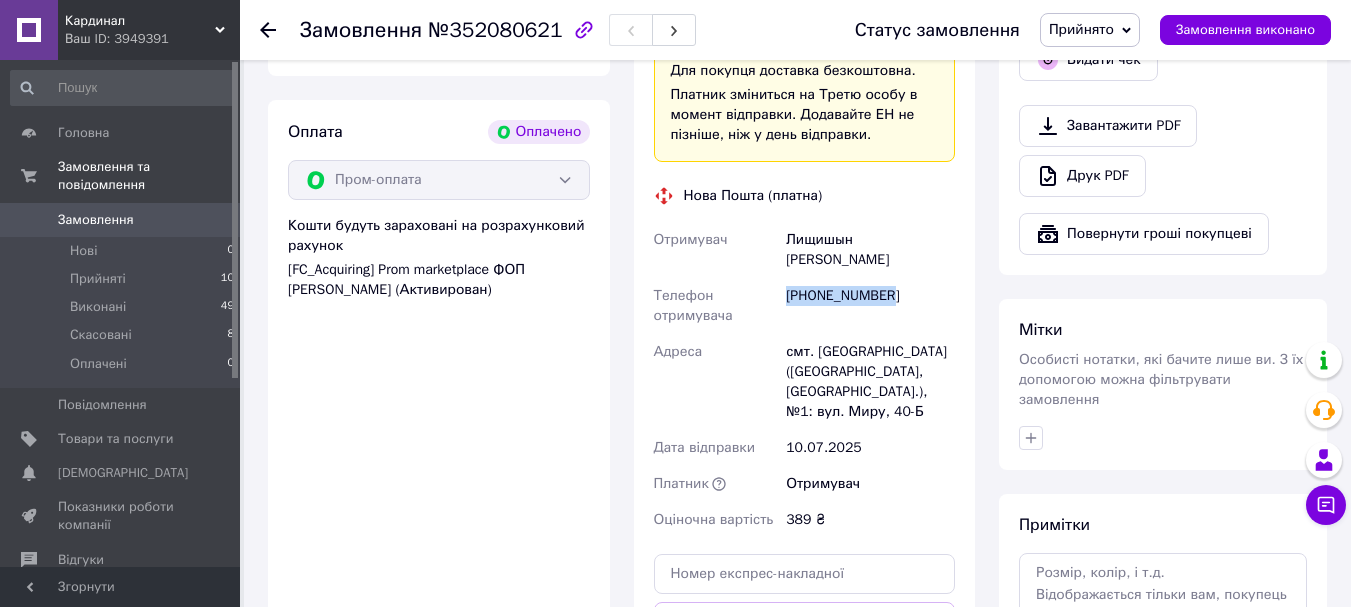 scroll, scrollTop: 751, scrollLeft: 0, axis: vertical 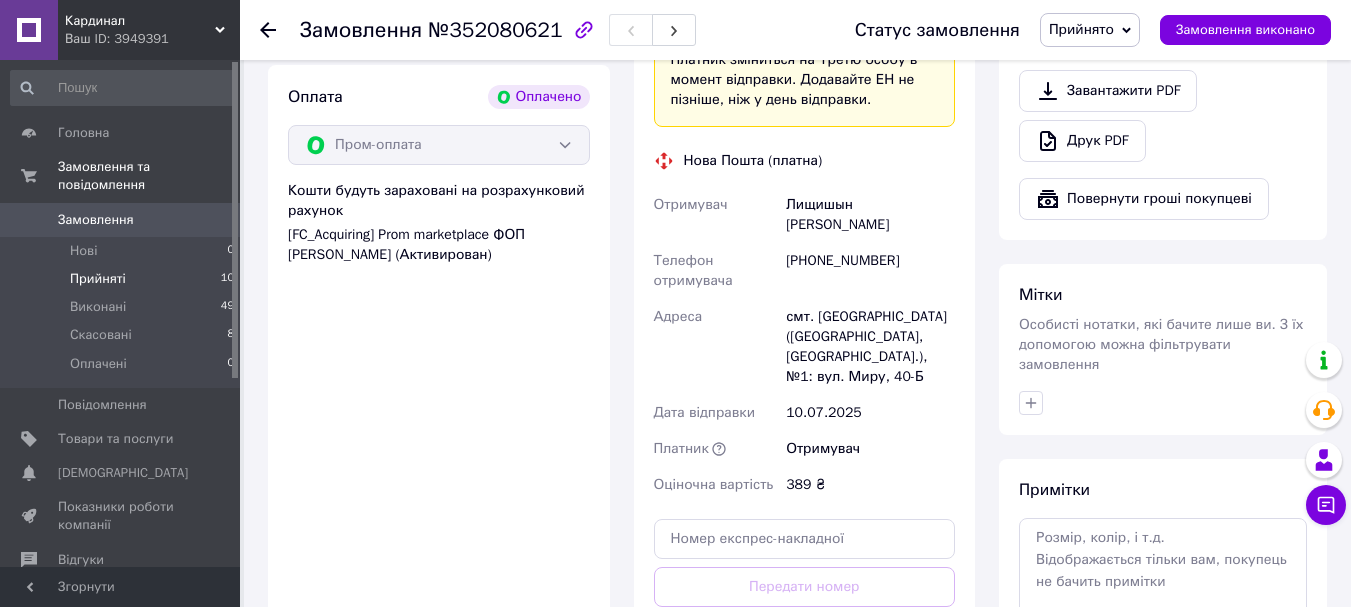 click on "Прийняті" at bounding box center [98, 279] 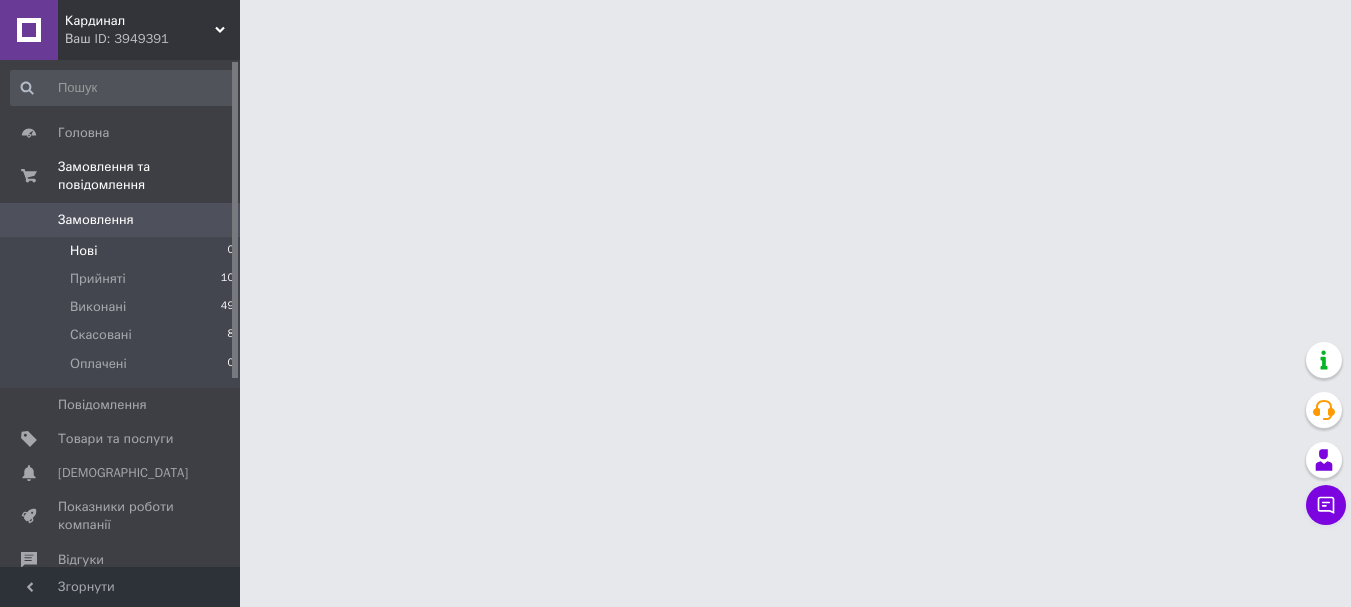 scroll, scrollTop: 0, scrollLeft: 0, axis: both 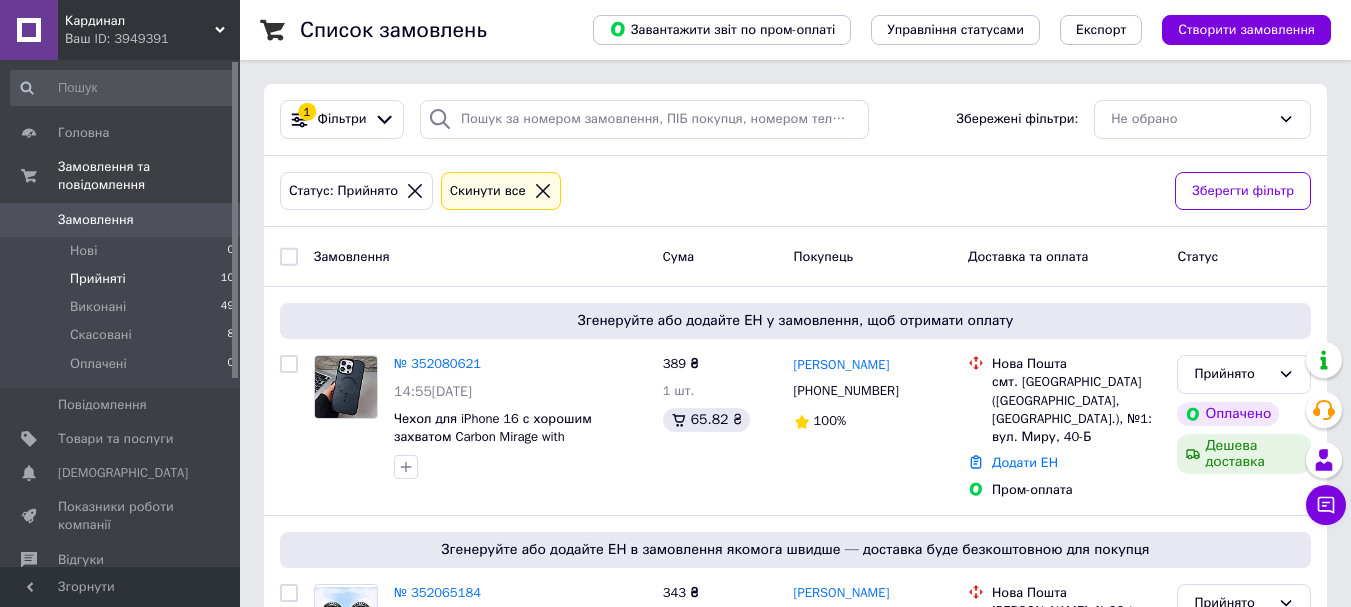 click on "Прийняті" at bounding box center (98, 279) 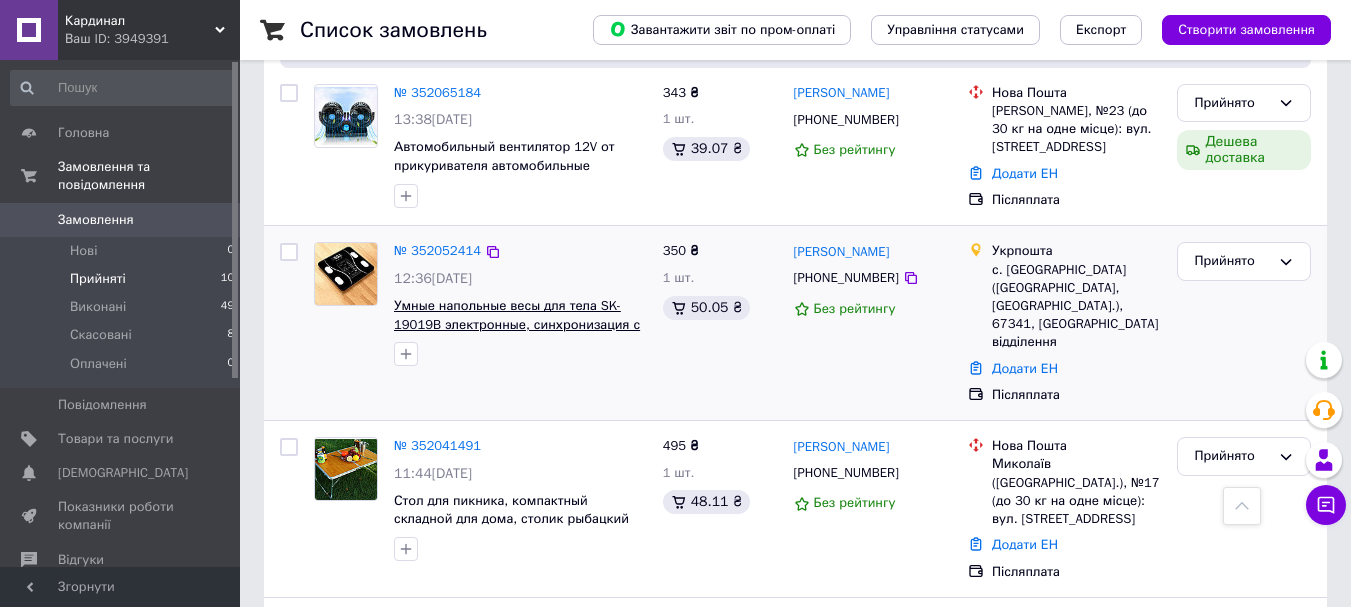 scroll, scrollTop: 900, scrollLeft: 0, axis: vertical 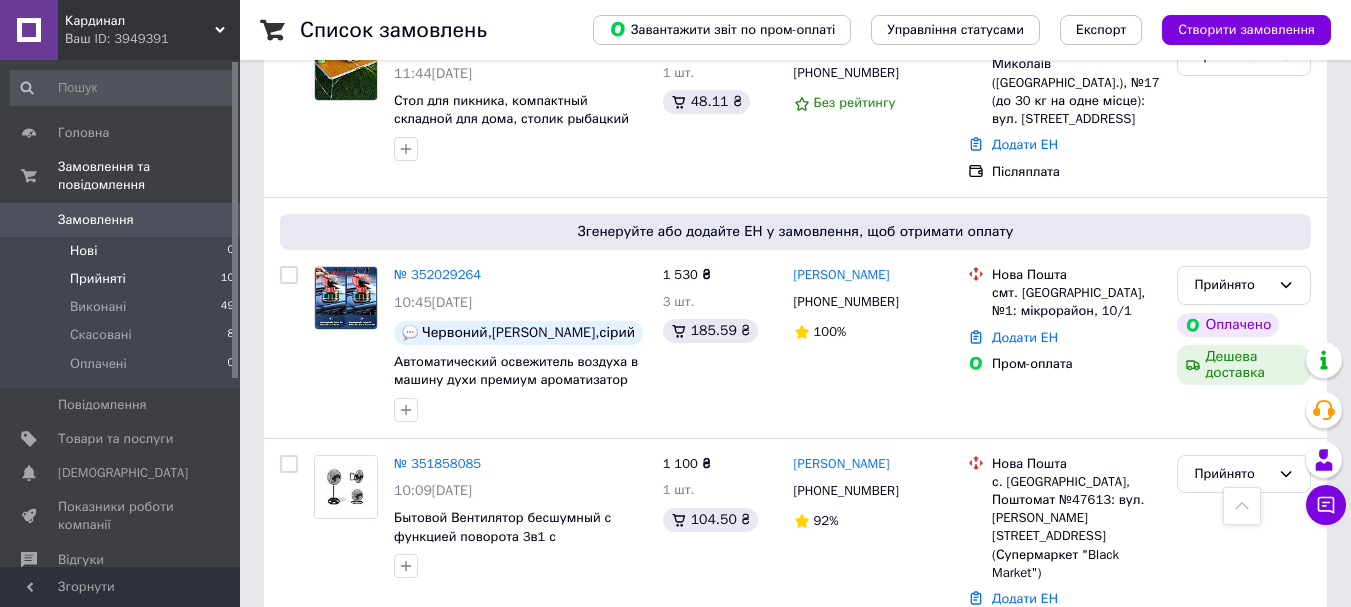 click on "Нові" at bounding box center [83, 251] 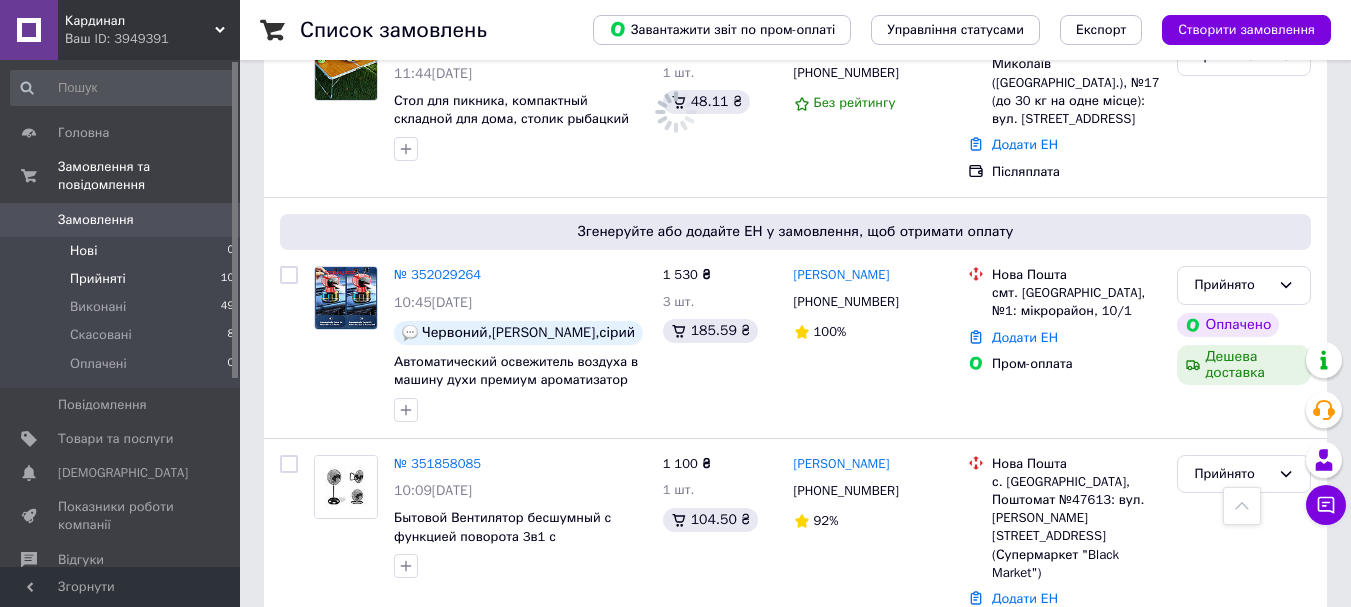 scroll, scrollTop: 0, scrollLeft: 0, axis: both 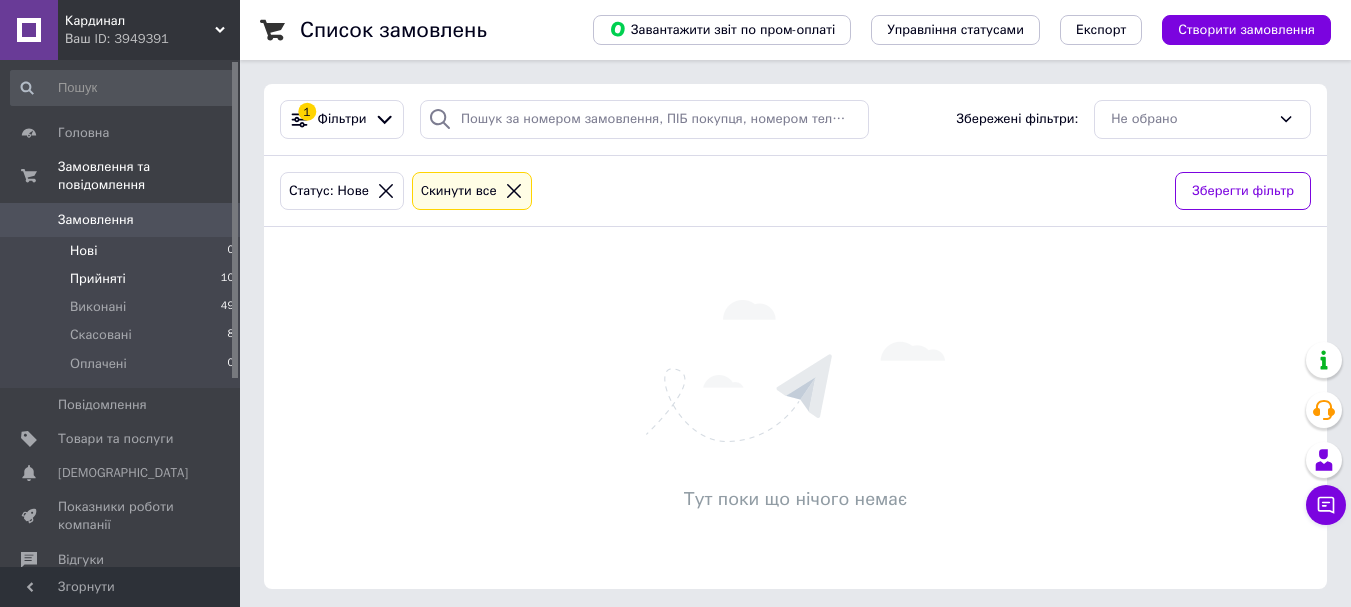 click on "Прийняті" at bounding box center [98, 279] 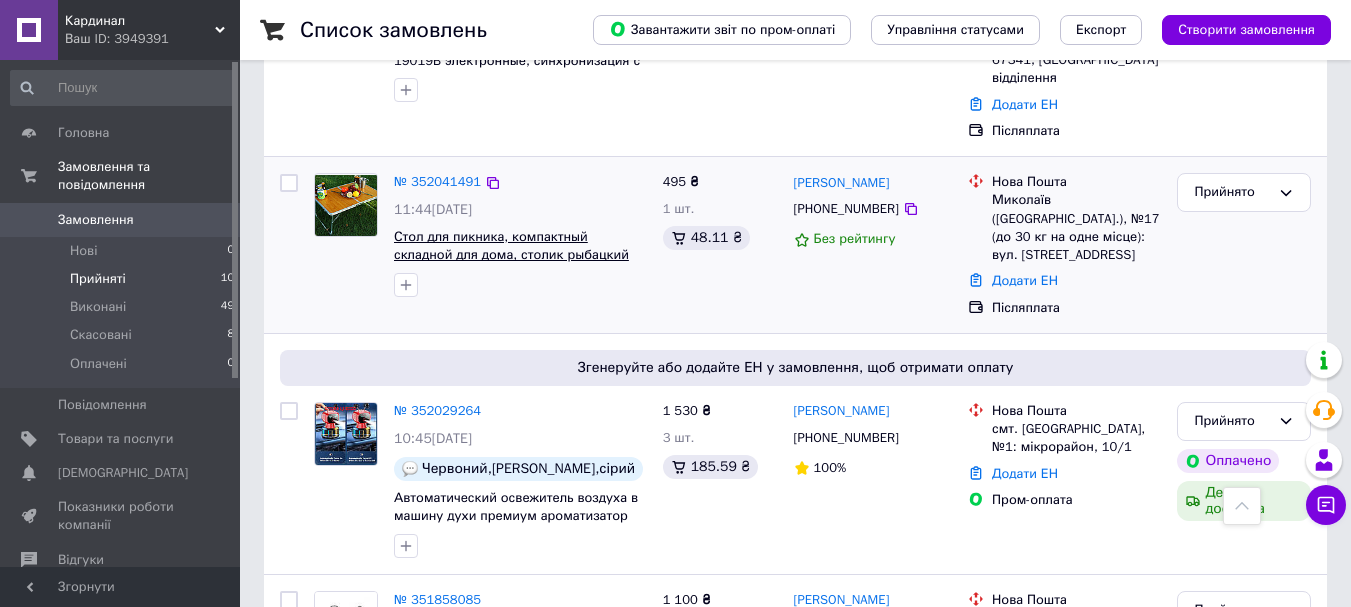 scroll, scrollTop: 707, scrollLeft: 0, axis: vertical 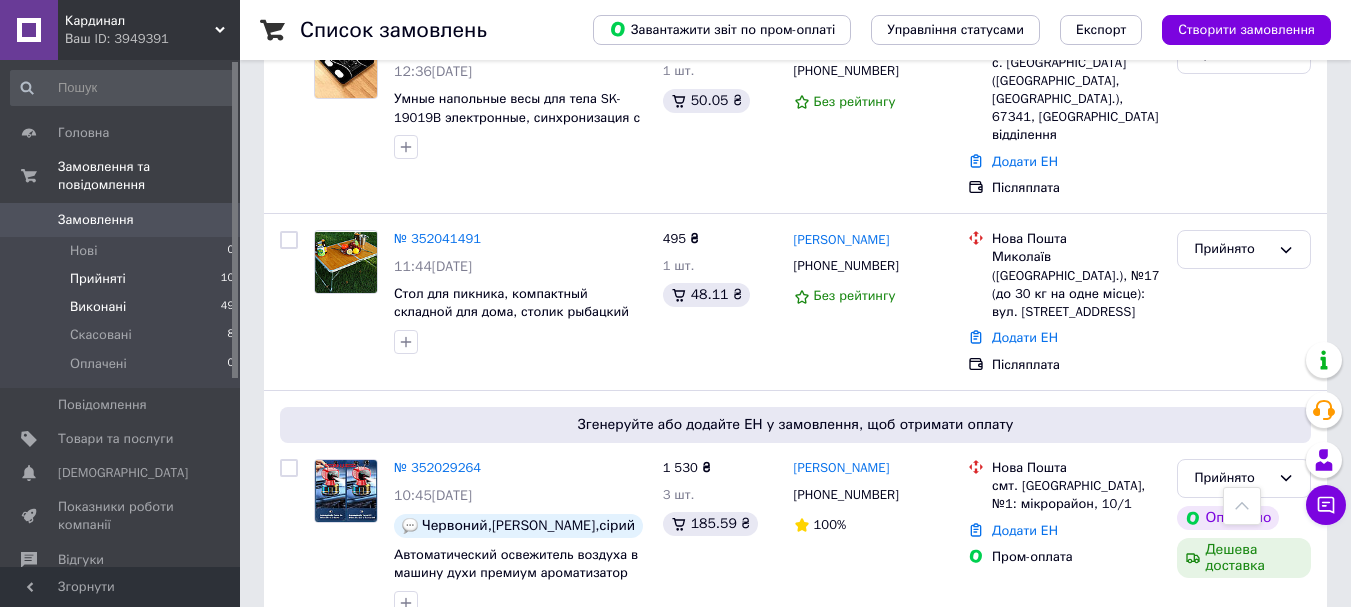 click on "Виконані" at bounding box center [98, 307] 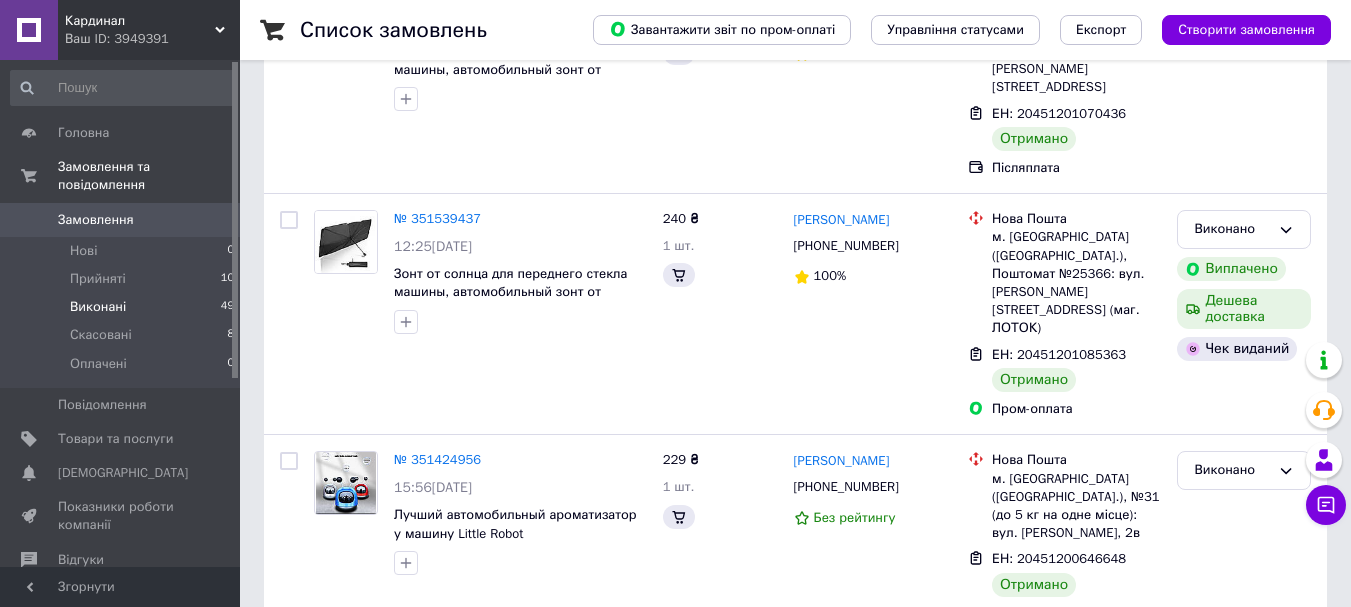 scroll, scrollTop: 0, scrollLeft: 0, axis: both 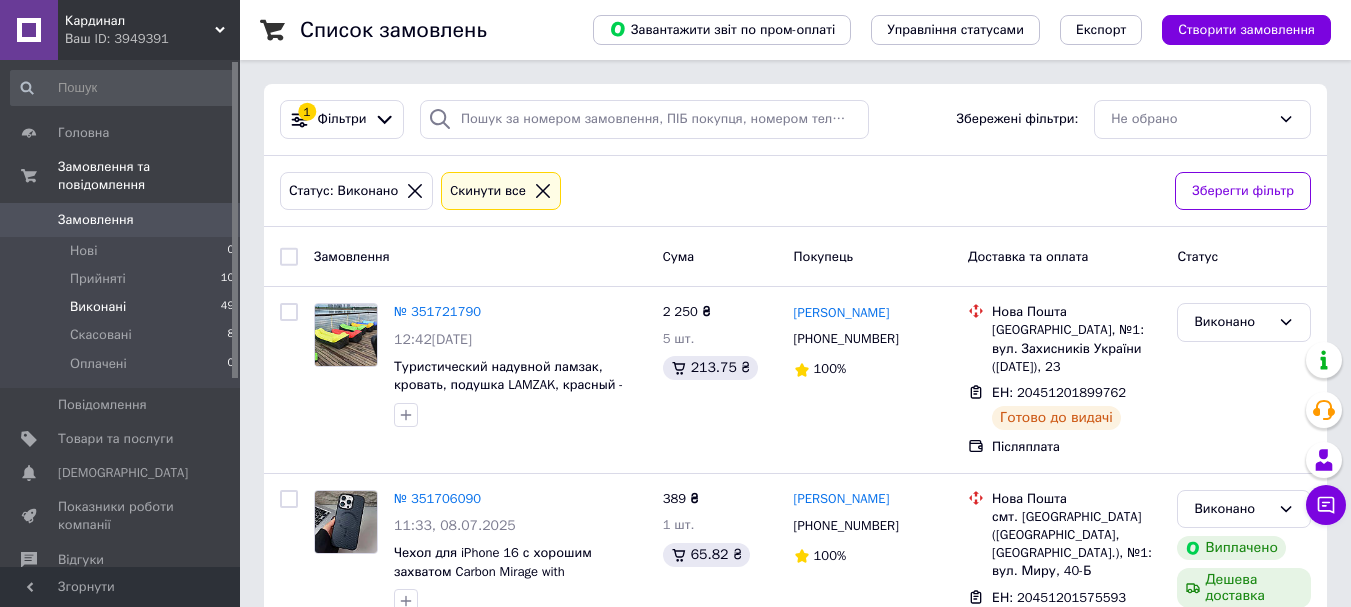click on "Замовлення" at bounding box center (96, 220) 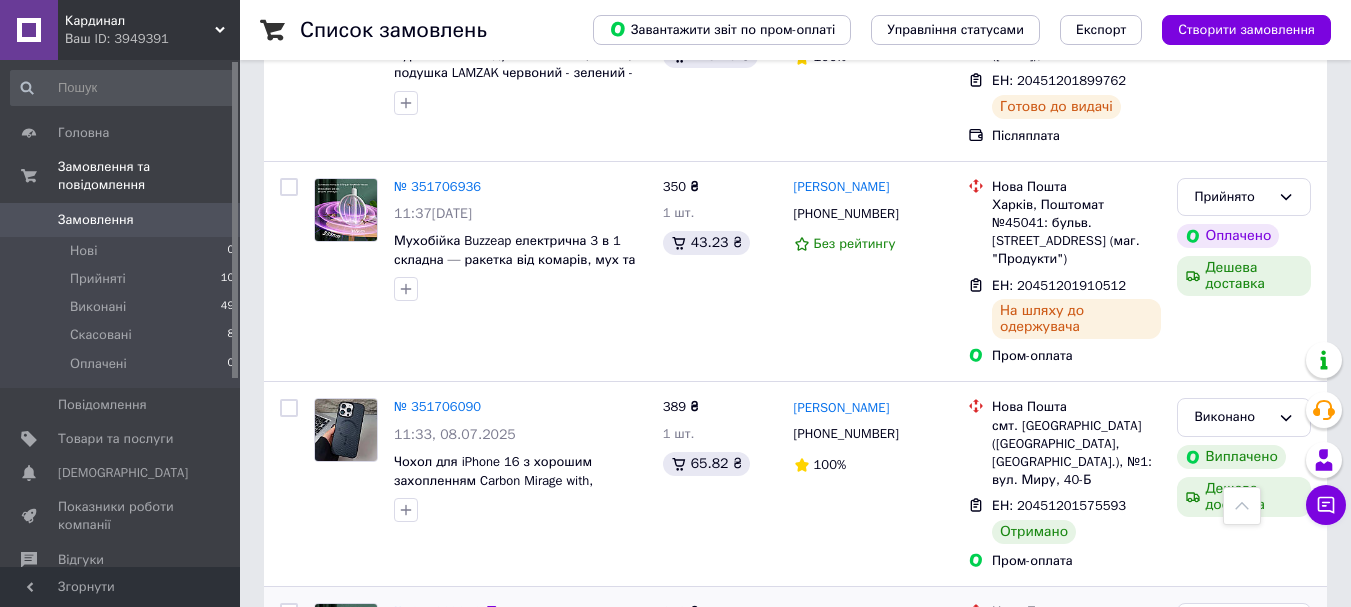 scroll, scrollTop: 1500, scrollLeft: 0, axis: vertical 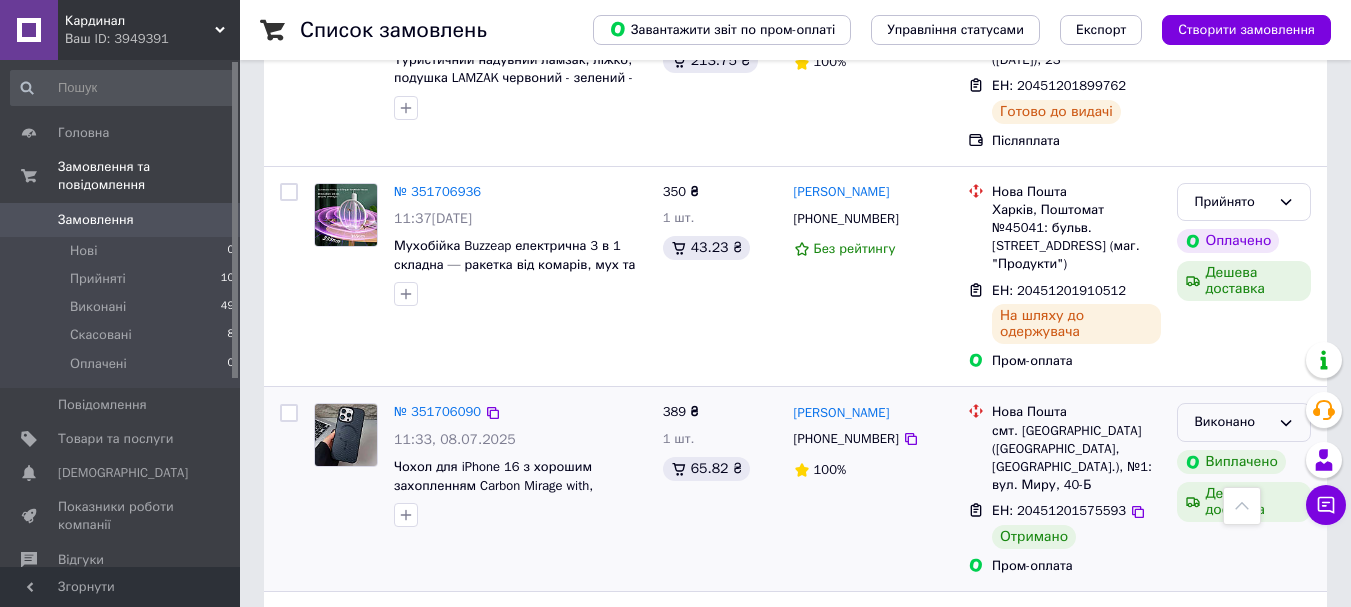 click 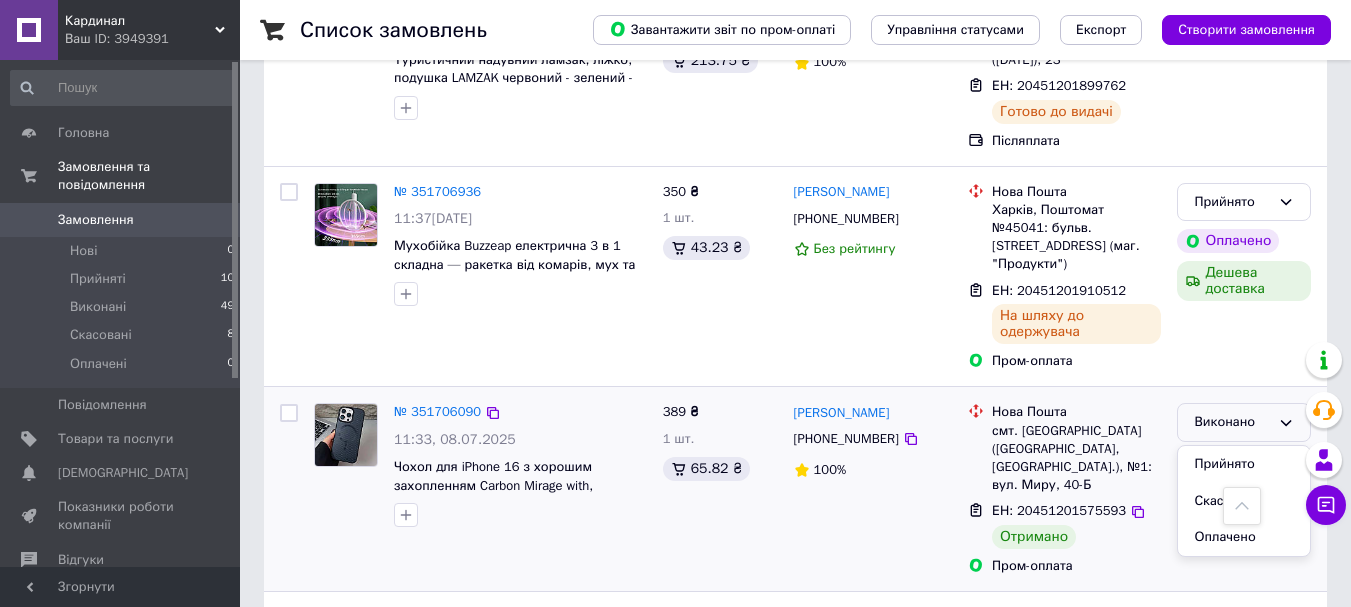 click on "389 ₴ 1 шт. 65.82 ₴" at bounding box center [720, 489] 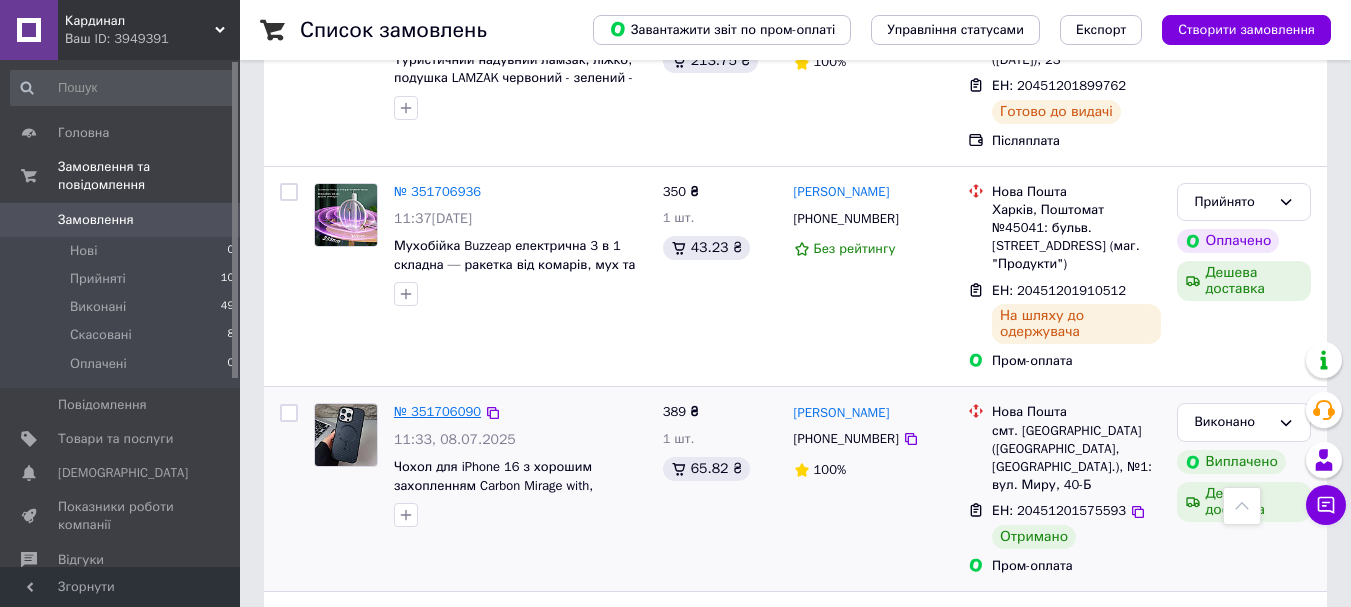 click on "№ 351706090" at bounding box center [437, 411] 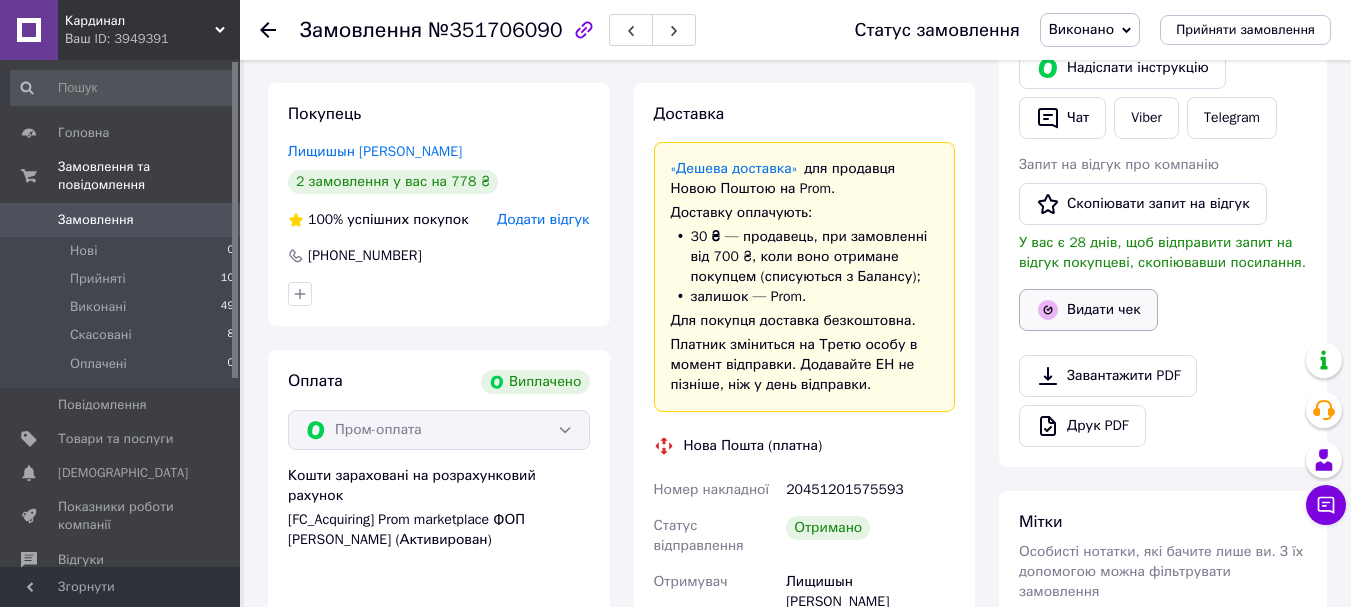 click on "Видати чек" at bounding box center (1088, 310) 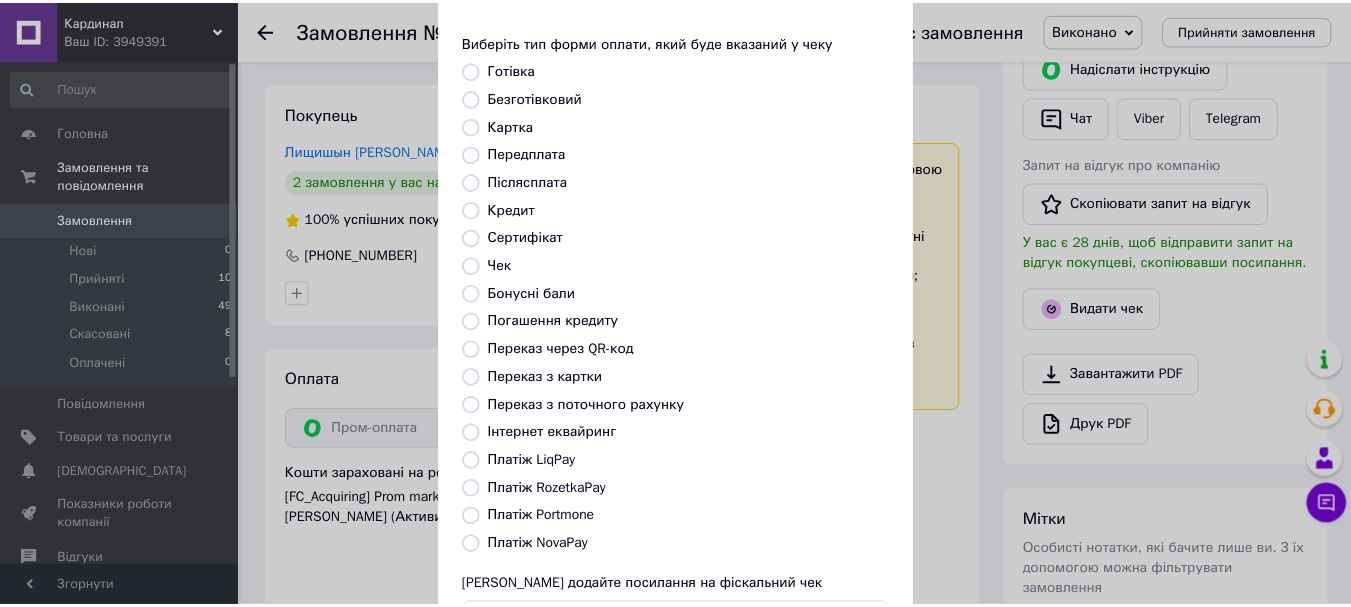 scroll, scrollTop: 200, scrollLeft: 0, axis: vertical 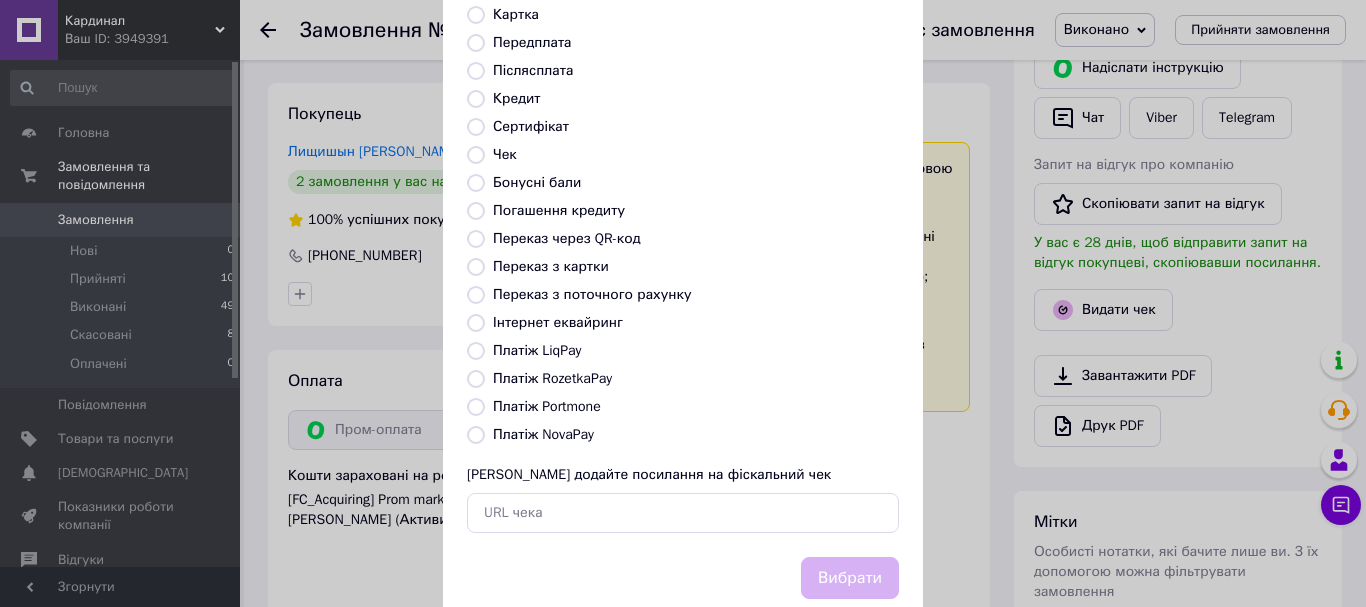 click on "Платіж RozetkaPay" at bounding box center [476, 379] 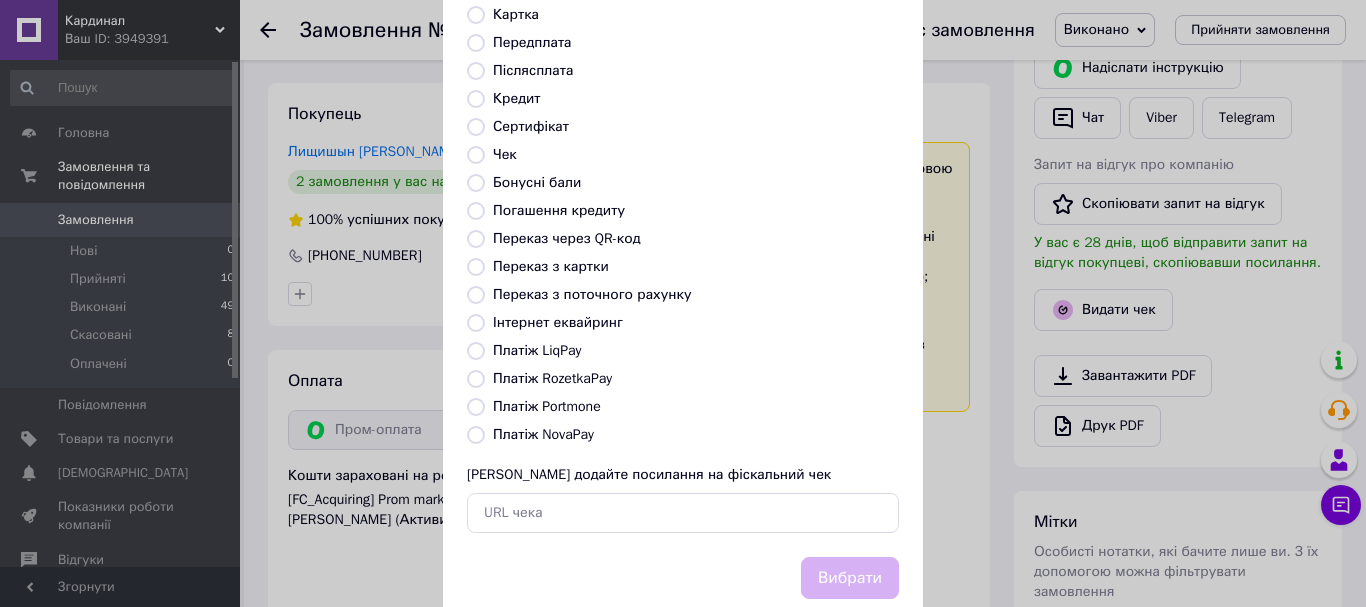 radio on "true" 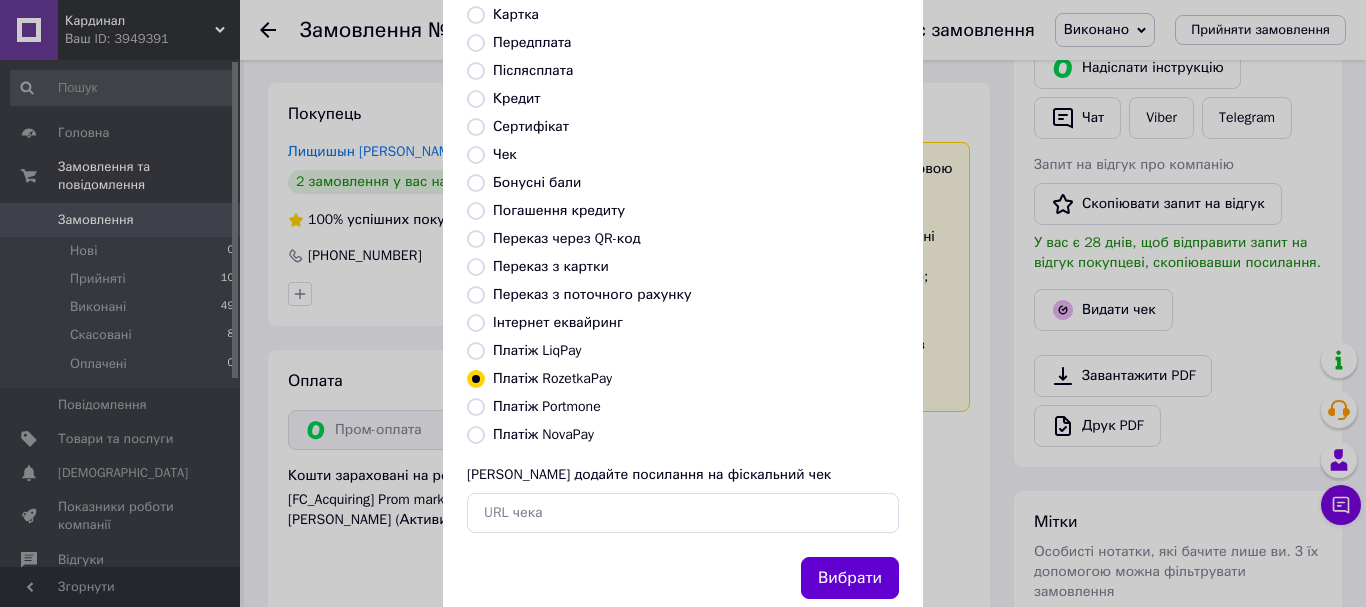 click on "Вибрати" at bounding box center [850, 578] 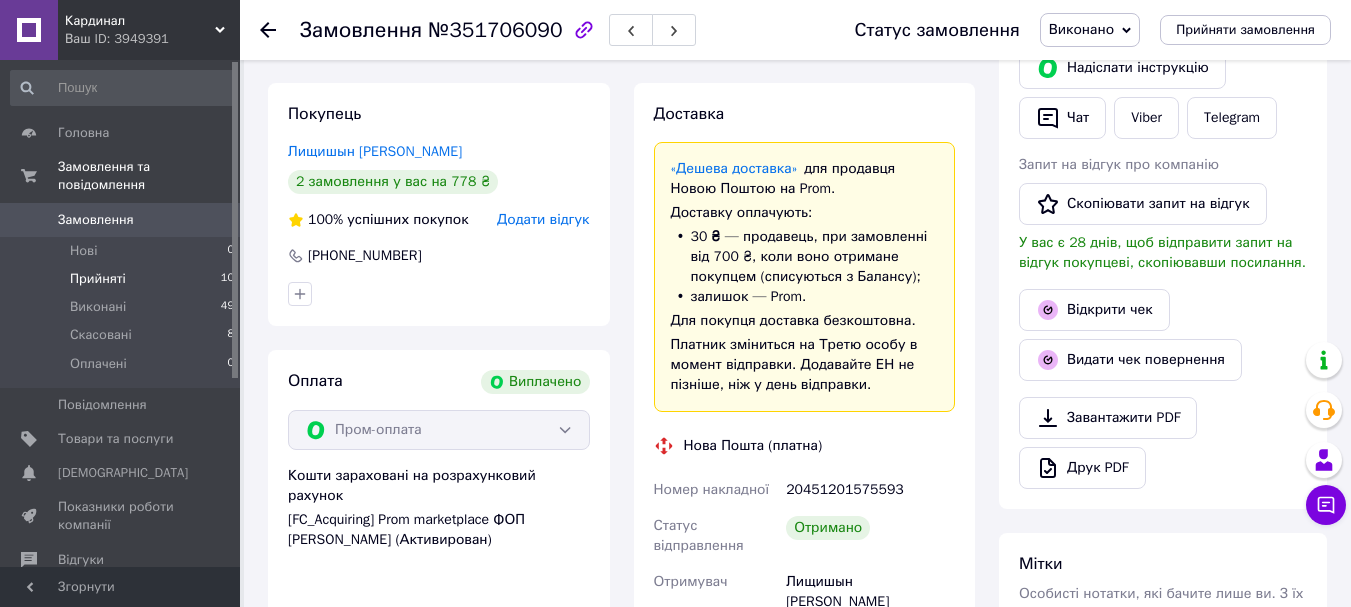 click on "Прийняті 10" at bounding box center (123, 279) 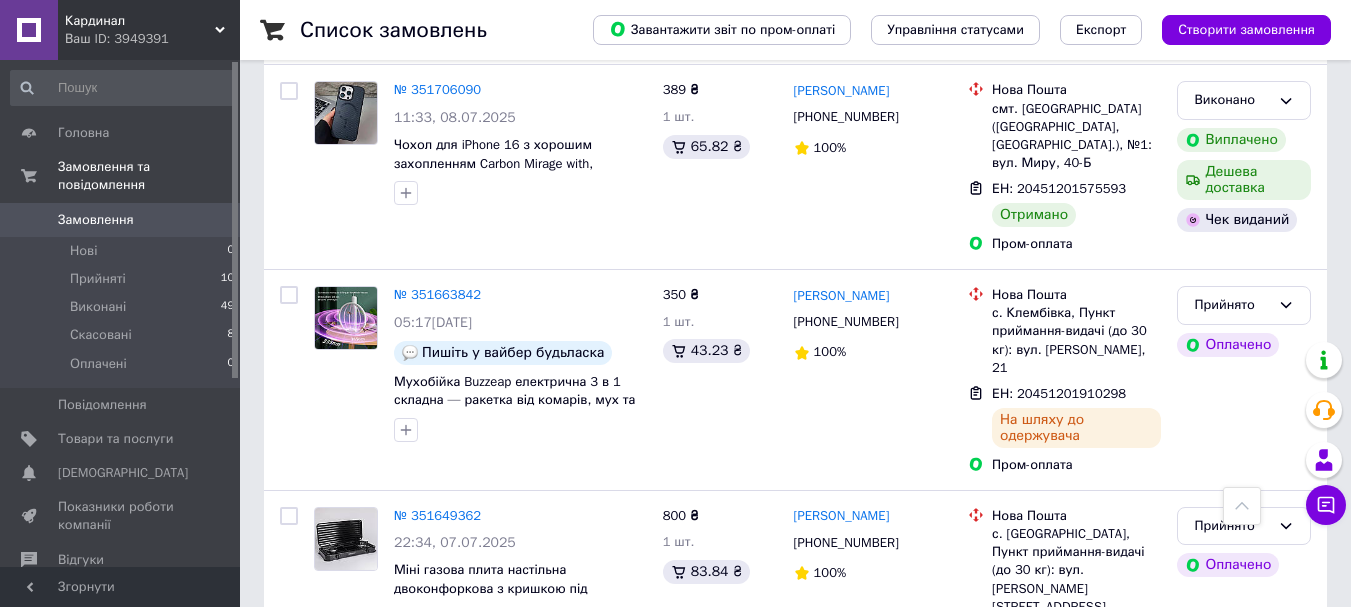 scroll, scrollTop: 1800, scrollLeft: 0, axis: vertical 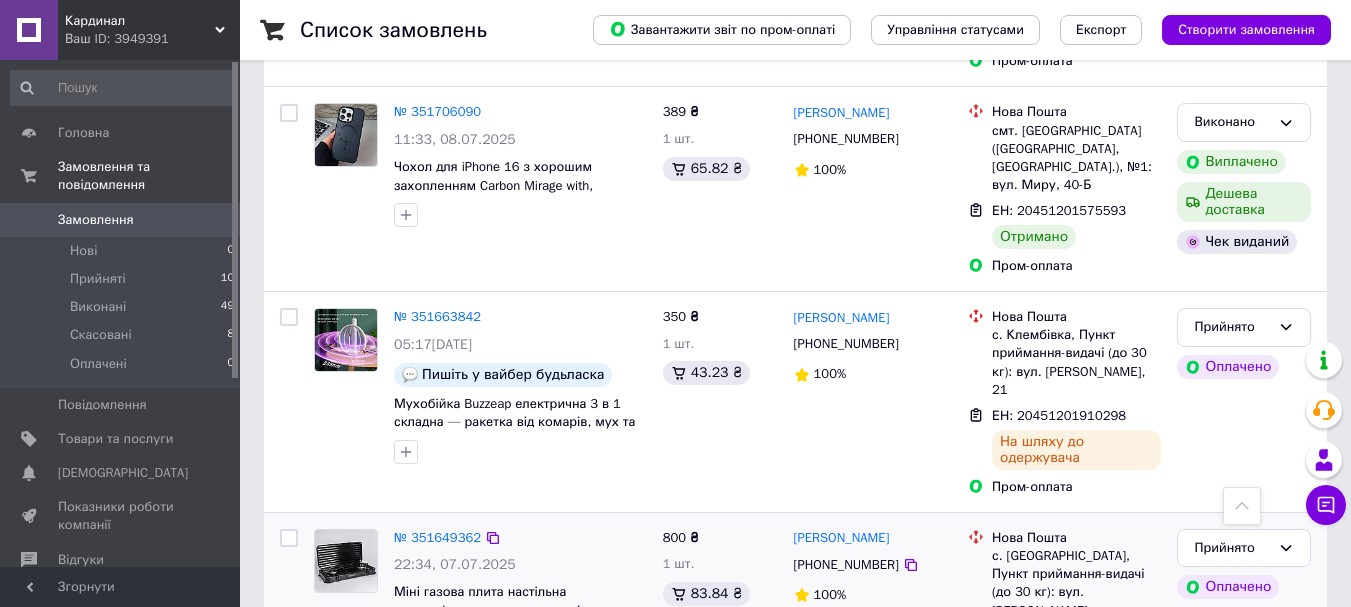 click 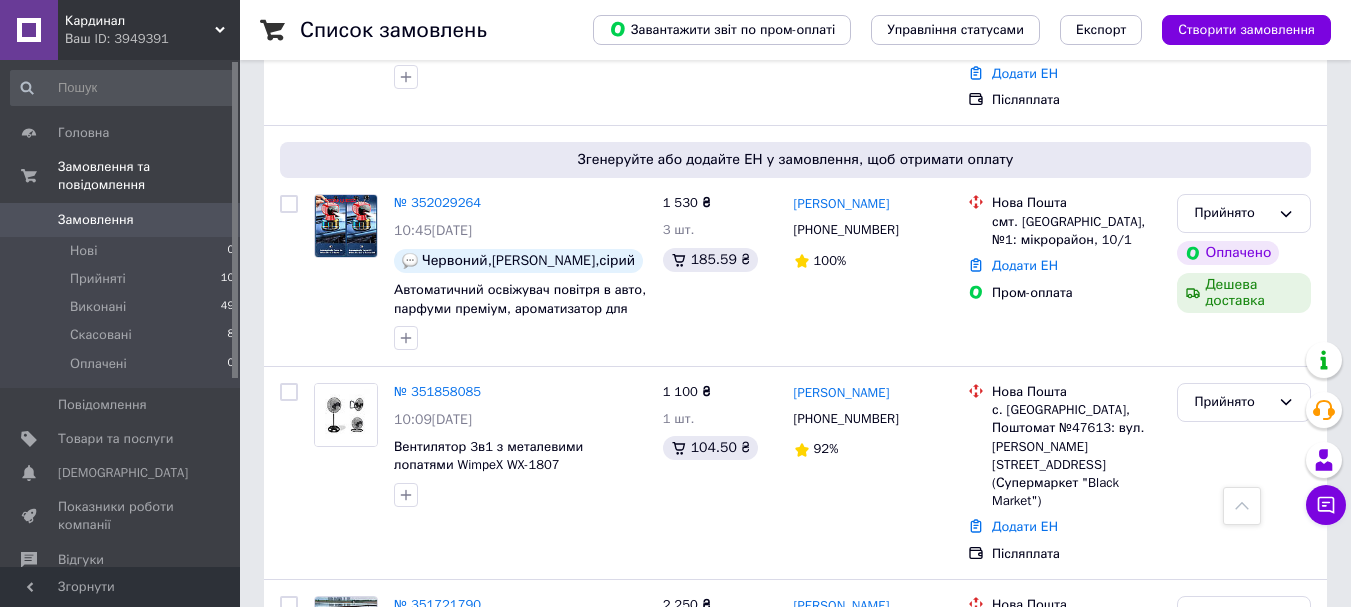 scroll, scrollTop: 500, scrollLeft: 0, axis: vertical 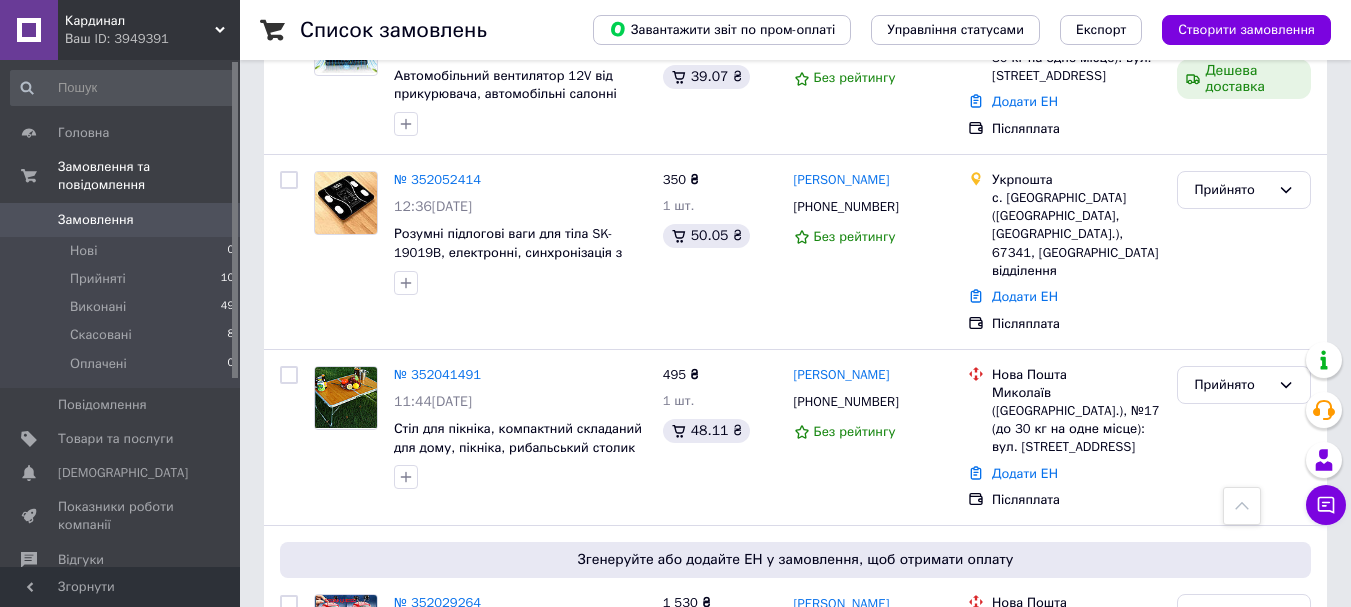 click on "Замовлення" at bounding box center [96, 220] 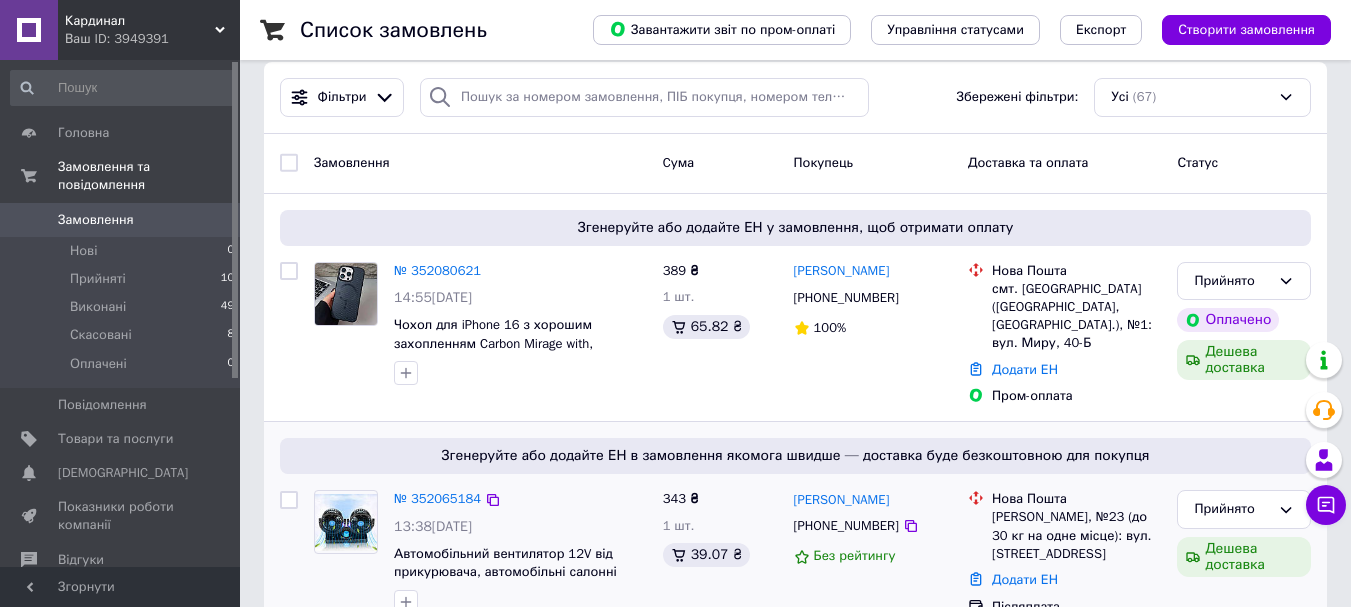 scroll, scrollTop: 0, scrollLeft: 0, axis: both 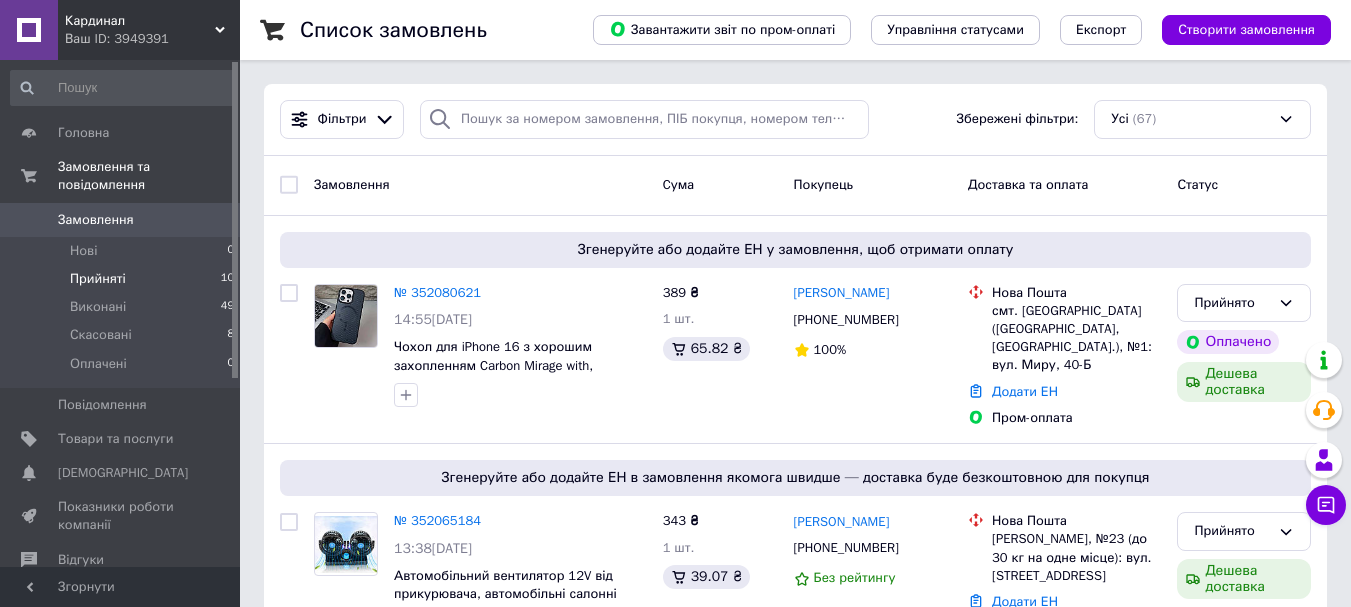 click on "Прийняті 10" at bounding box center (123, 279) 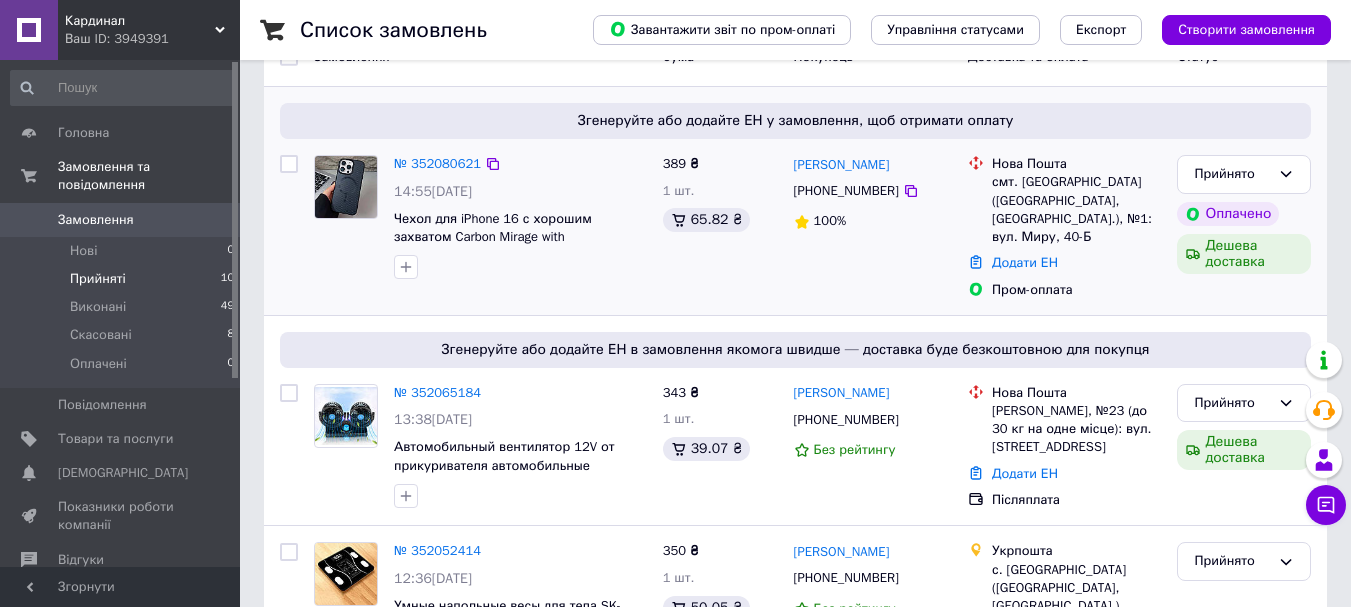 scroll, scrollTop: 300, scrollLeft: 0, axis: vertical 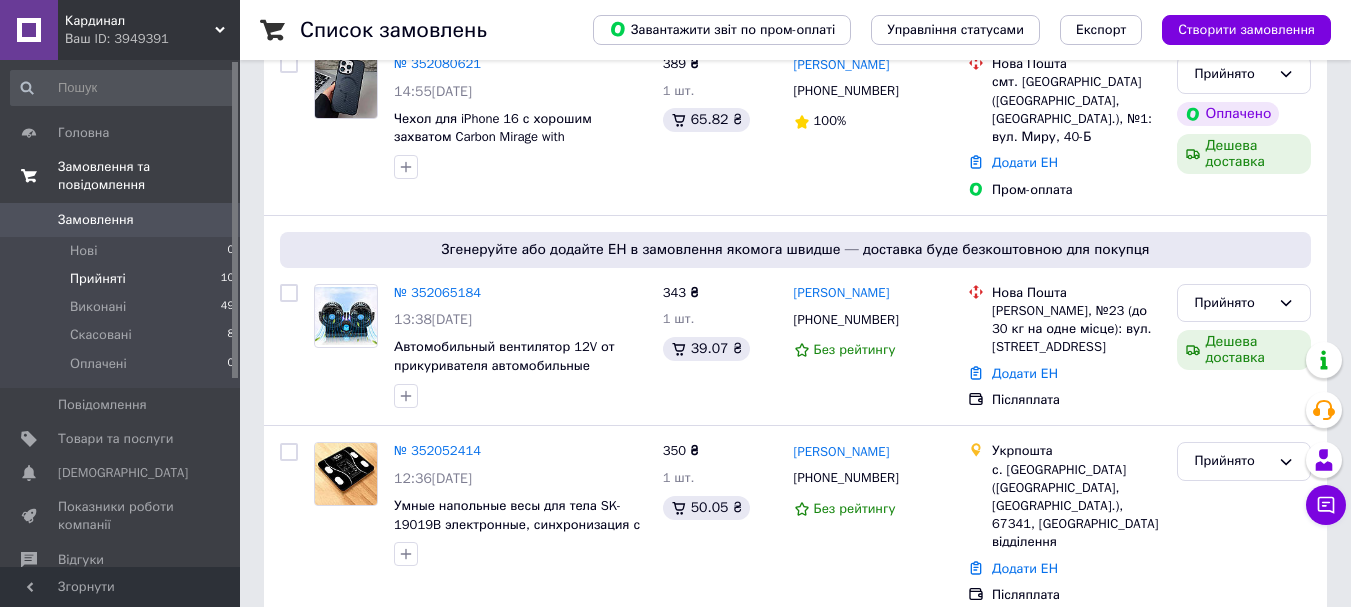 click on "Замовлення та повідомлення" at bounding box center [149, 176] 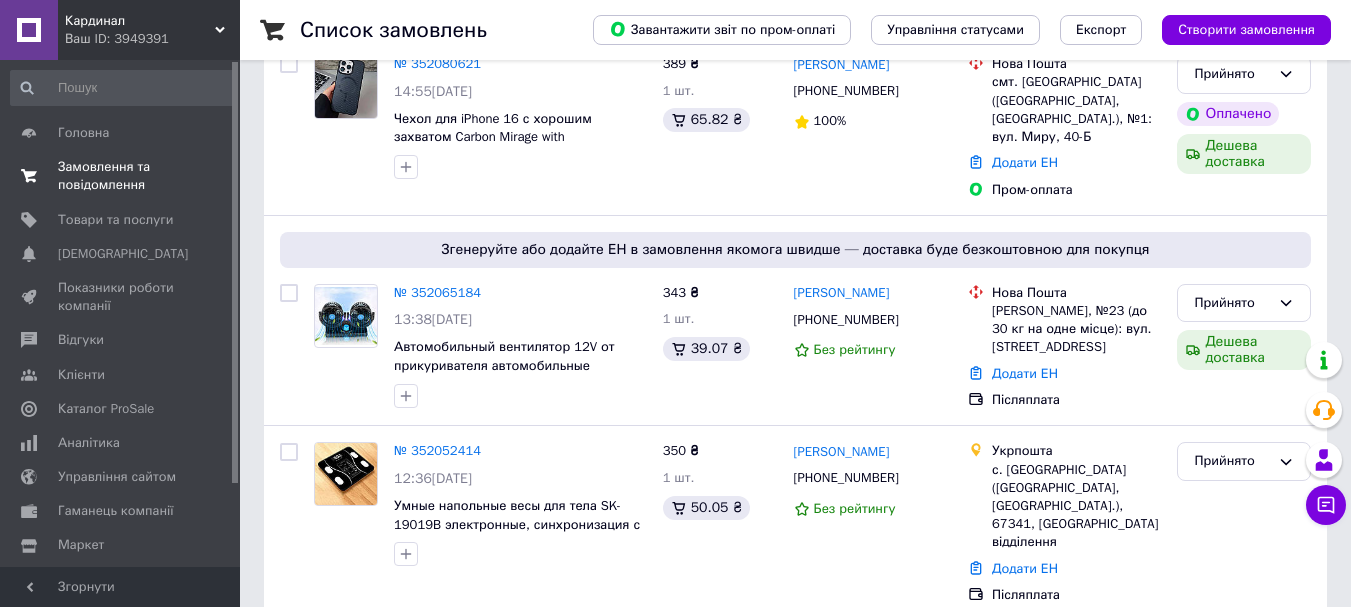 click on "Замовлення та повідомлення" at bounding box center (121, 176) 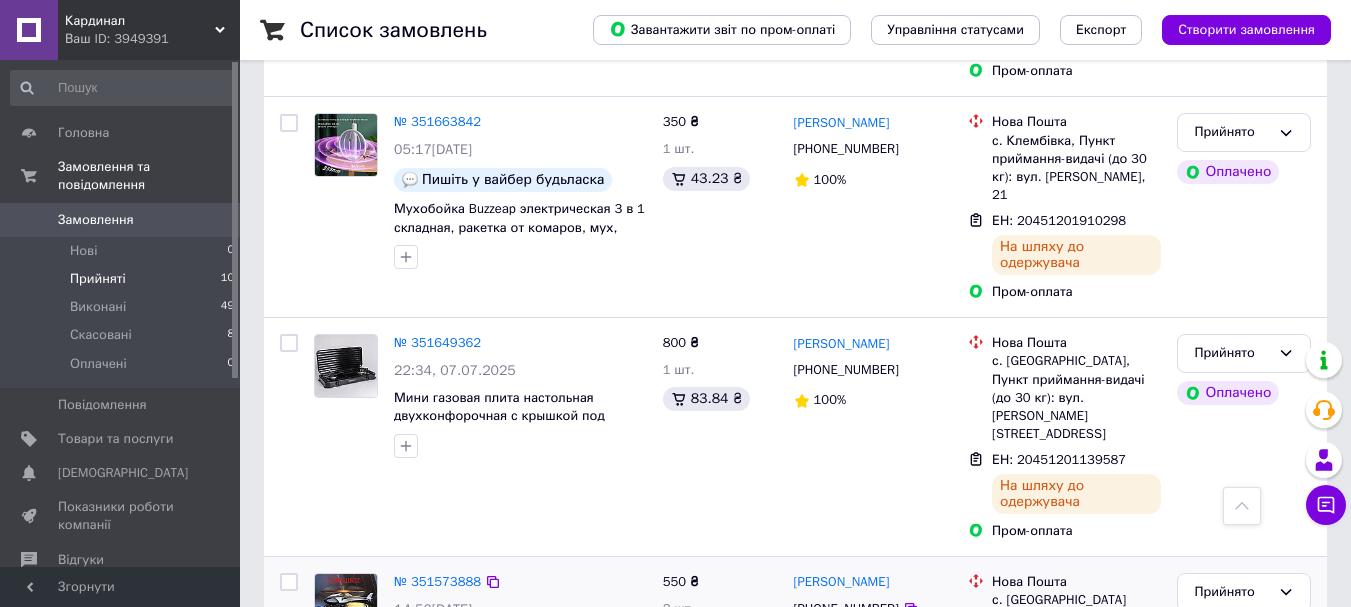scroll, scrollTop: 1707, scrollLeft: 0, axis: vertical 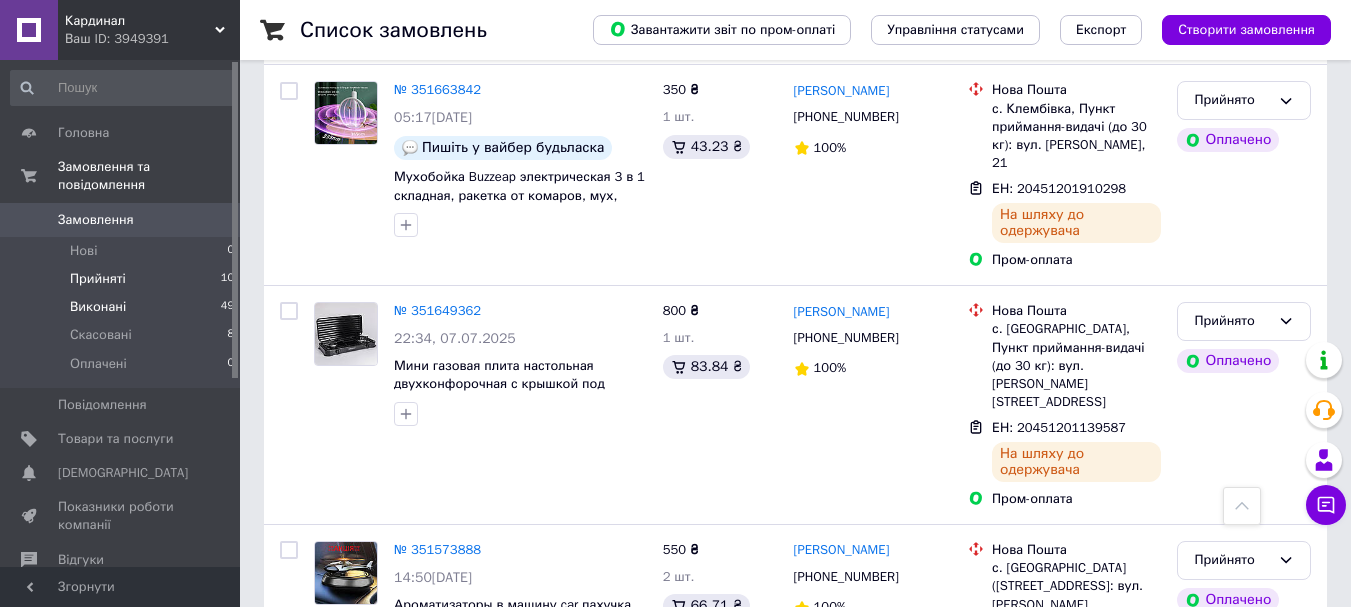click on "Виконані" at bounding box center [98, 307] 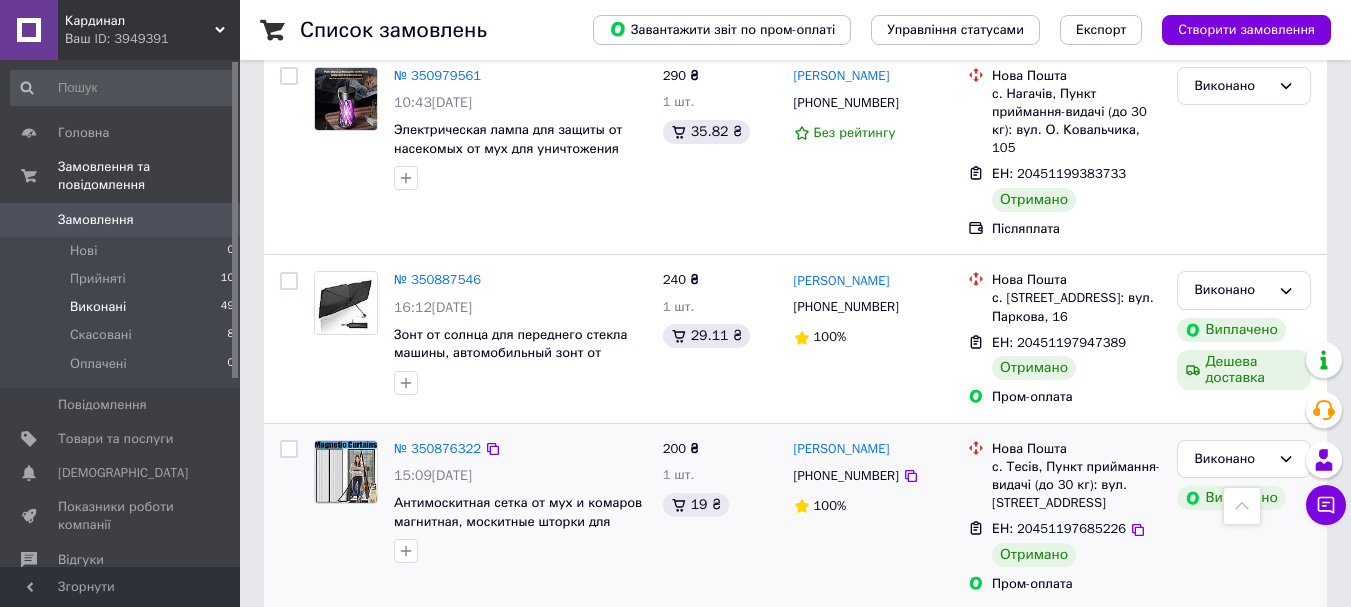 scroll, scrollTop: 2800, scrollLeft: 0, axis: vertical 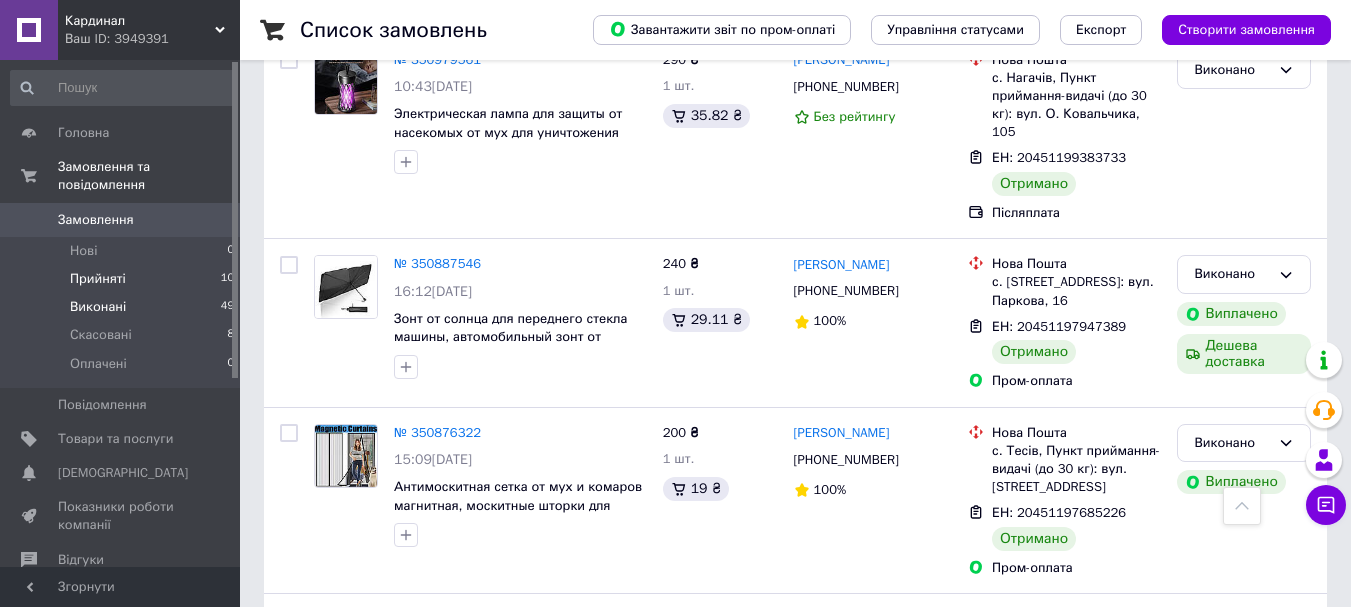 click on "Прийняті" at bounding box center (98, 279) 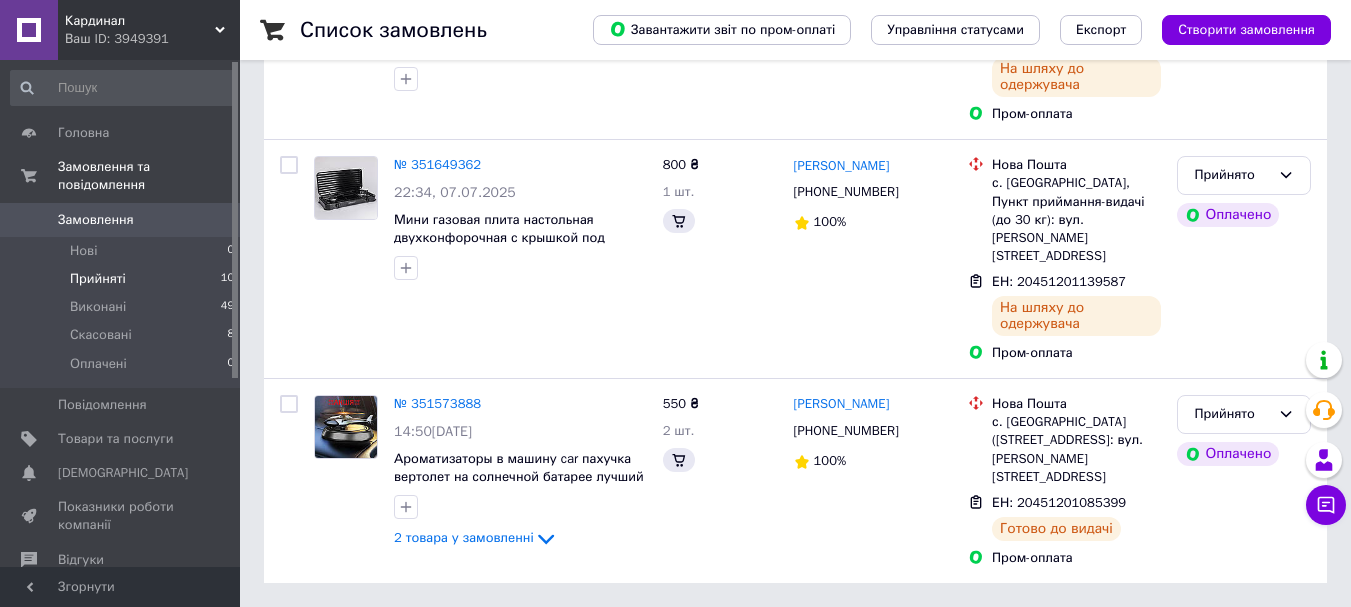 scroll, scrollTop: 0, scrollLeft: 0, axis: both 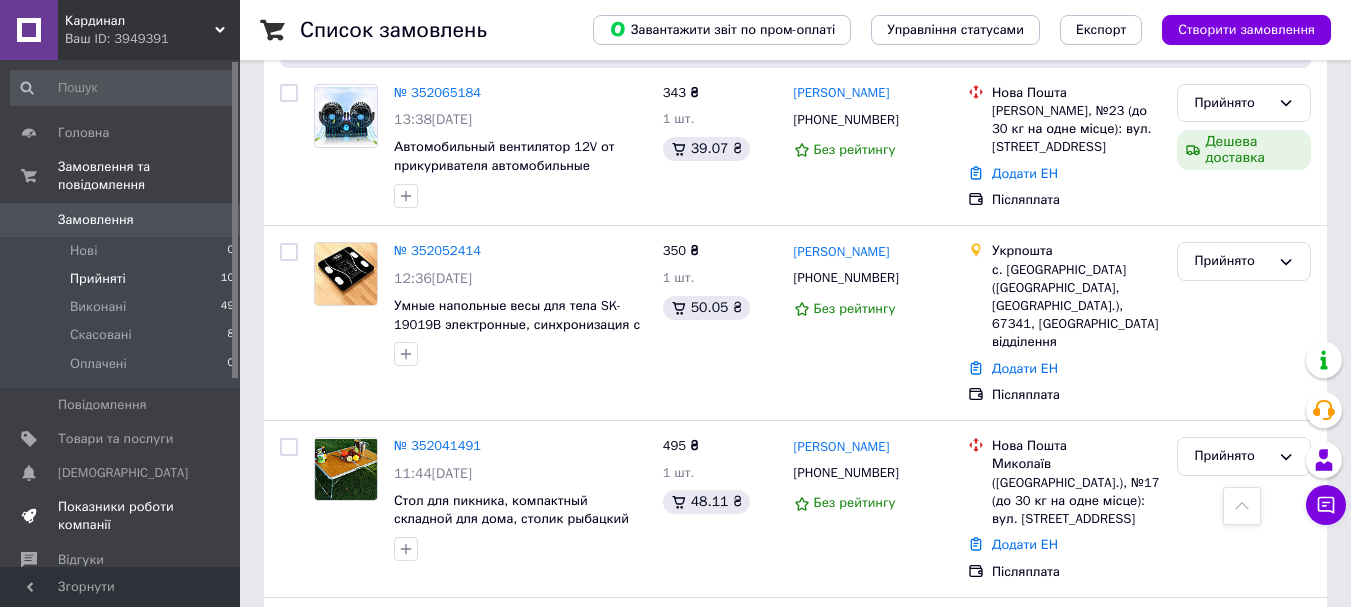 click on "Показники роботи компанії" at bounding box center [121, 516] 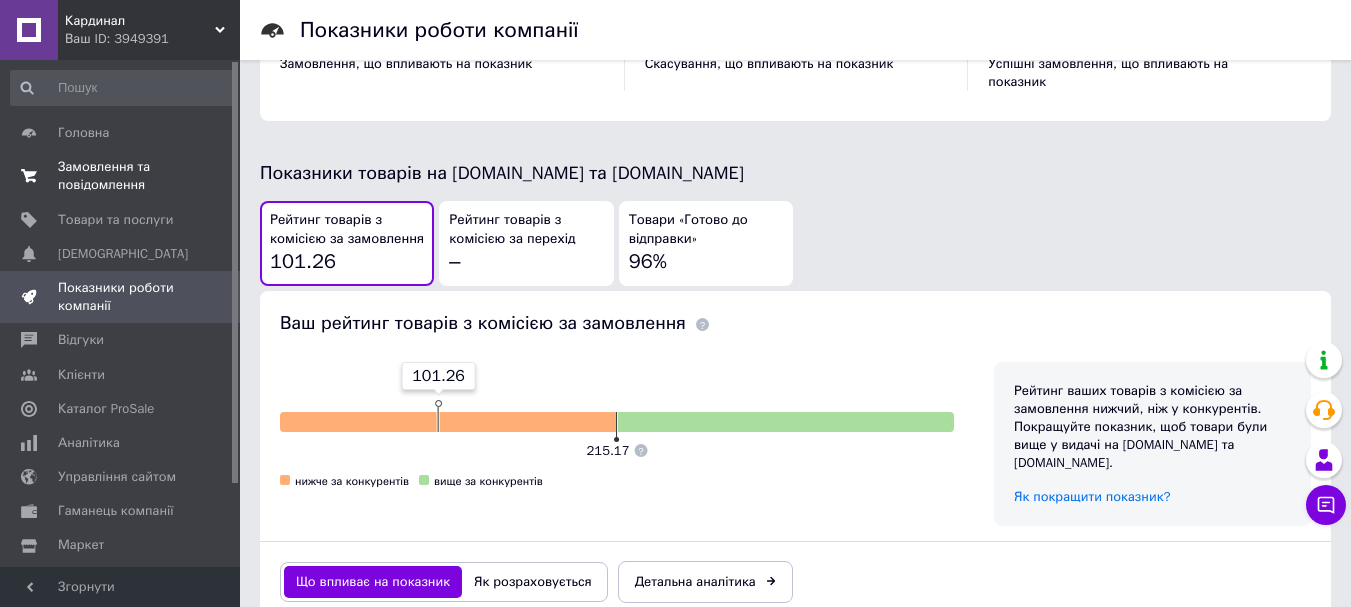 scroll, scrollTop: 1001, scrollLeft: 0, axis: vertical 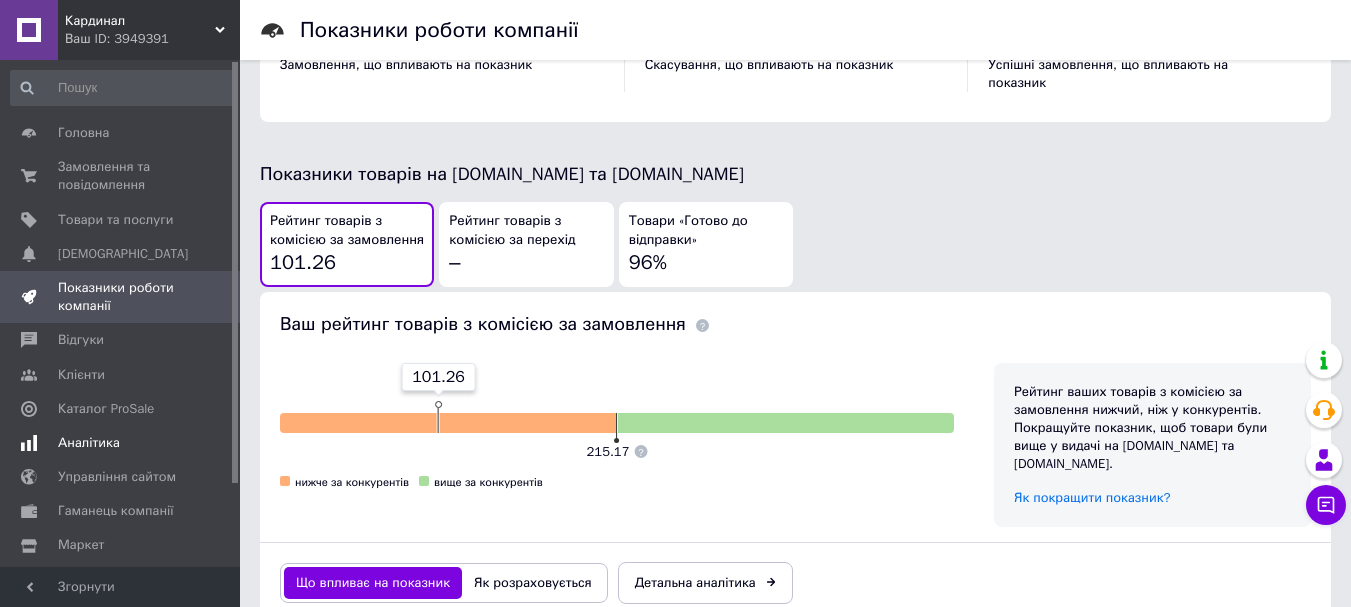 click at bounding box center (29, 443) 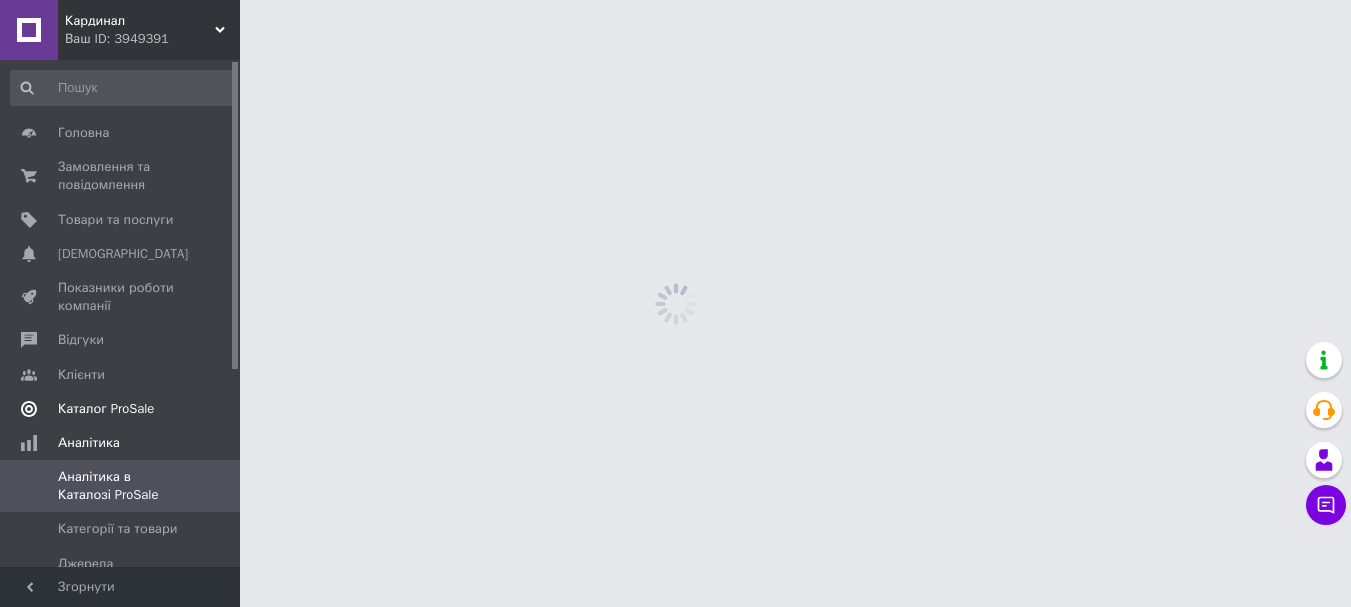 scroll, scrollTop: 0, scrollLeft: 0, axis: both 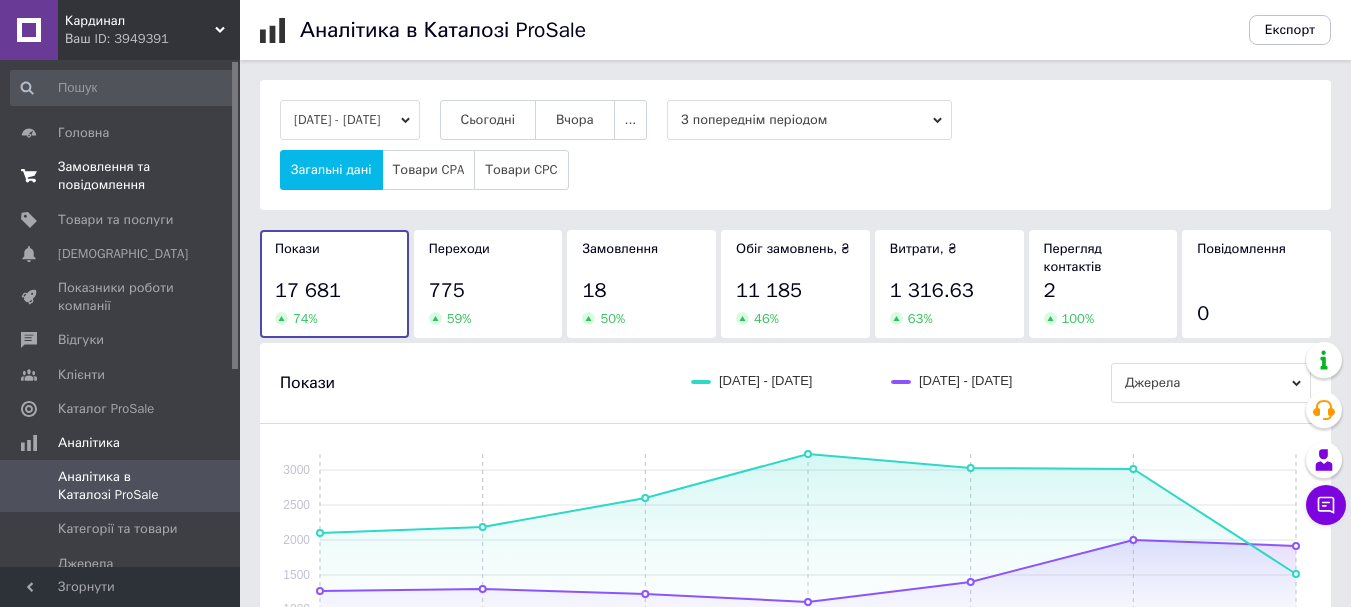click on "Замовлення та повідомлення" at bounding box center [121, 176] 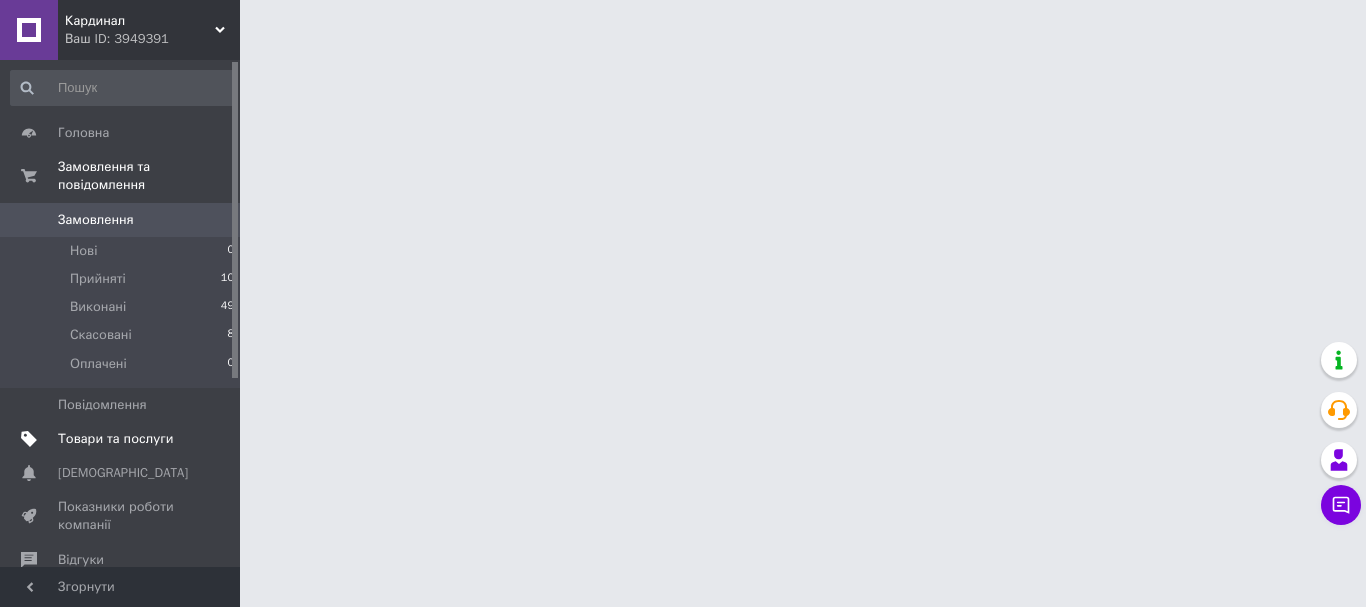click on "Товари та послуги" at bounding box center [115, 439] 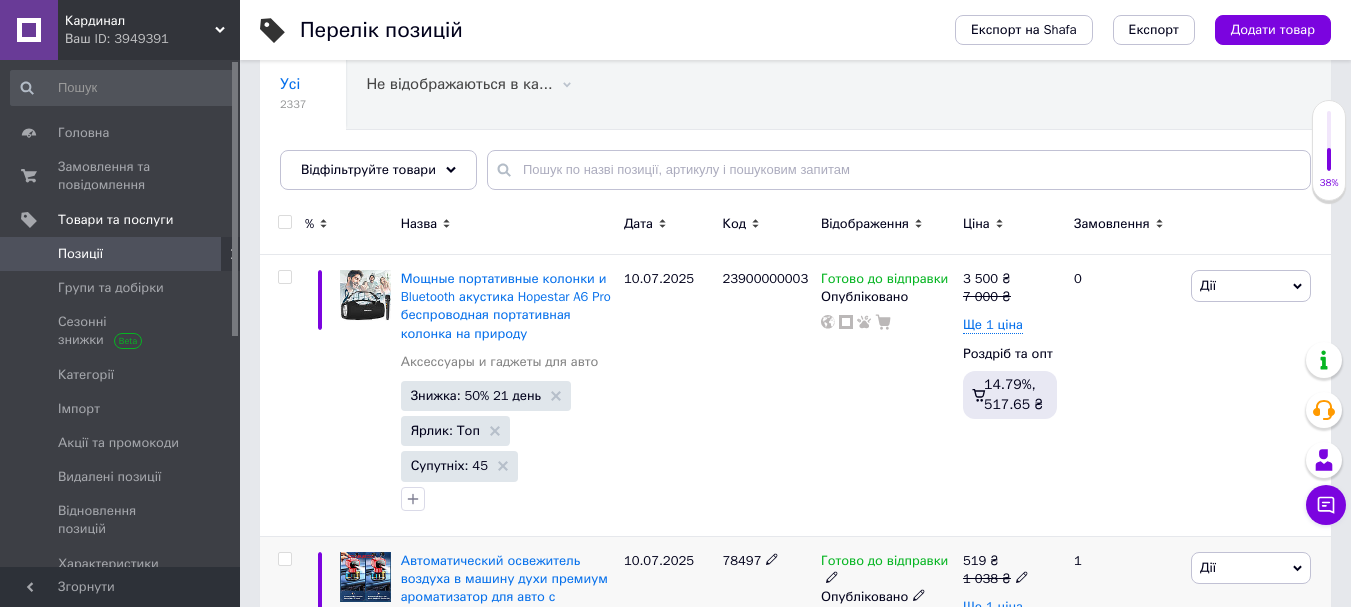 scroll, scrollTop: 300, scrollLeft: 0, axis: vertical 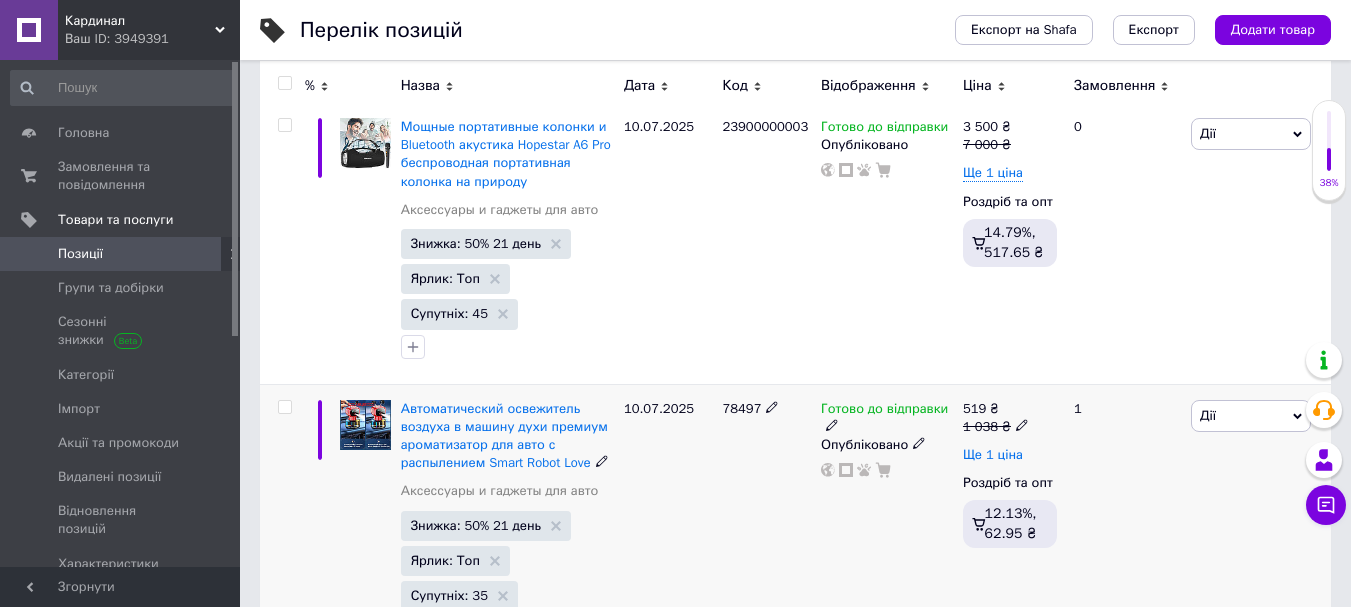 click on "Ще 1 ціна" at bounding box center (993, 455) 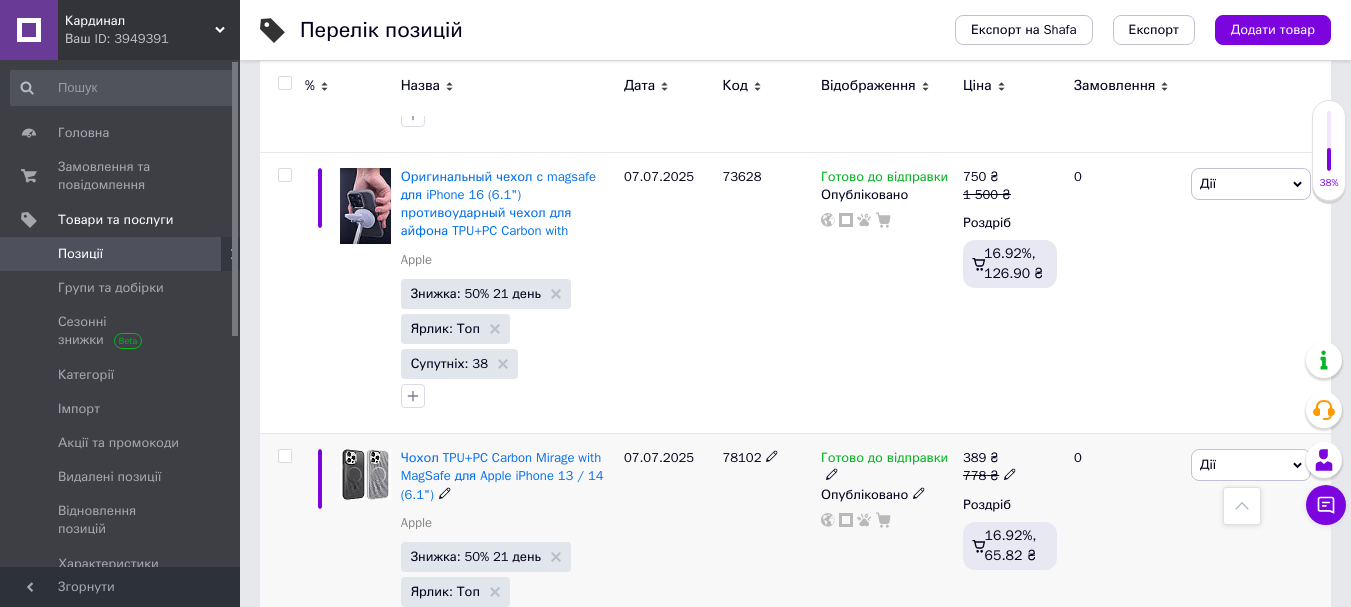 scroll, scrollTop: 1900, scrollLeft: 0, axis: vertical 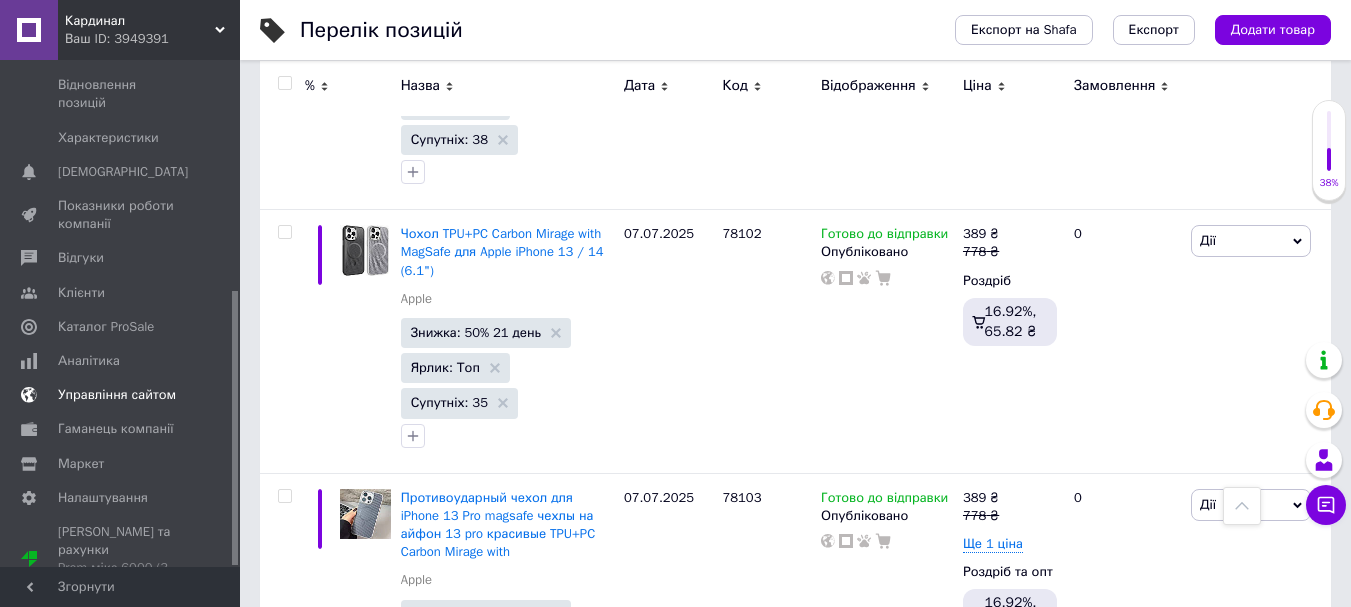 drag, startPoint x: 110, startPoint y: 347, endPoint x: 129, endPoint y: 371, distance: 30.610456 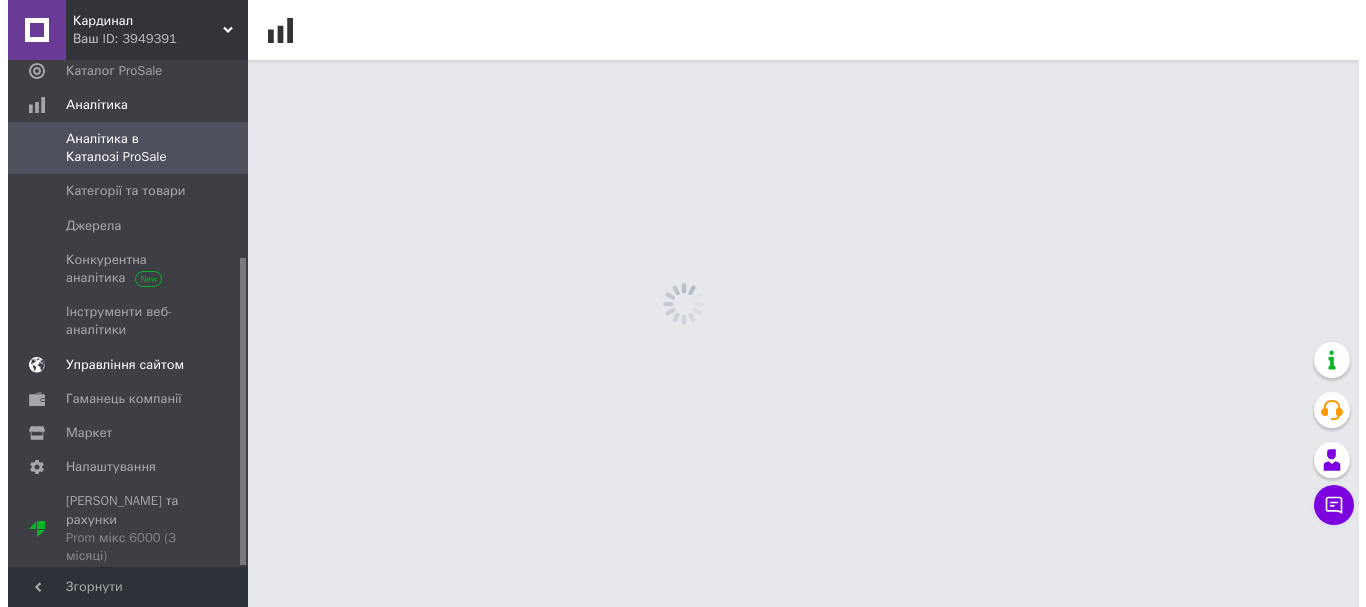 scroll, scrollTop: 0, scrollLeft: 0, axis: both 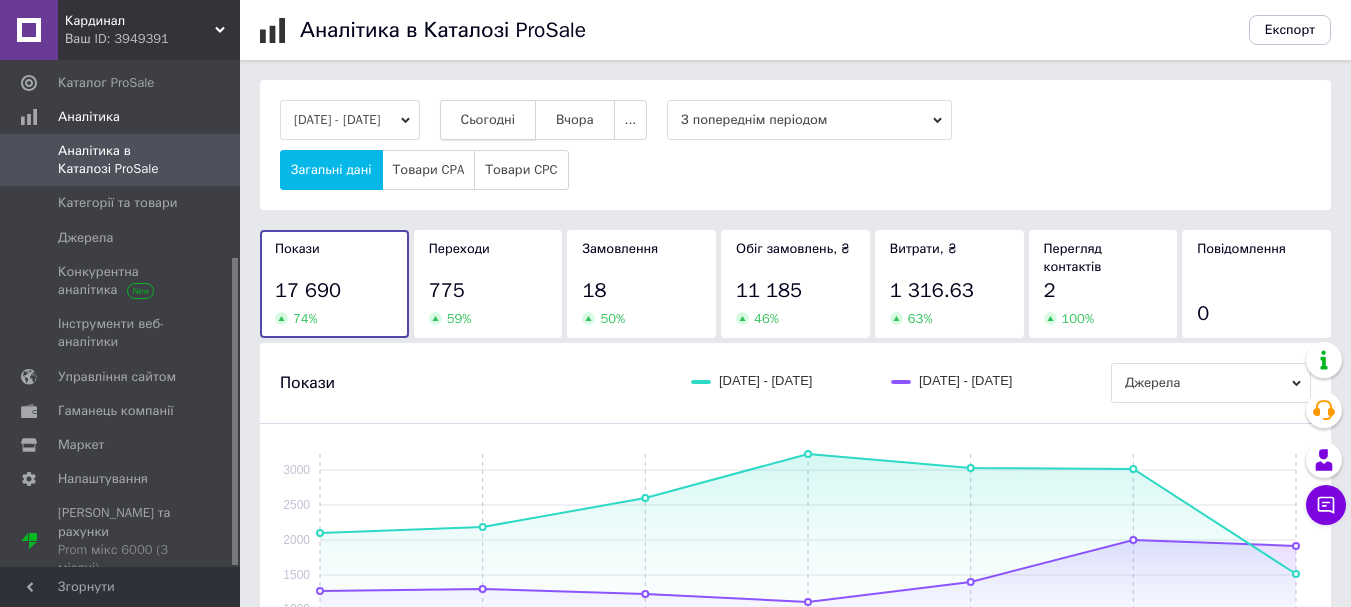 click on "Сьогодні" at bounding box center (488, 120) 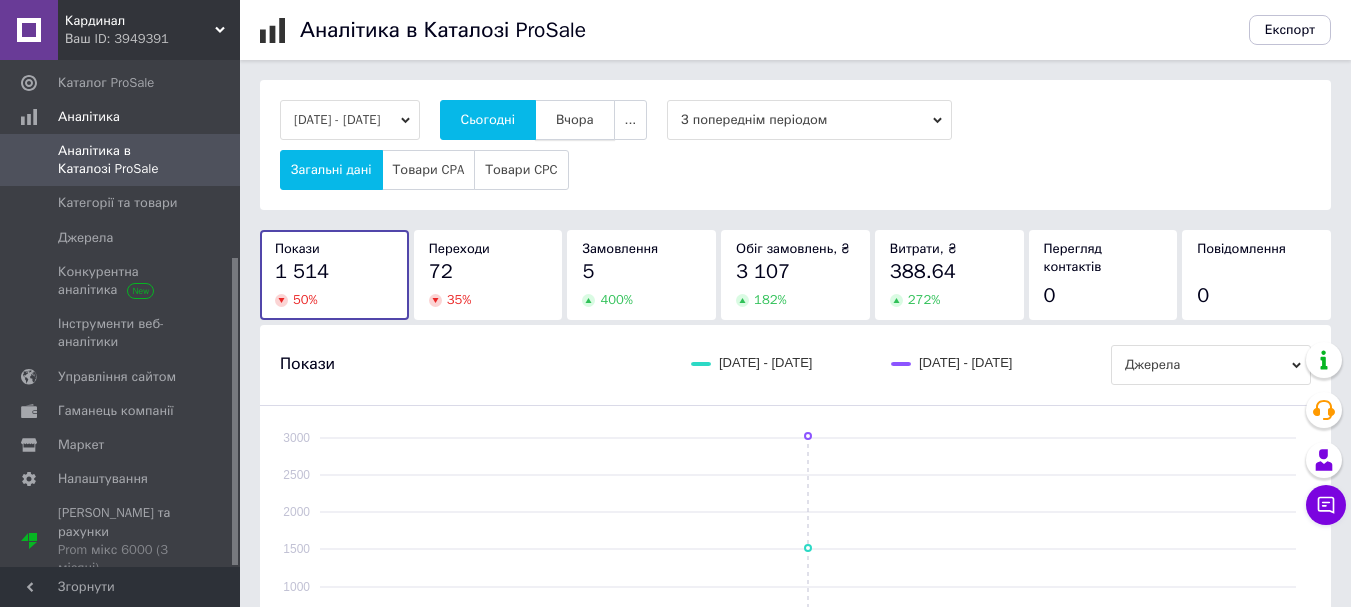 click on "Вчора" at bounding box center (575, 120) 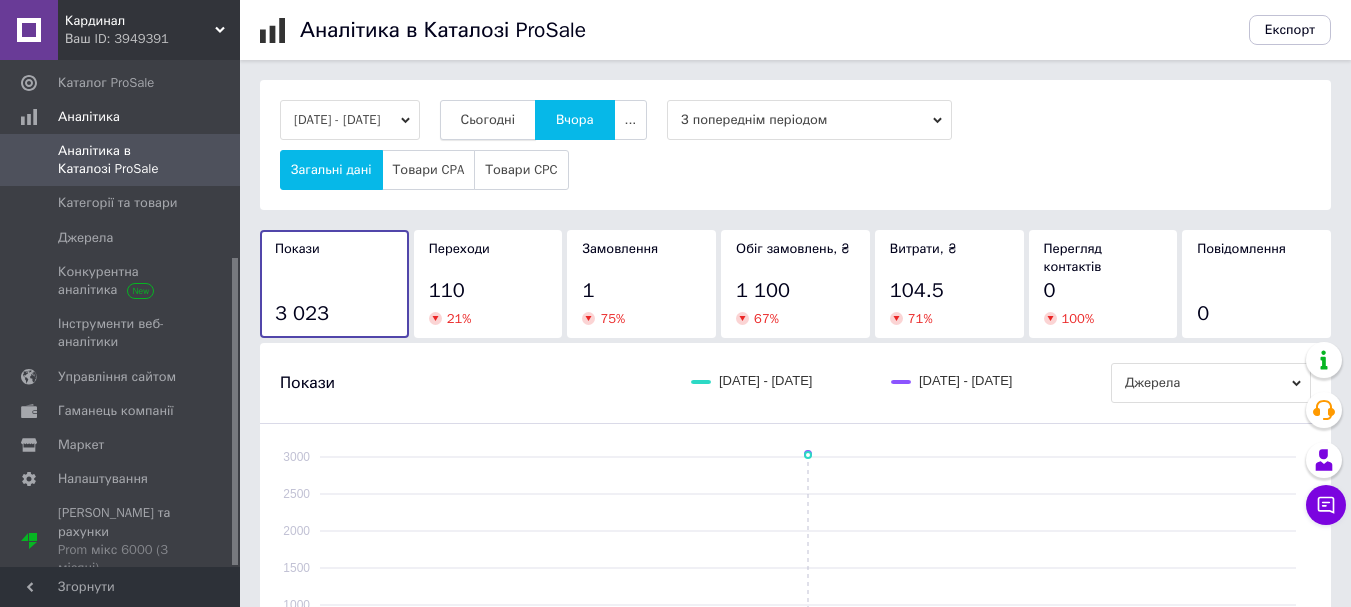click on "Сьогодні" at bounding box center [488, 120] 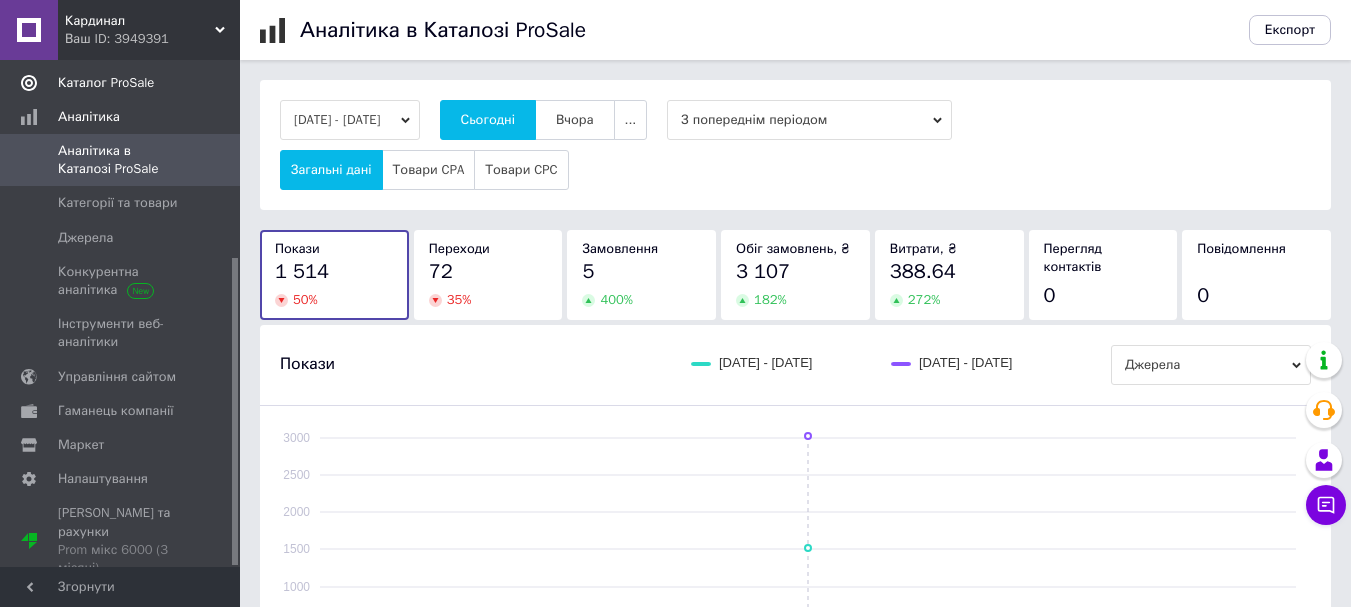 click on "Каталог ProSale" at bounding box center [106, 83] 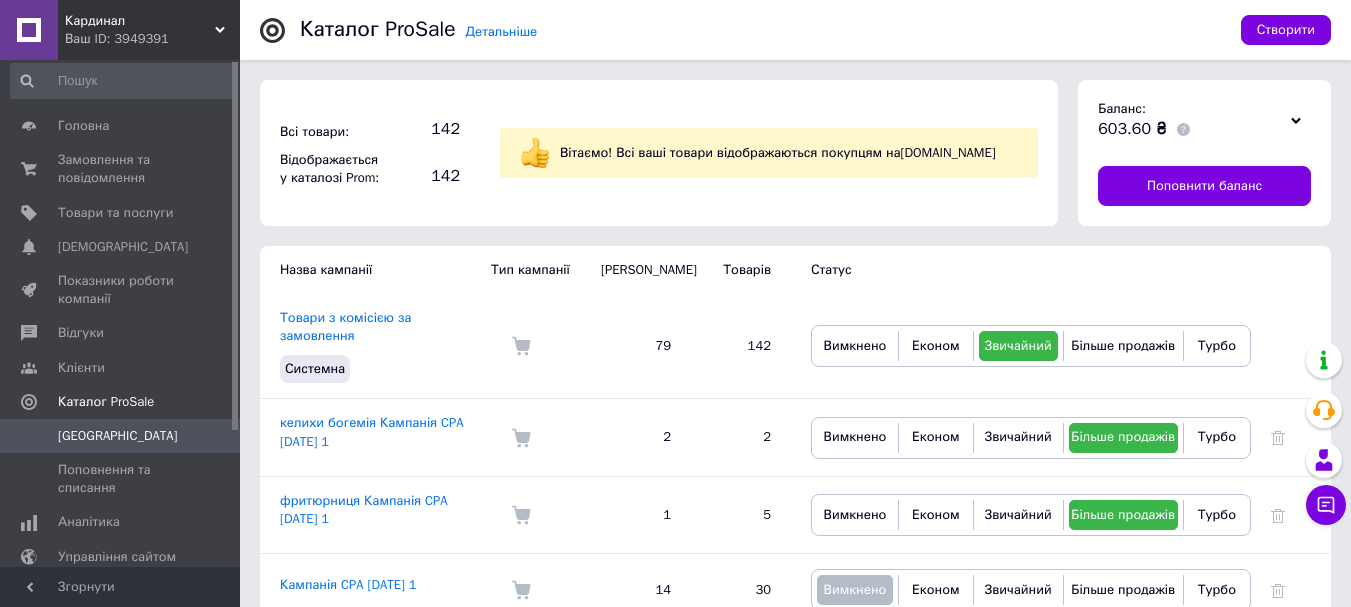 scroll, scrollTop: 0, scrollLeft: 0, axis: both 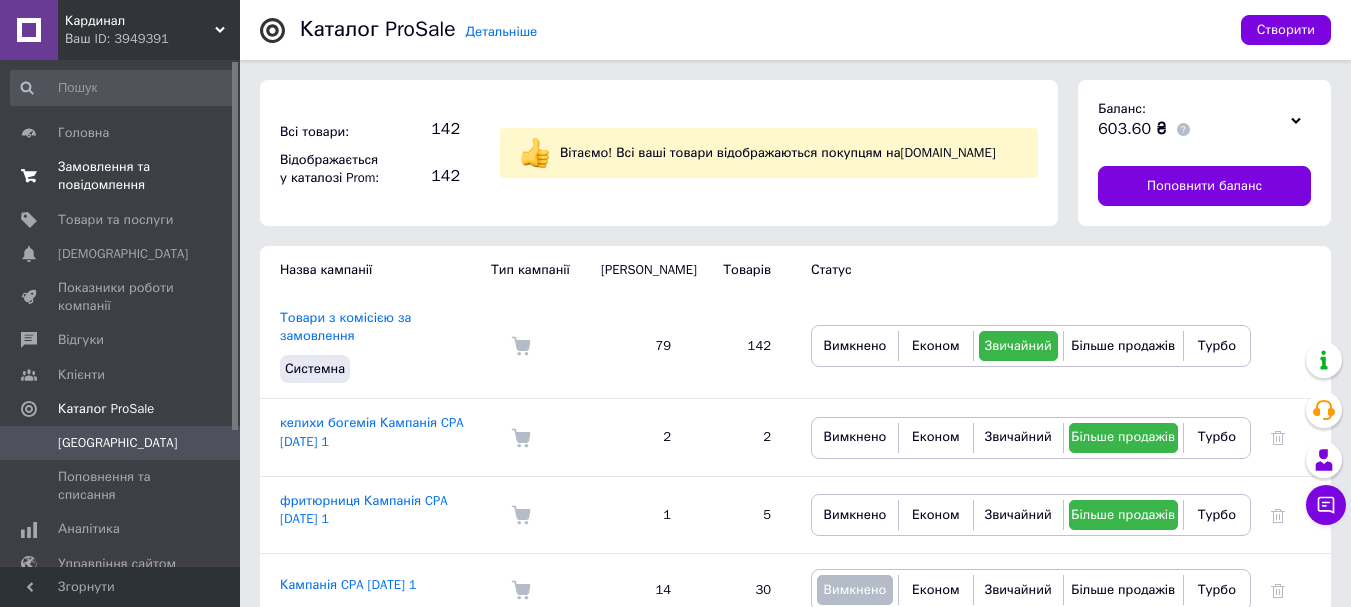 click on "Замовлення та повідомлення" at bounding box center (121, 176) 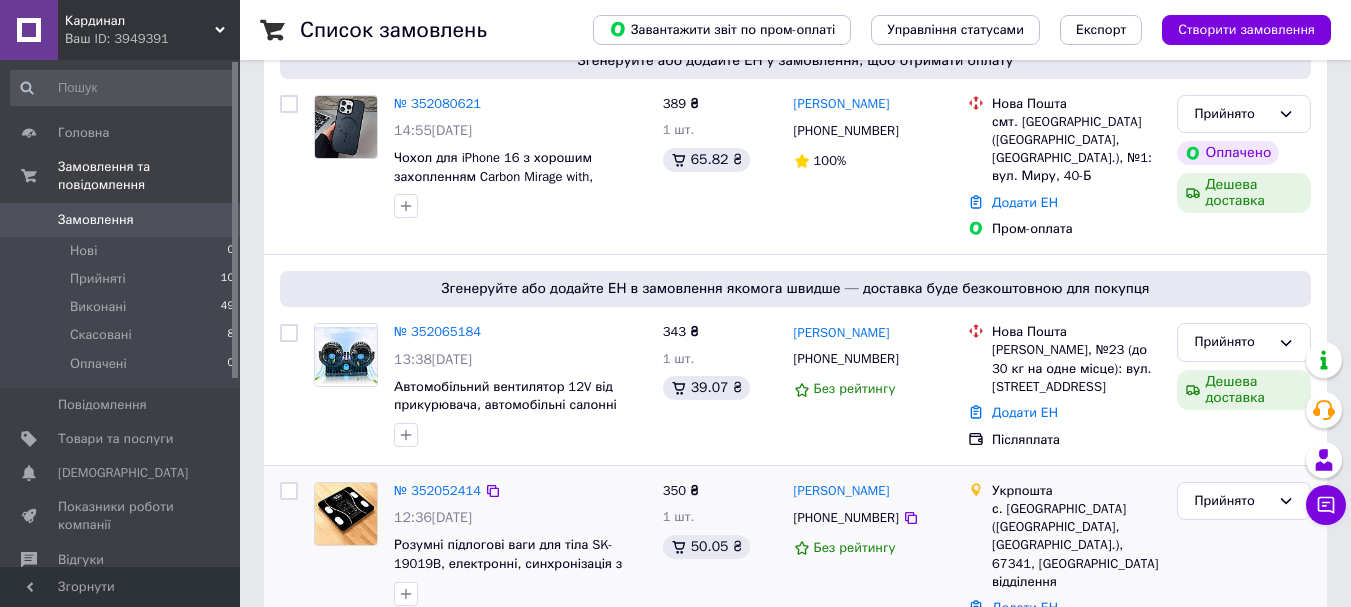 scroll, scrollTop: 0, scrollLeft: 0, axis: both 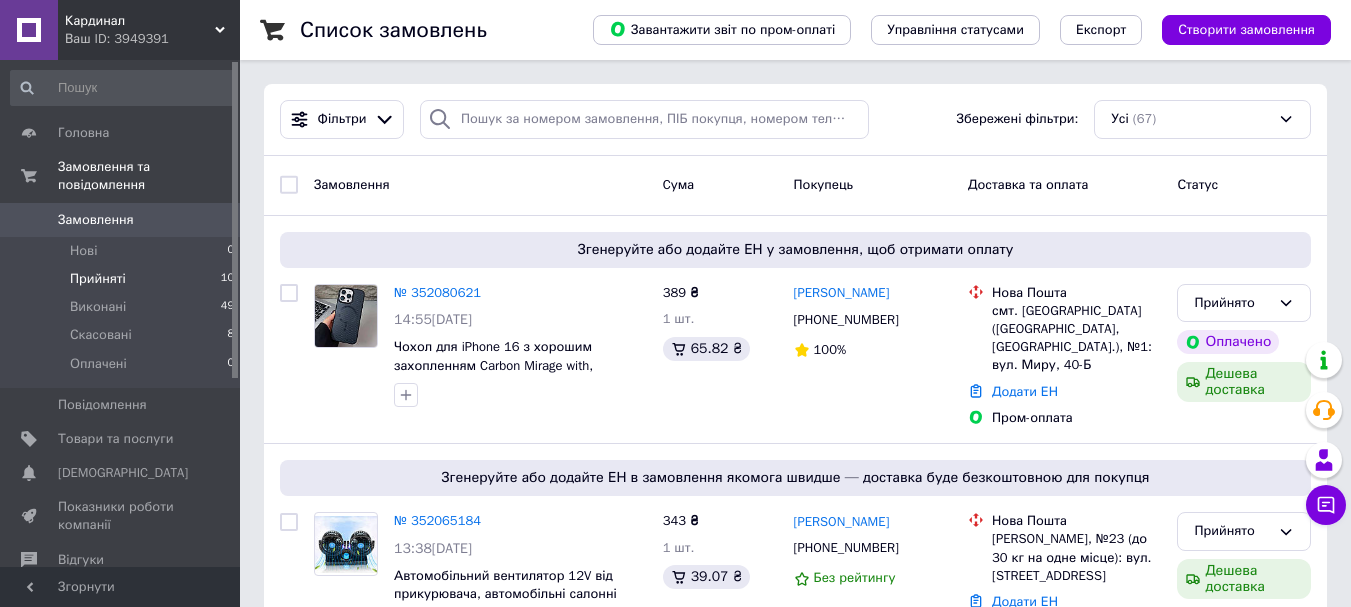 click on "Прийняті" at bounding box center [98, 279] 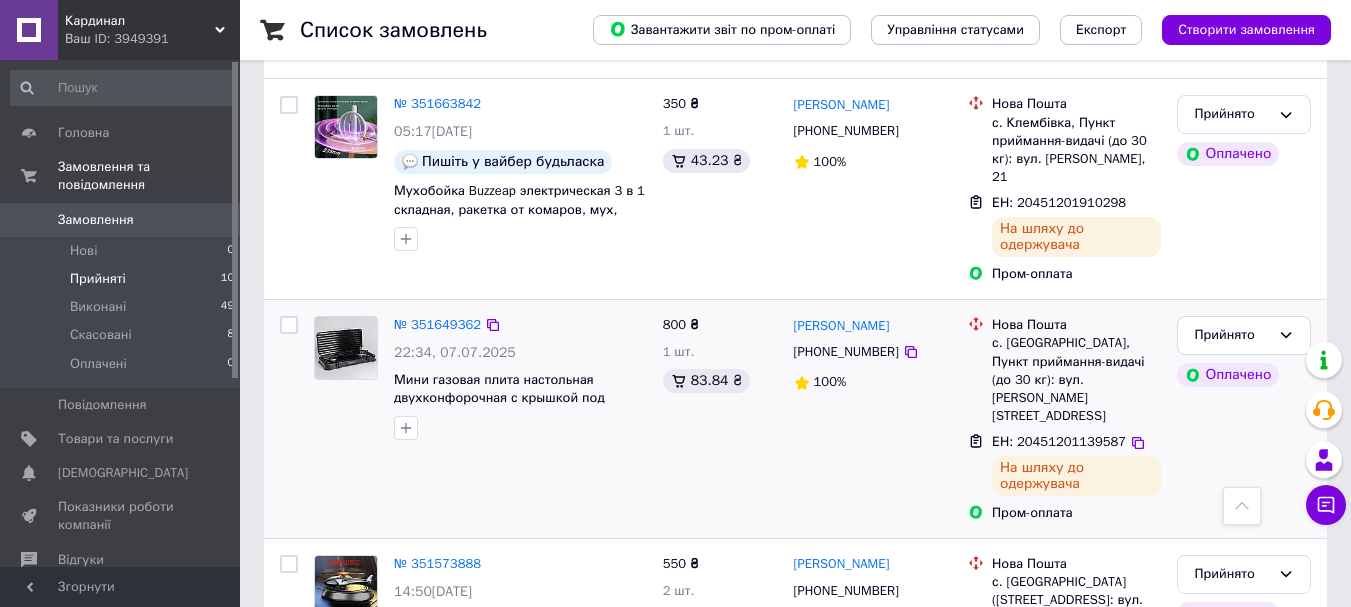 scroll, scrollTop: 1707, scrollLeft: 0, axis: vertical 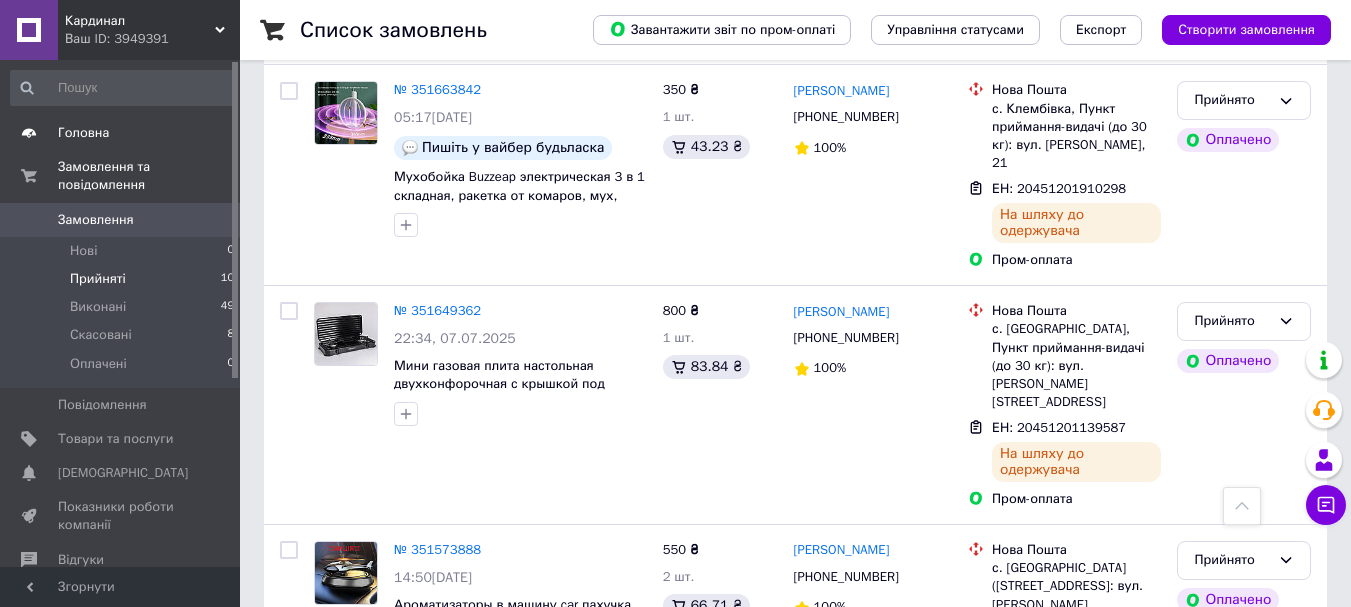 click on "Головна" at bounding box center [83, 133] 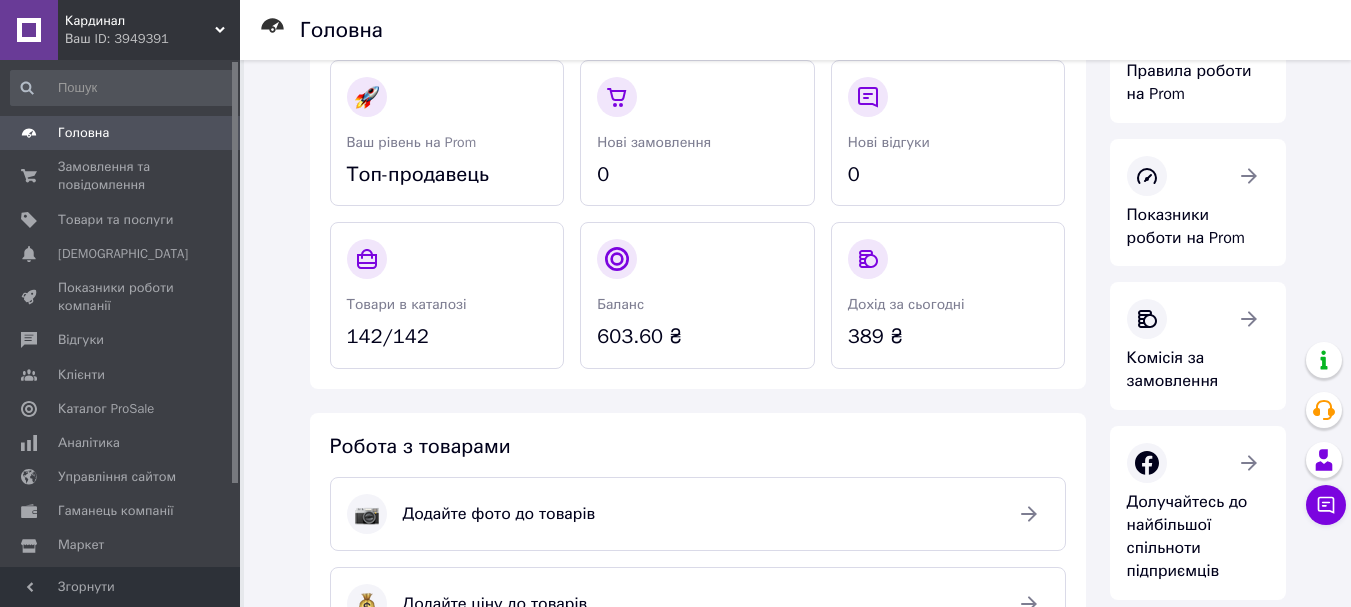 scroll, scrollTop: 100, scrollLeft: 0, axis: vertical 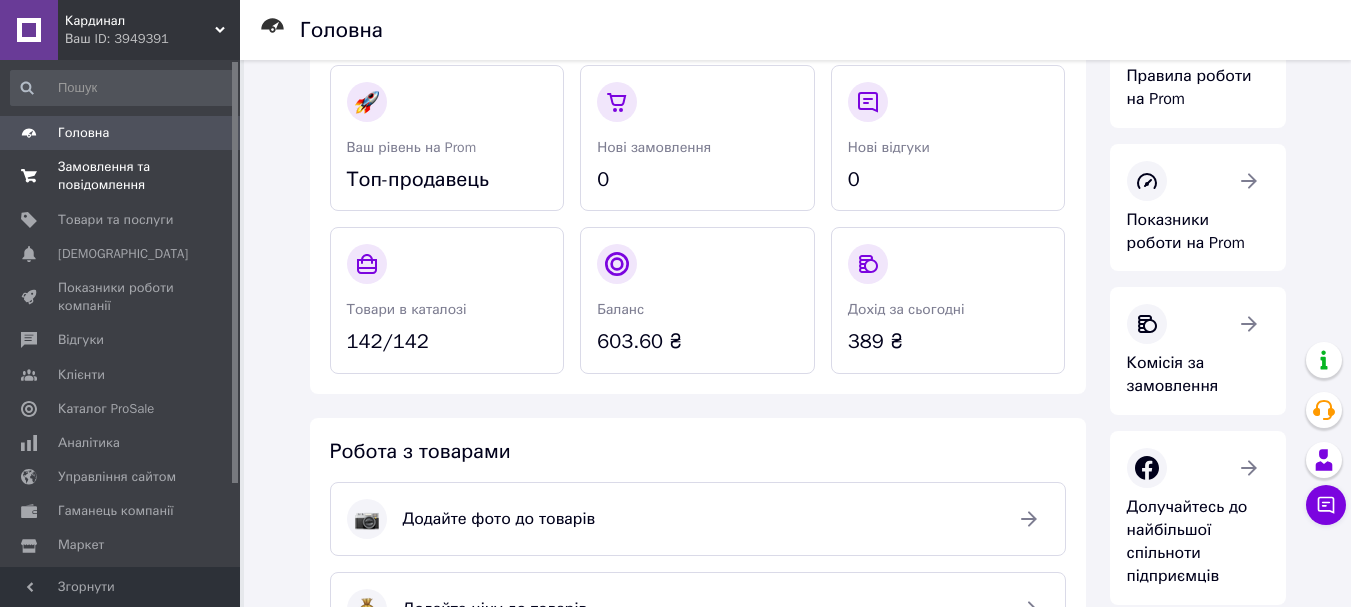 click on "Замовлення та повідомлення" at bounding box center (121, 176) 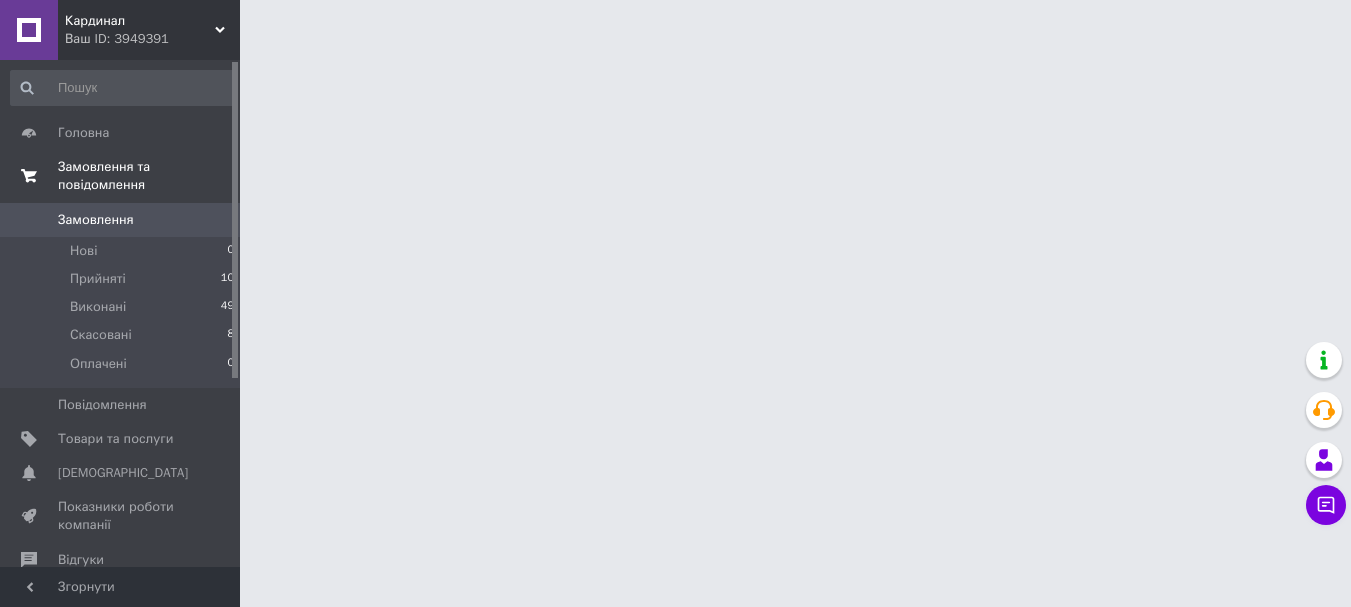 scroll, scrollTop: 0, scrollLeft: 0, axis: both 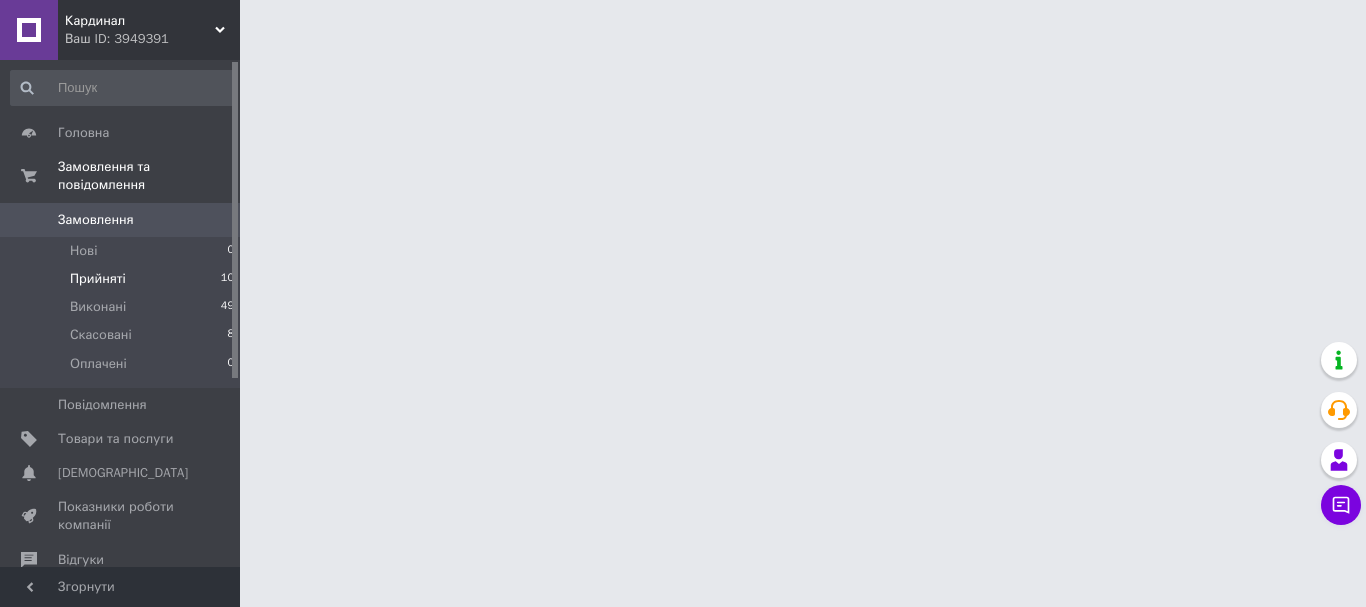 click on "Прийняті" at bounding box center (98, 279) 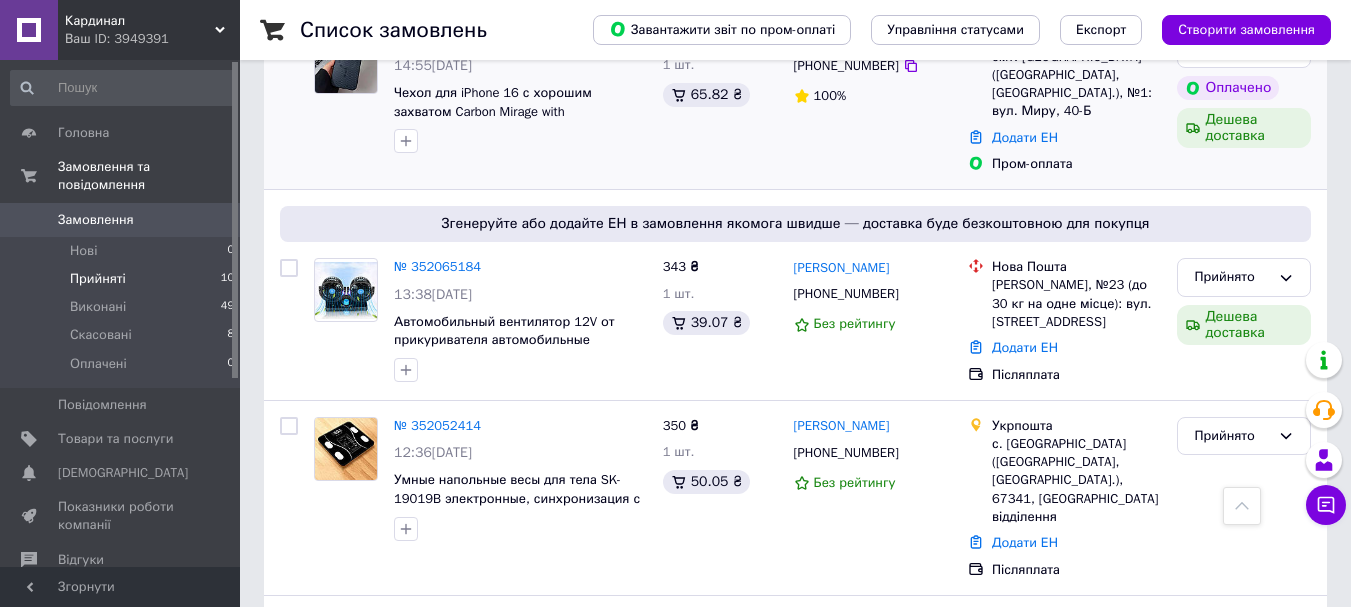 scroll, scrollTop: 0, scrollLeft: 0, axis: both 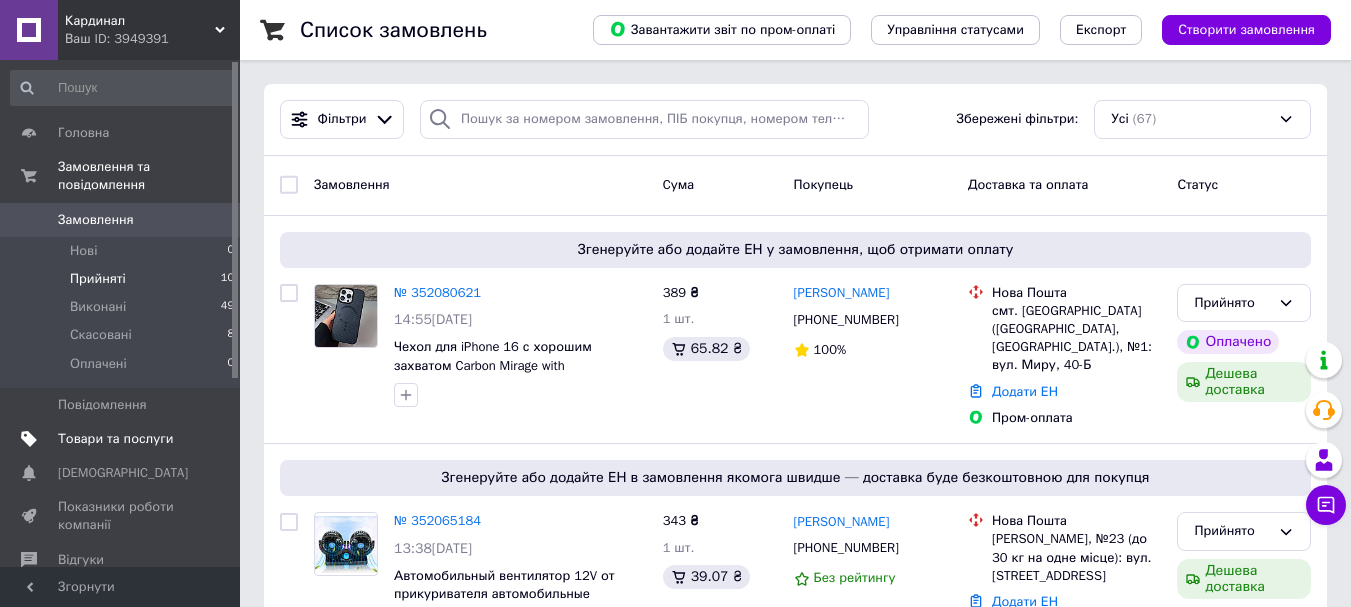 click on "Товари та послуги" at bounding box center (115, 439) 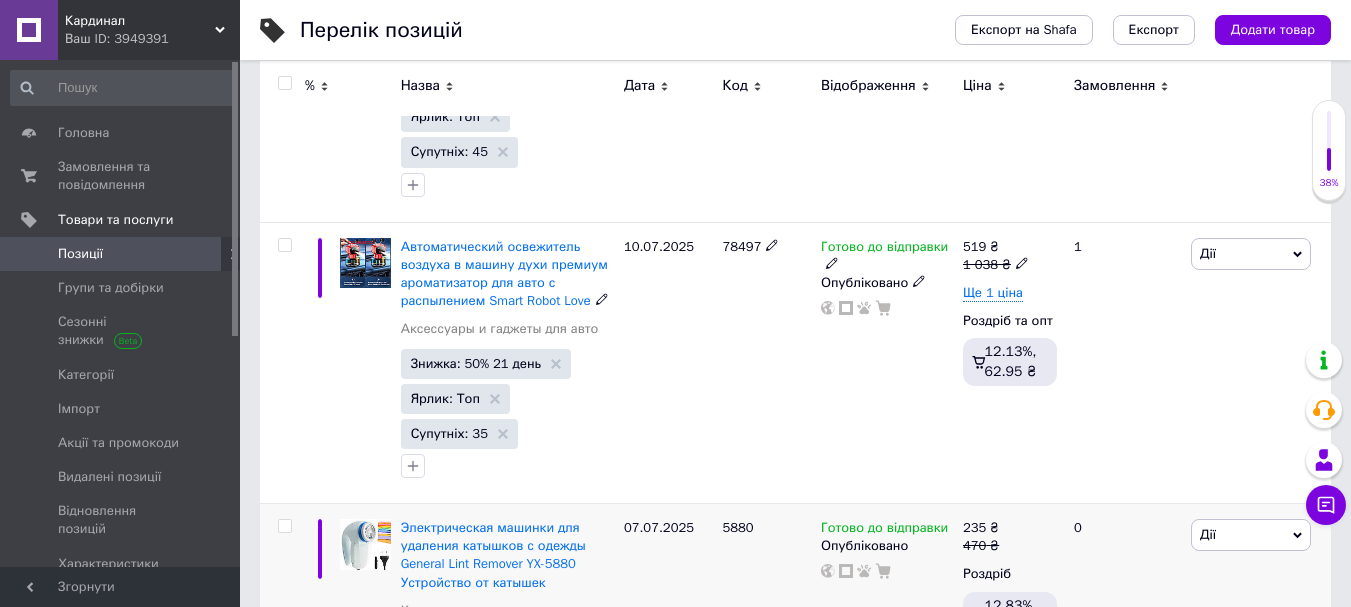 scroll, scrollTop: 500, scrollLeft: 0, axis: vertical 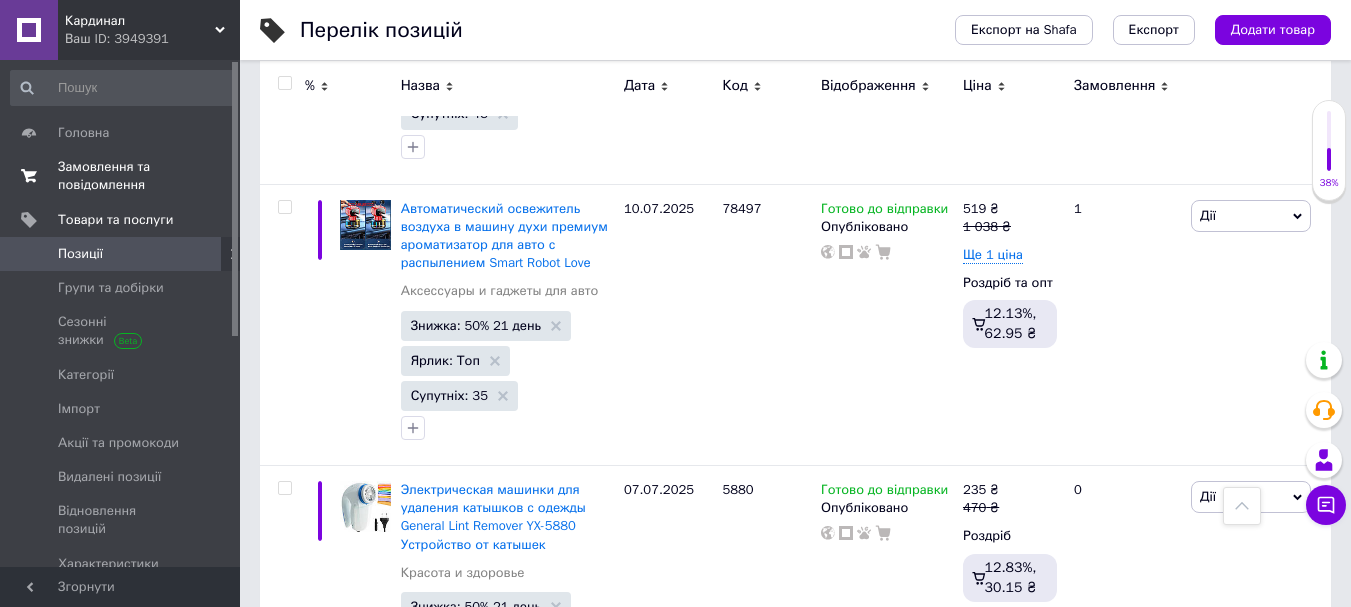 click on "Замовлення та повідомлення 0 0" at bounding box center [123, 176] 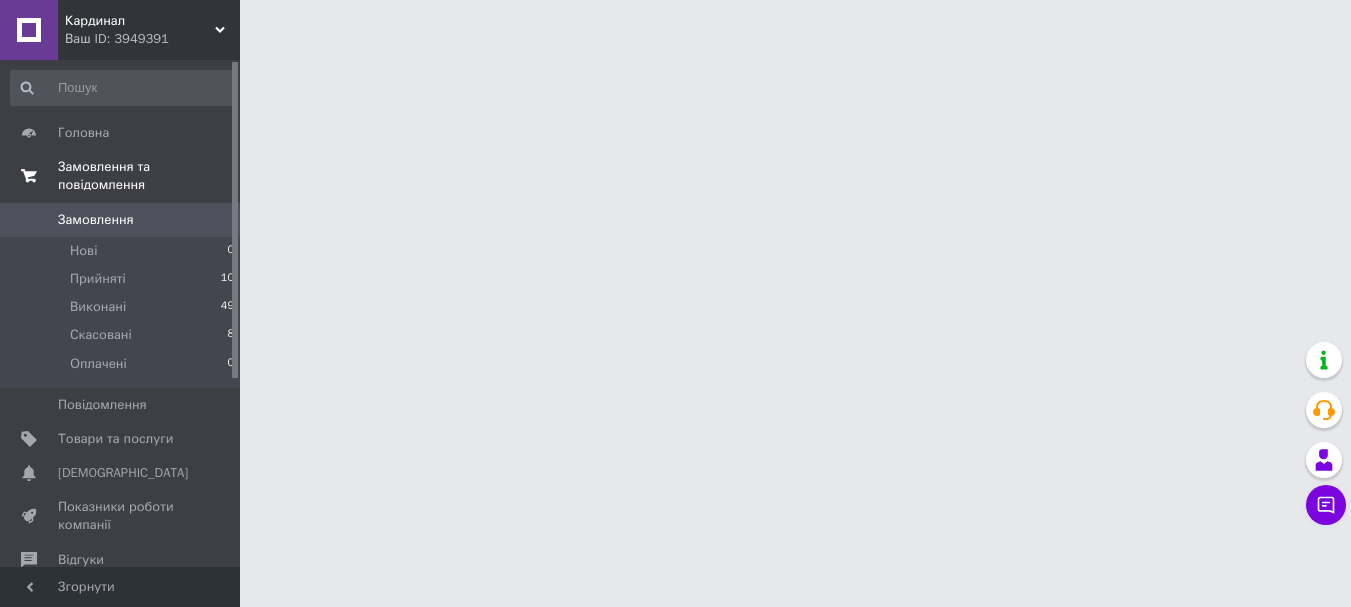 scroll, scrollTop: 0, scrollLeft: 0, axis: both 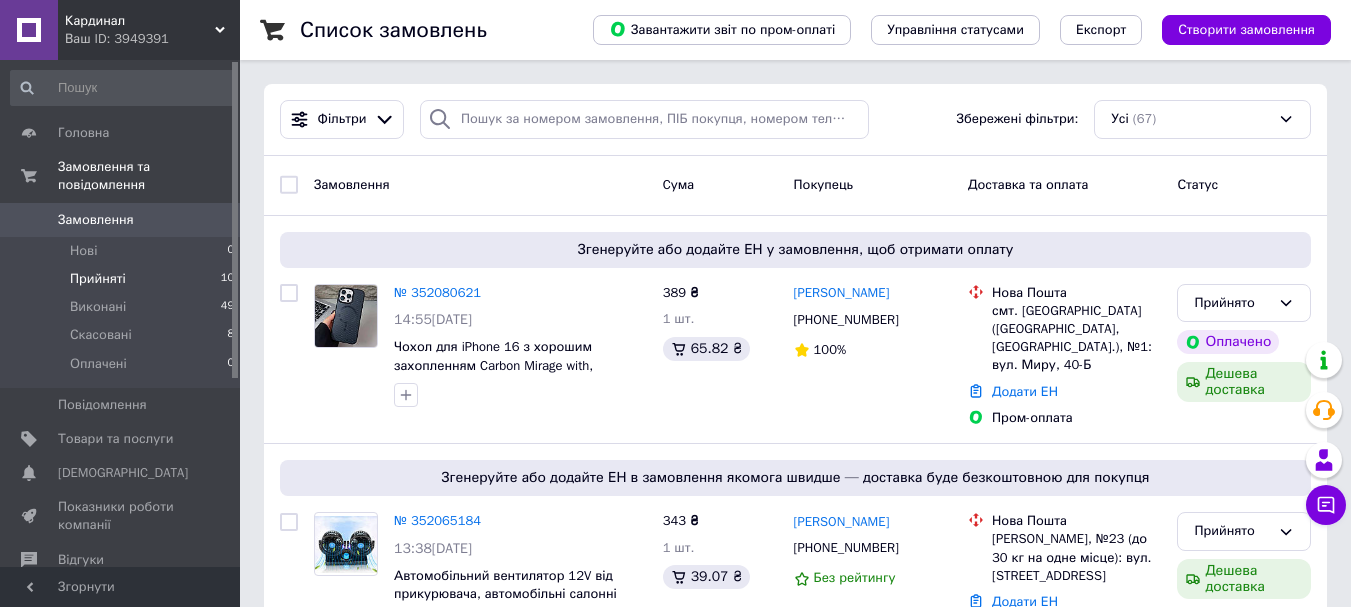 click on "Прийняті 10" at bounding box center [123, 279] 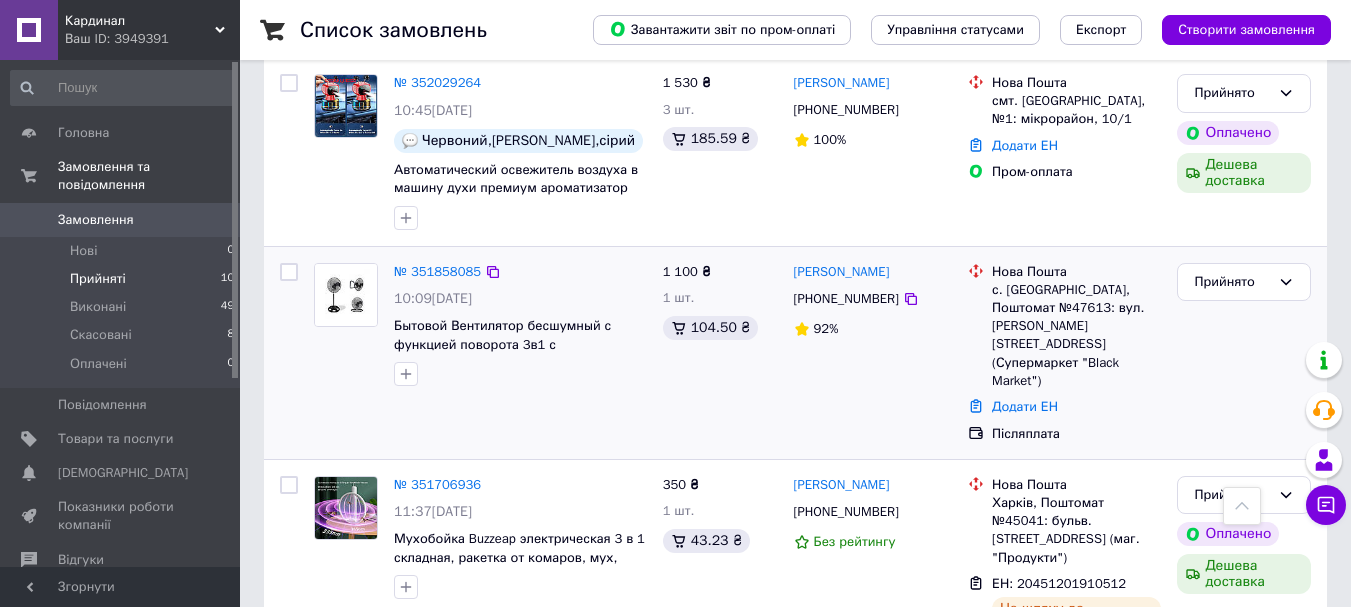scroll, scrollTop: 1207, scrollLeft: 0, axis: vertical 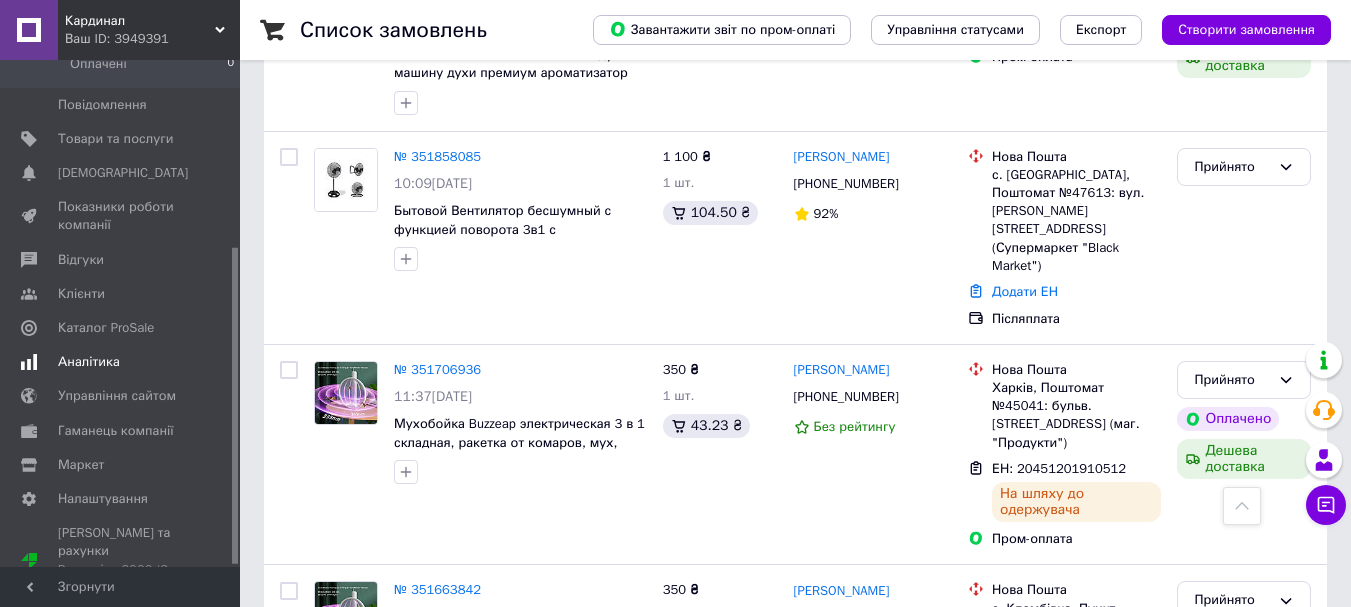 click on "Аналітика" at bounding box center (89, 362) 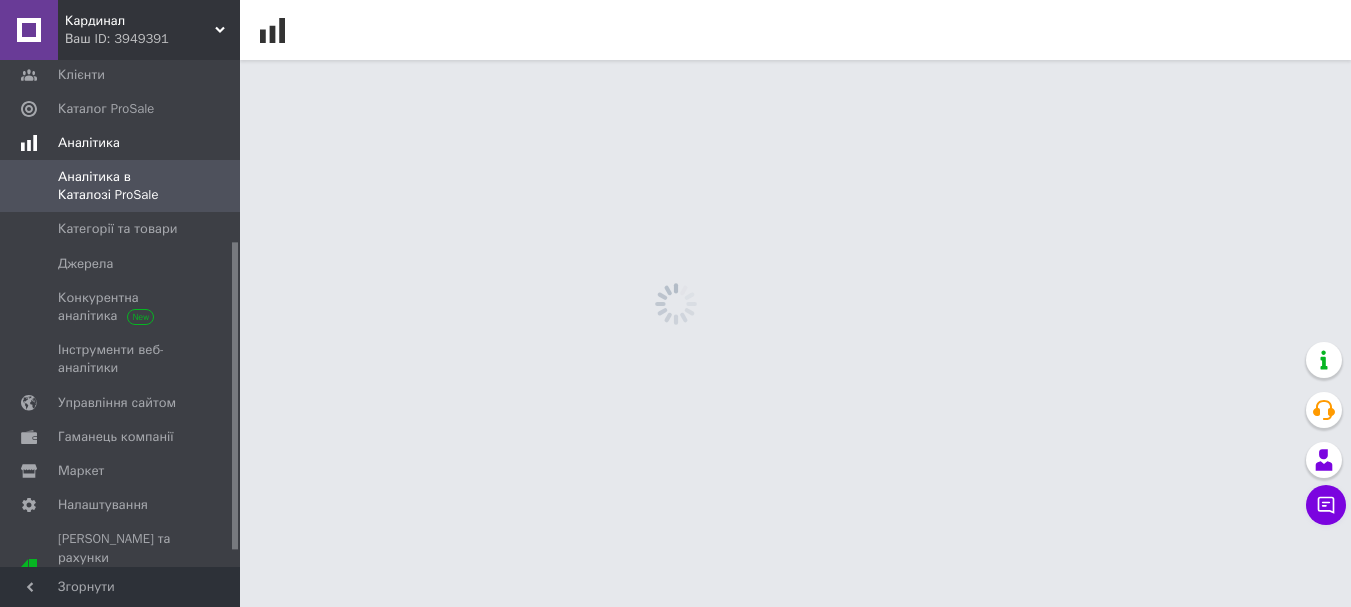 scroll, scrollTop: 0, scrollLeft: 0, axis: both 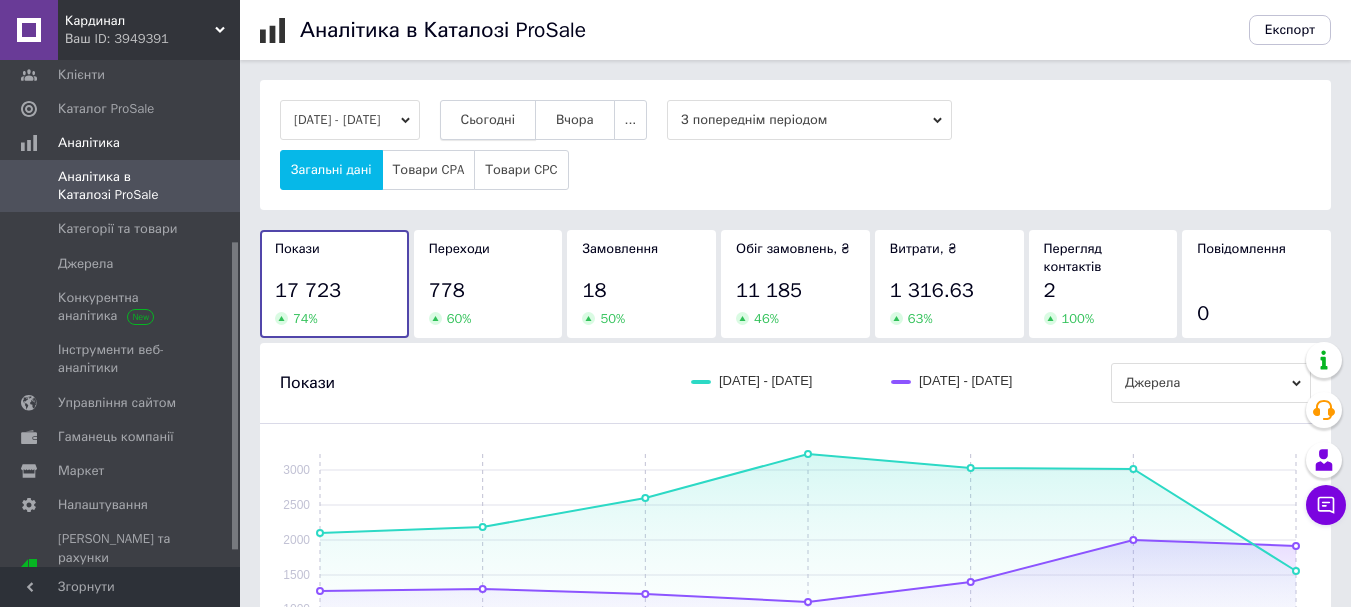 click on "Сьогодні" at bounding box center [488, 120] 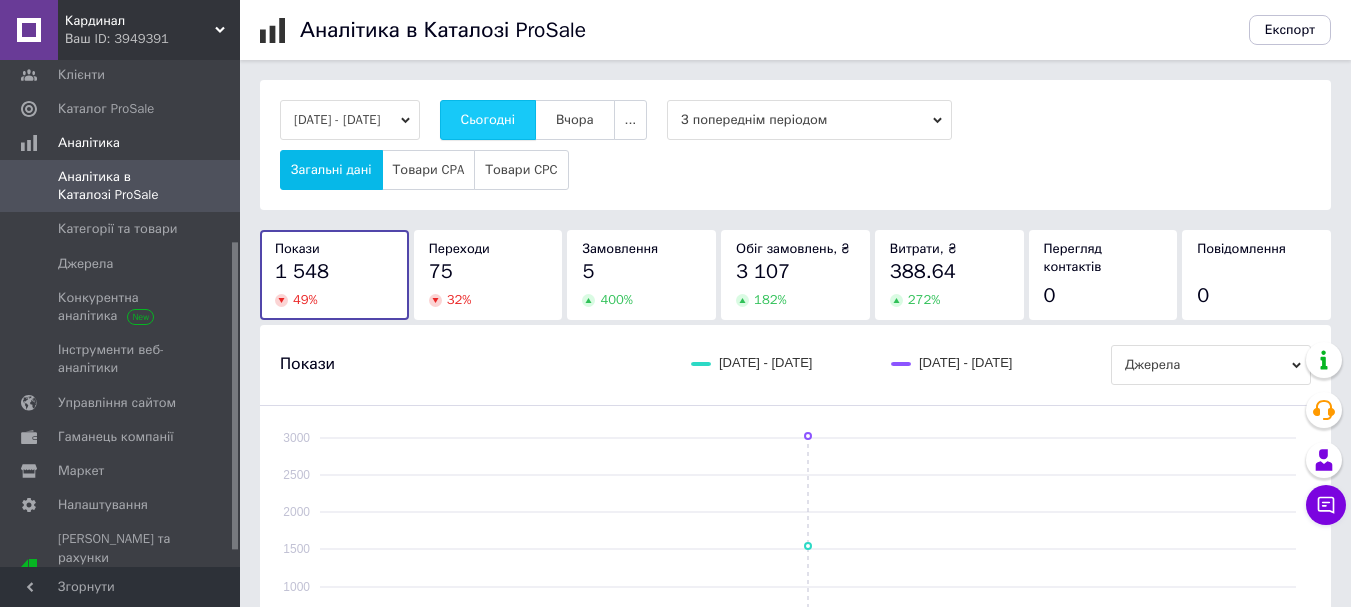 type 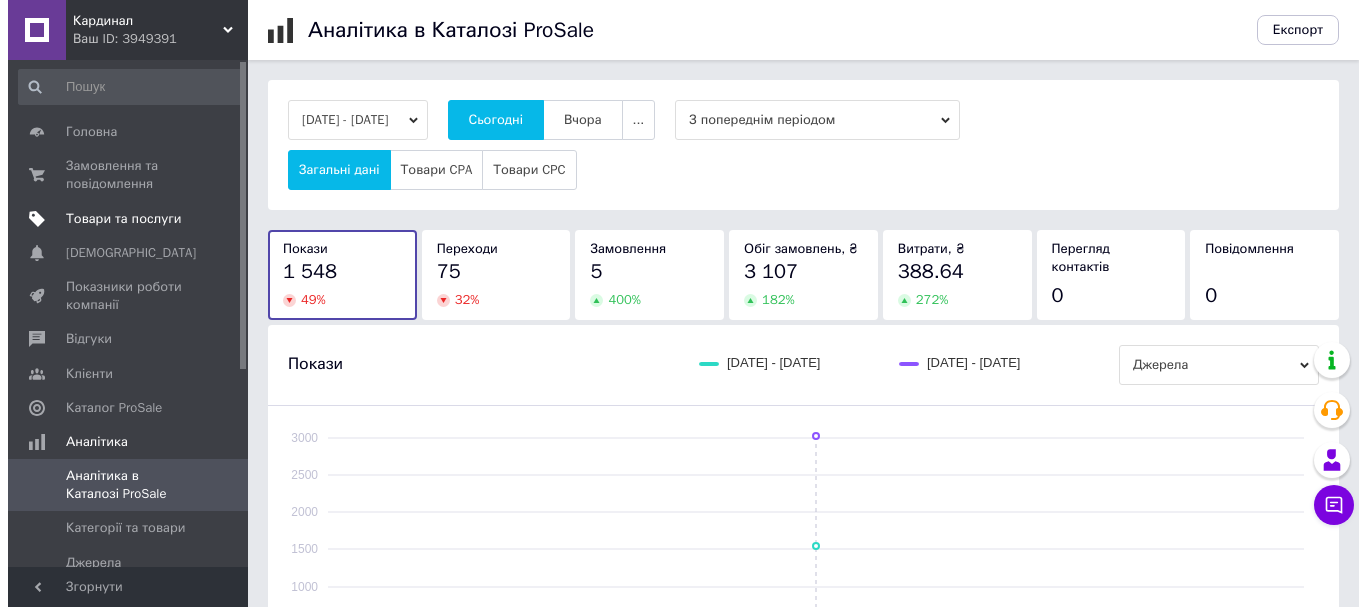 scroll, scrollTop: 0, scrollLeft: 0, axis: both 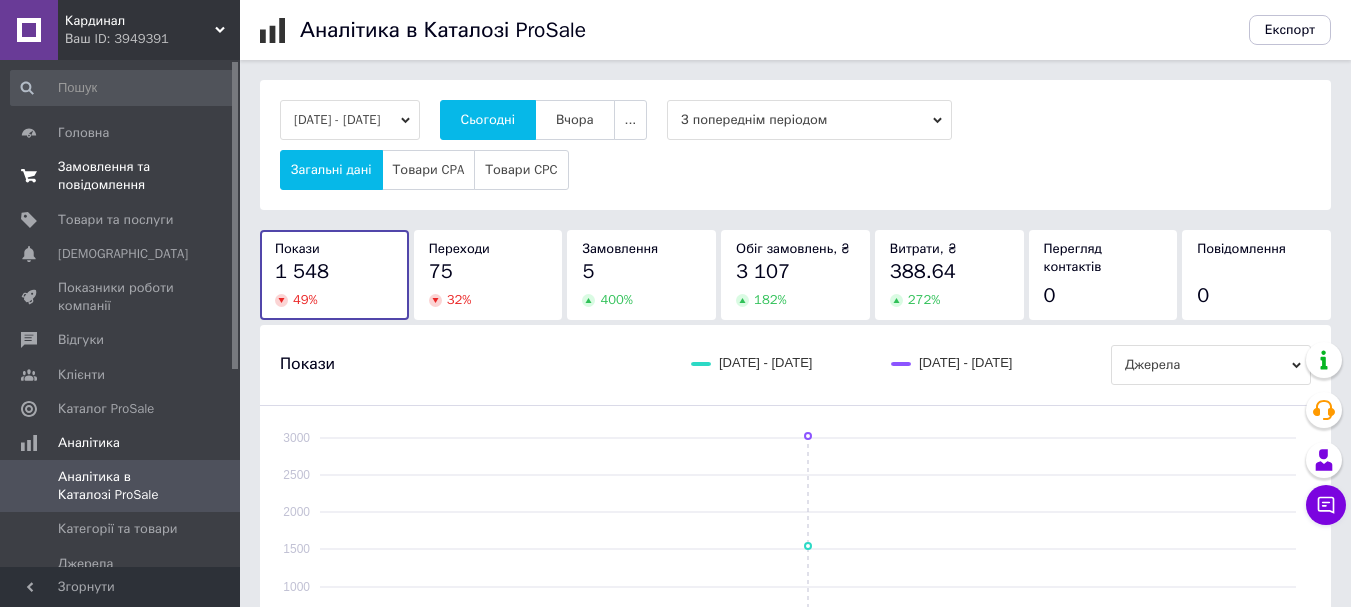 click on "Замовлення та повідомлення" at bounding box center (121, 176) 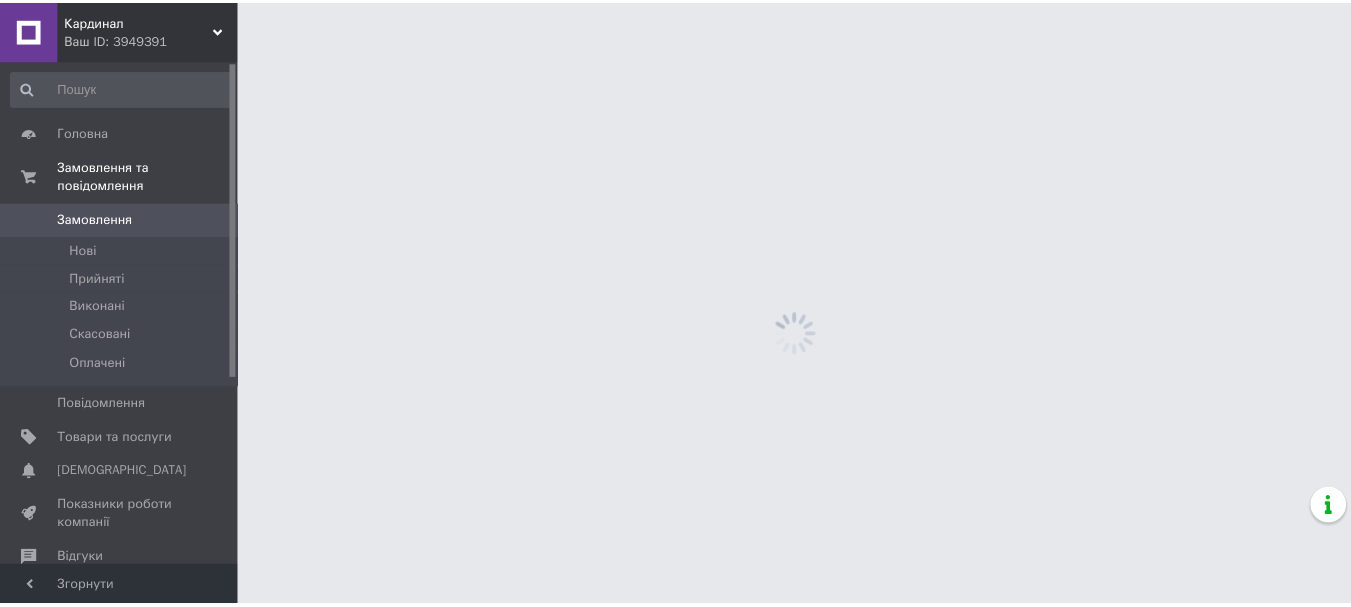 scroll, scrollTop: 0, scrollLeft: 0, axis: both 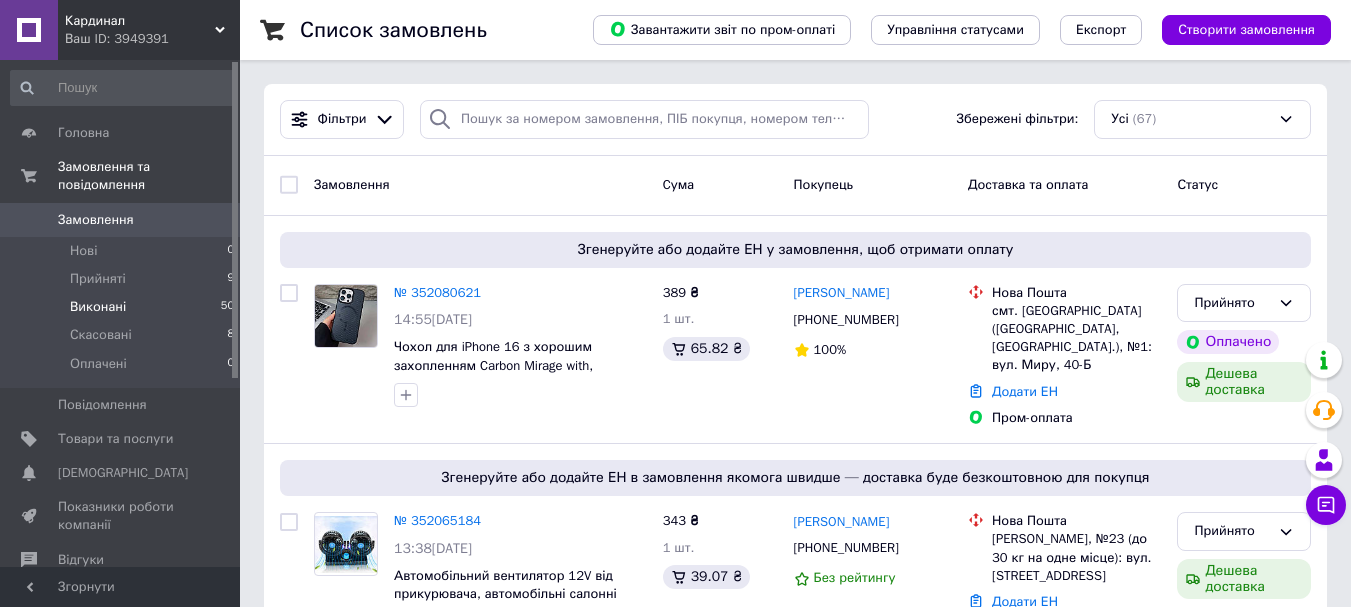 click on "Виконані" at bounding box center (98, 307) 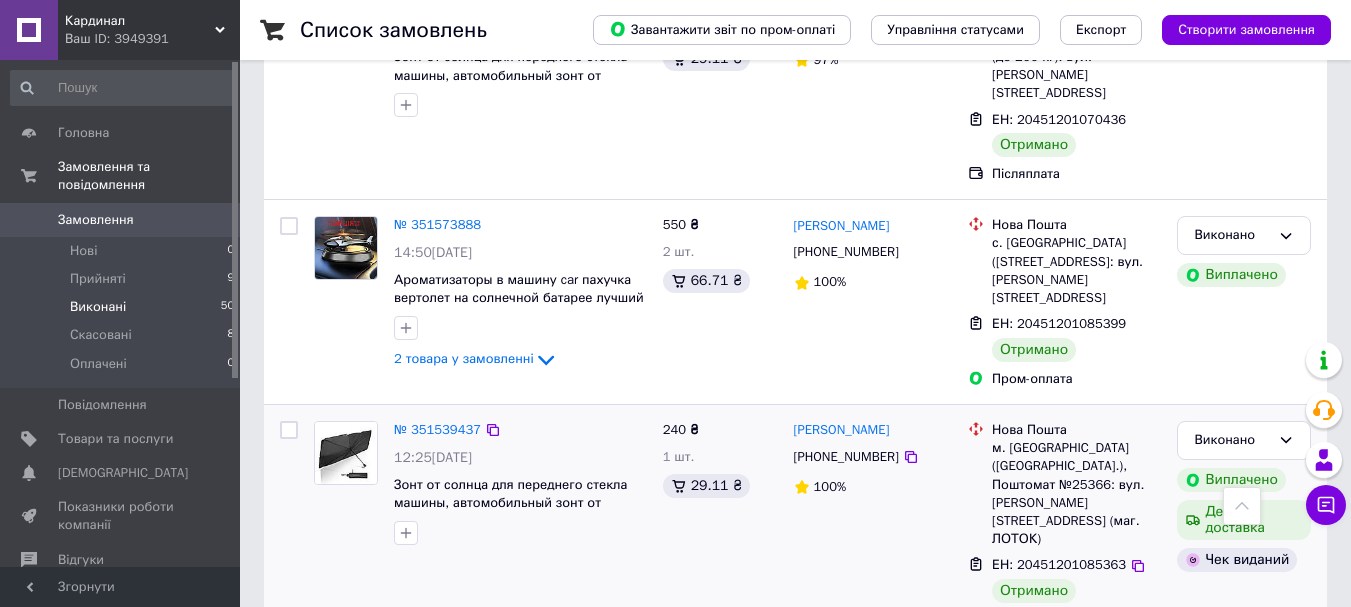 scroll, scrollTop: 700, scrollLeft: 0, axis: vertical 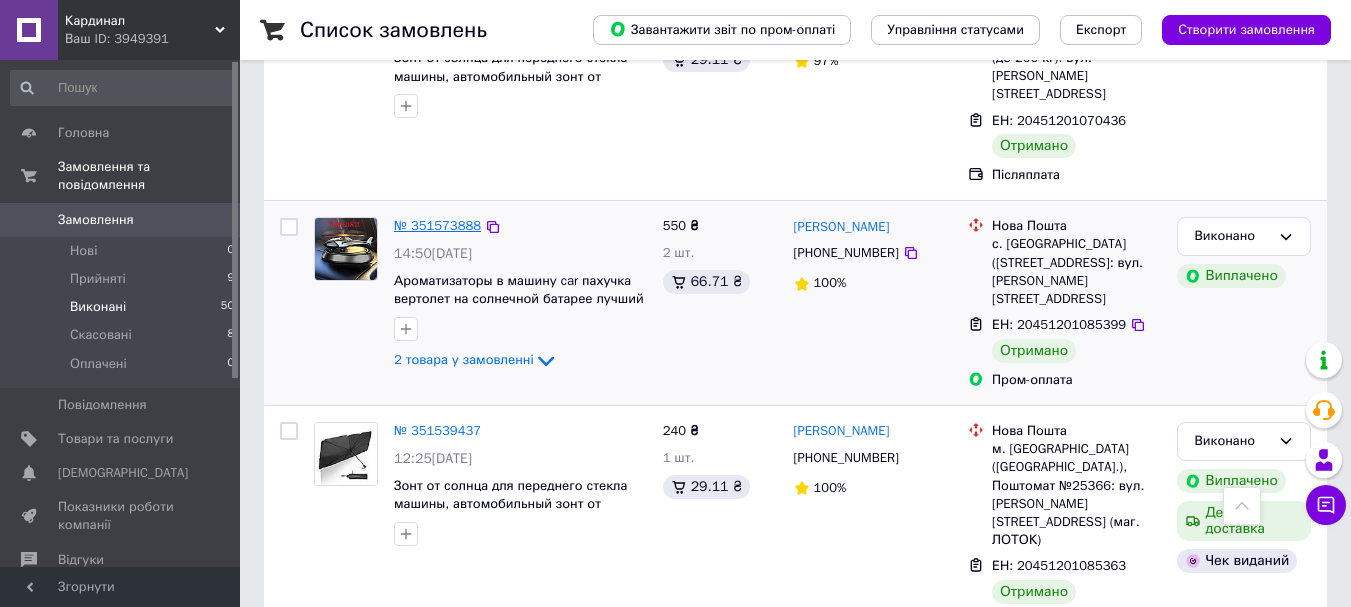click on "№ 351573888" at bounding box center [437, 225] 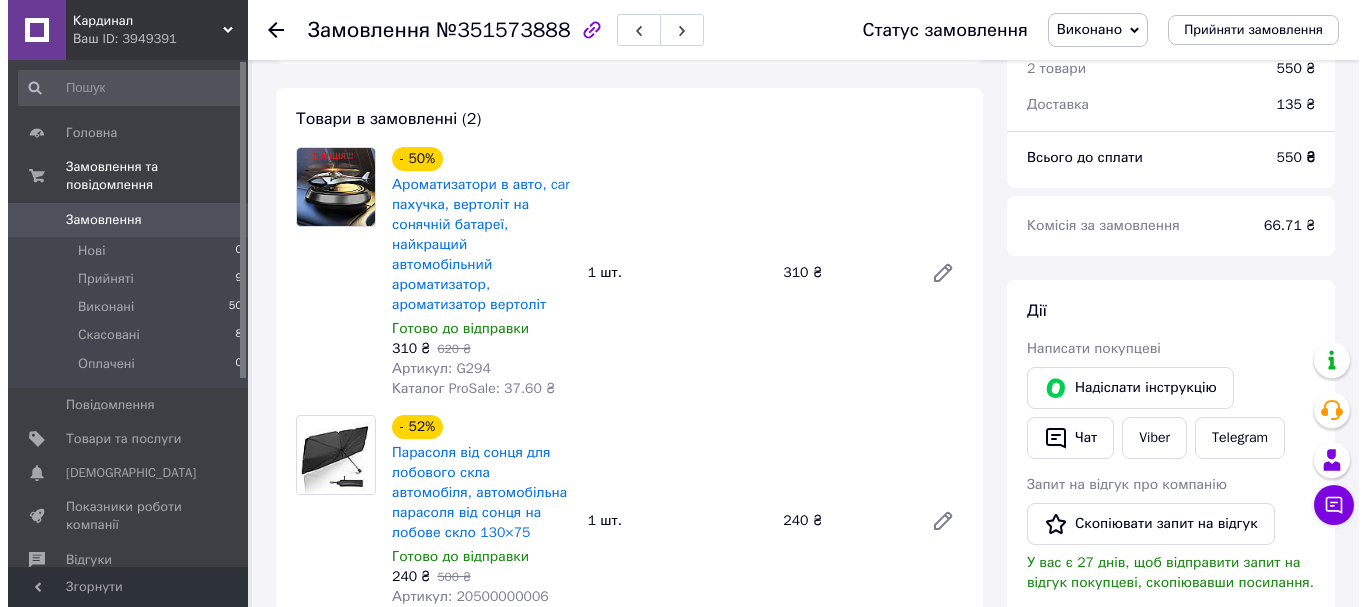 scroll, scrollTop: 200, scrollLeft: 0, axis: vertical 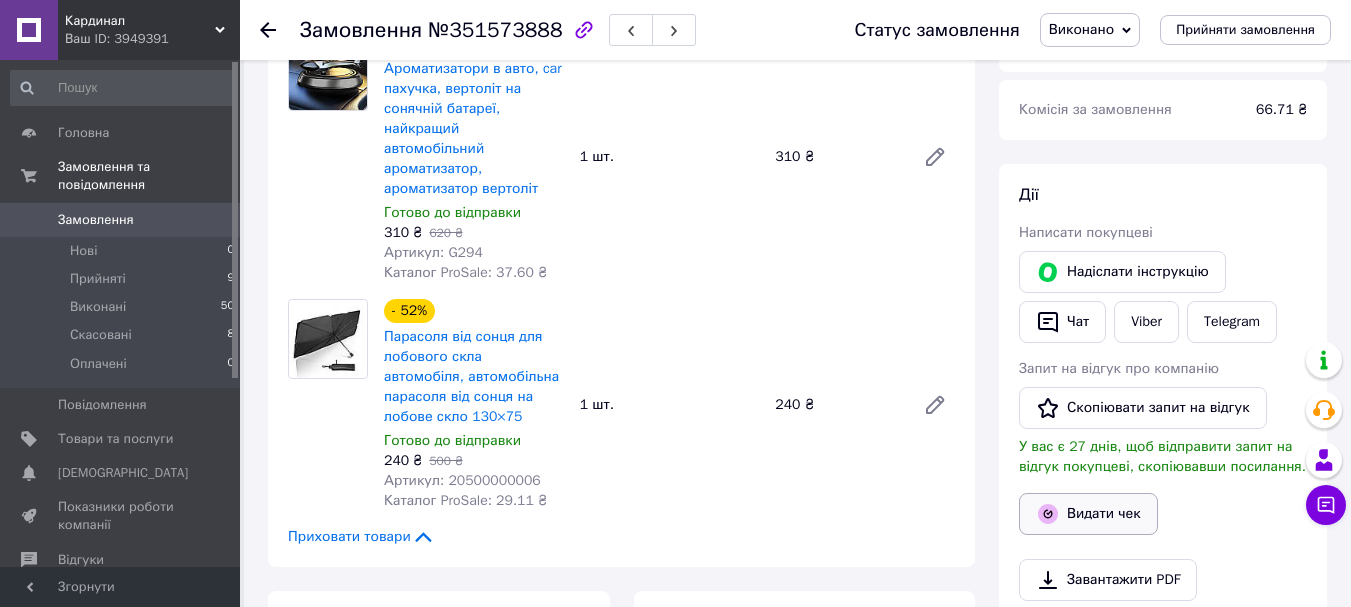 click on "Видати чек" at bounding box center [1088, 514] 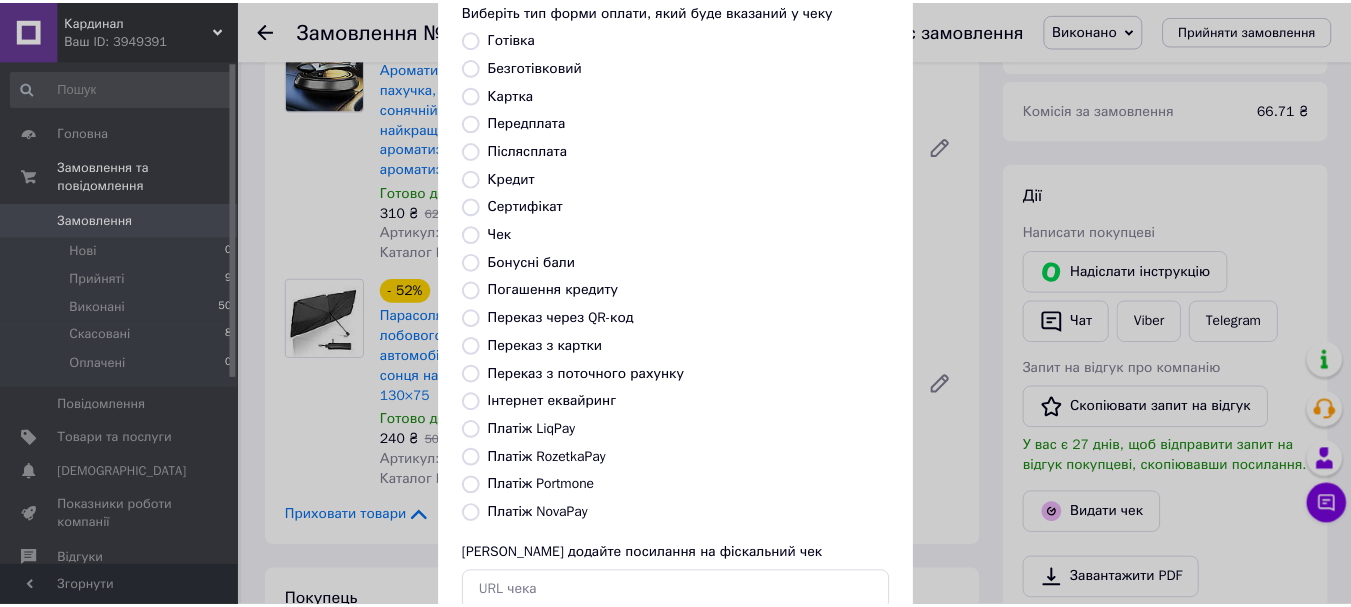 scroll, scrollTop: 252, scrollLeft: 0, axis: vertical 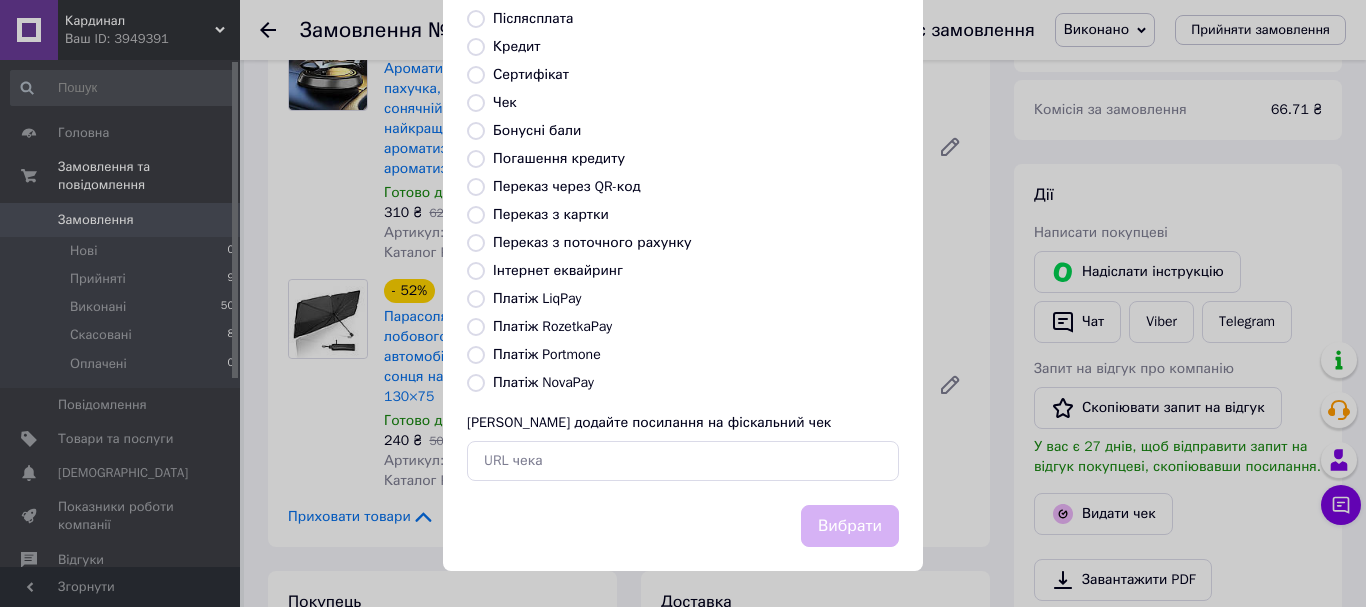 click on "Платіж RozetkaPay" at bounding box center (476, 327) 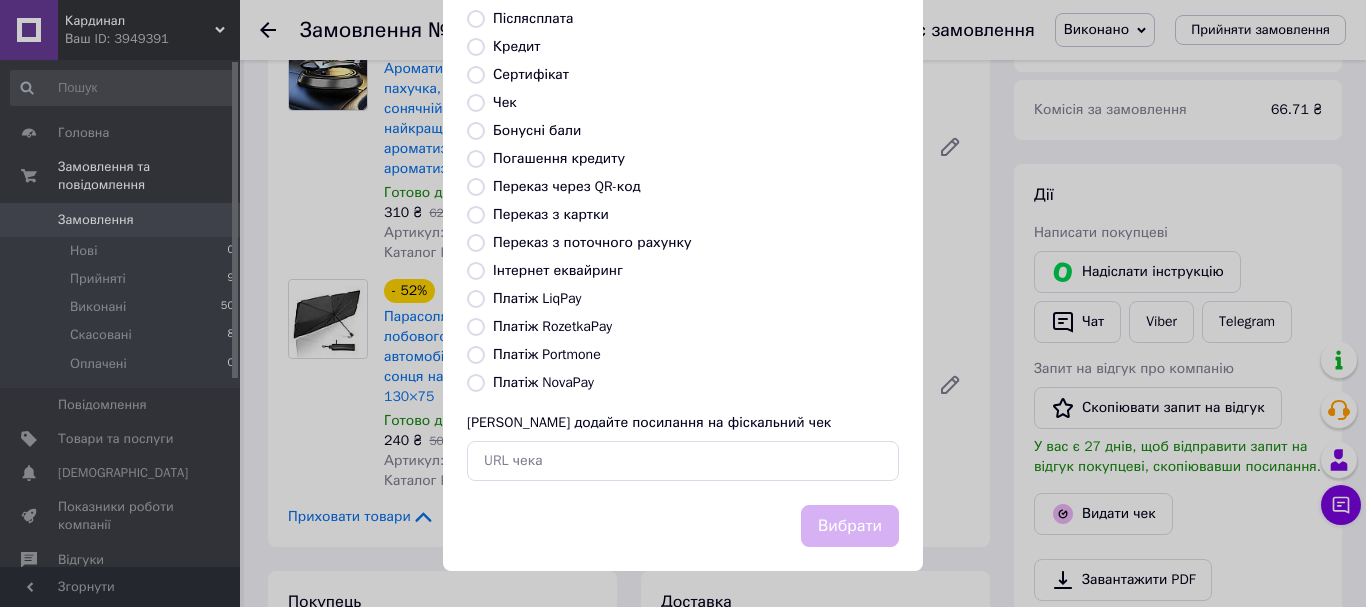 radio on "true" 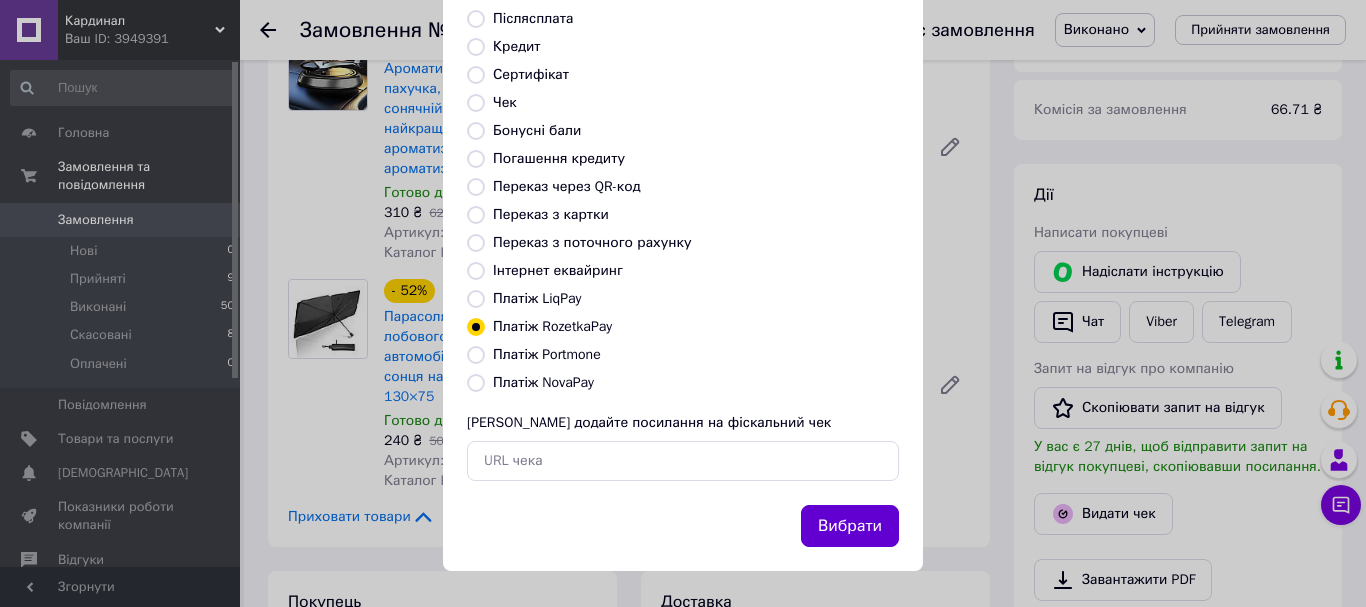 click on "Вибрати" at bounding box center (850, 526) 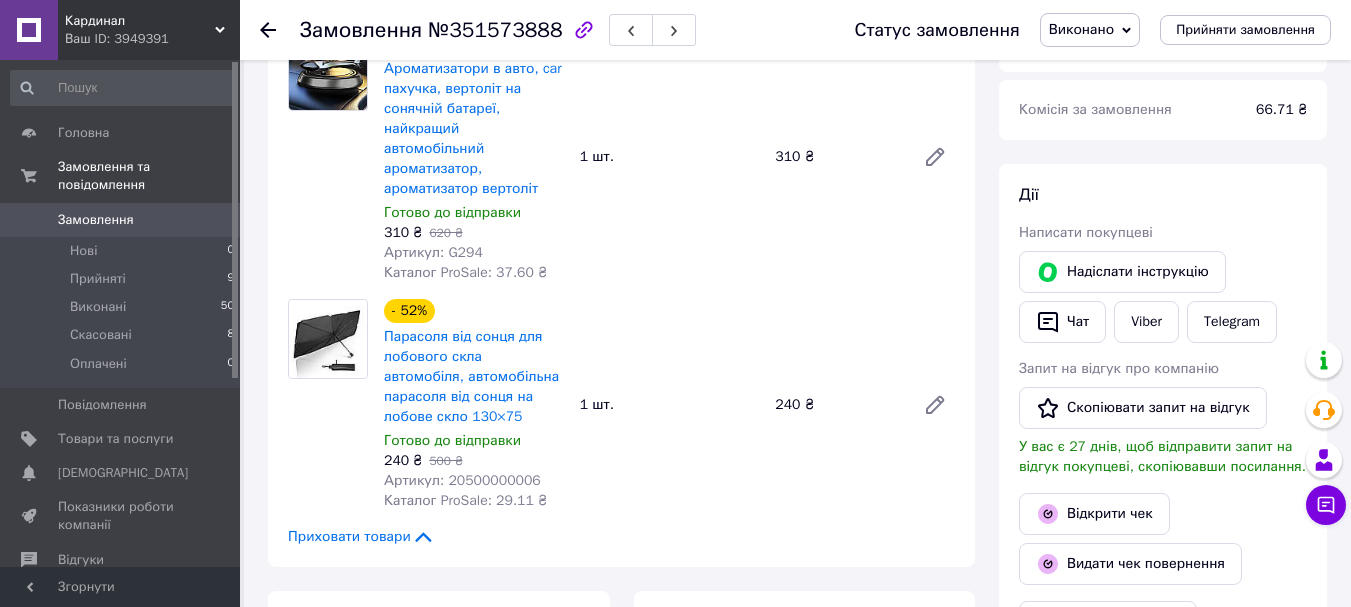 click on "Замовлення" at bounding box center (96, 220) 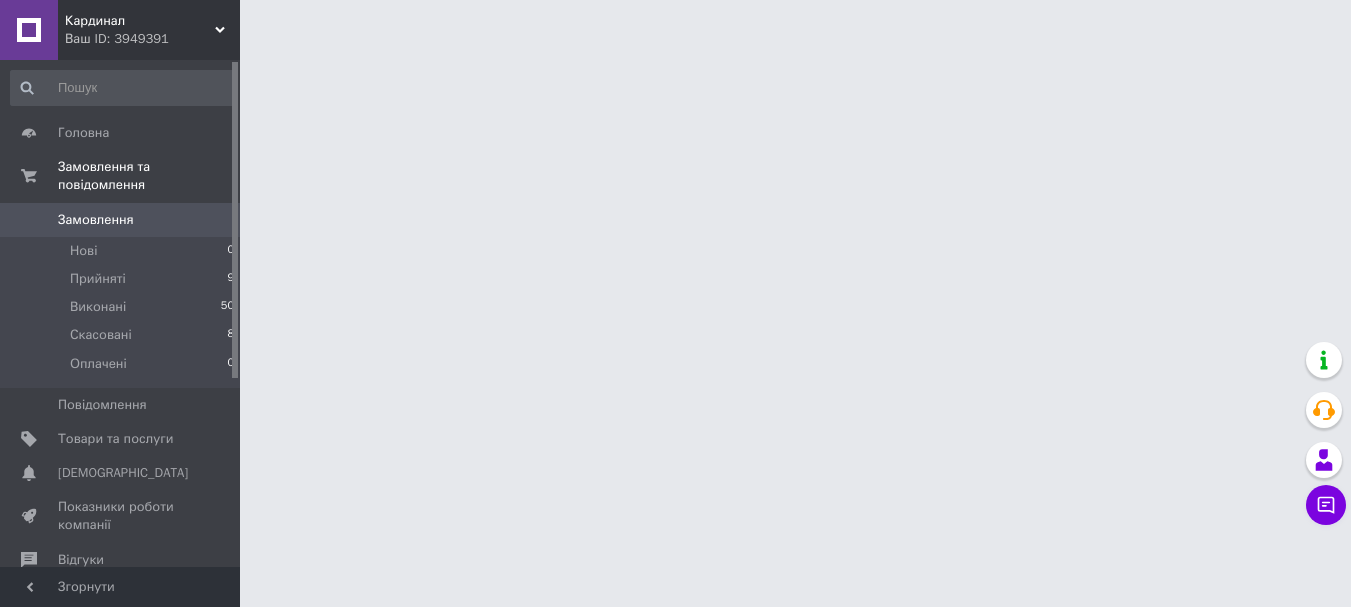 scroll, scrollTop: 0, scrollLeft: 0, axis: both 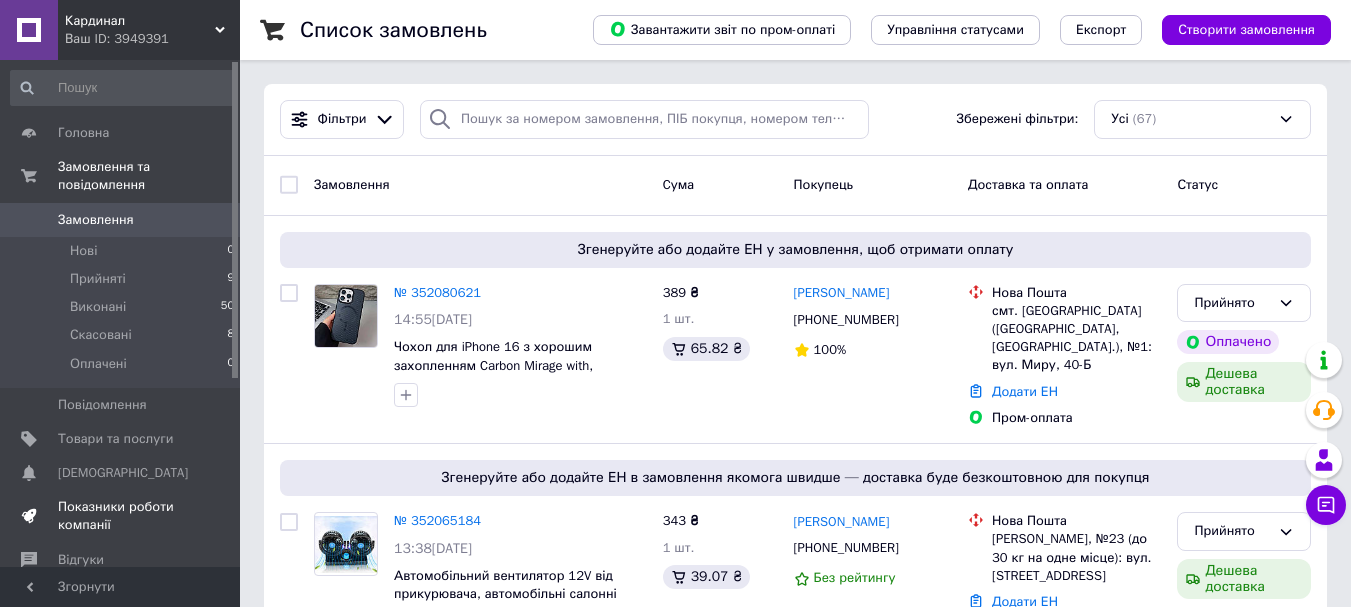 click on "Показники роботи компанії" at bounding box center (121, 516) 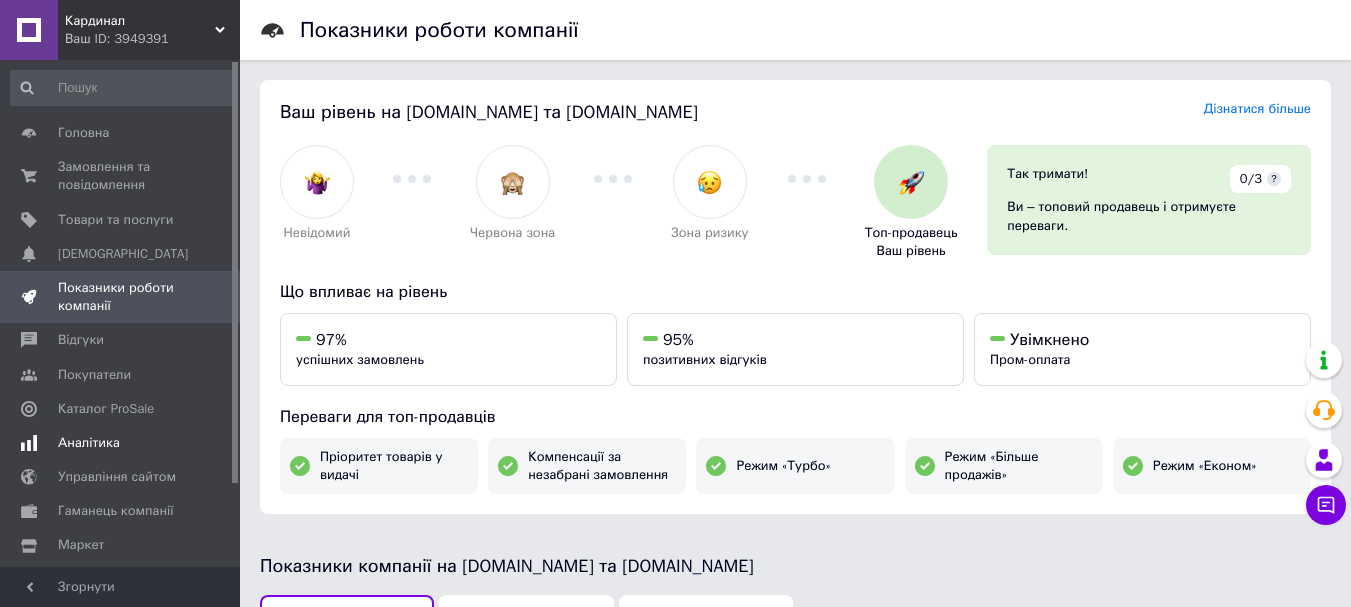 click on "Аналітика" at bounding box center [89, 443] 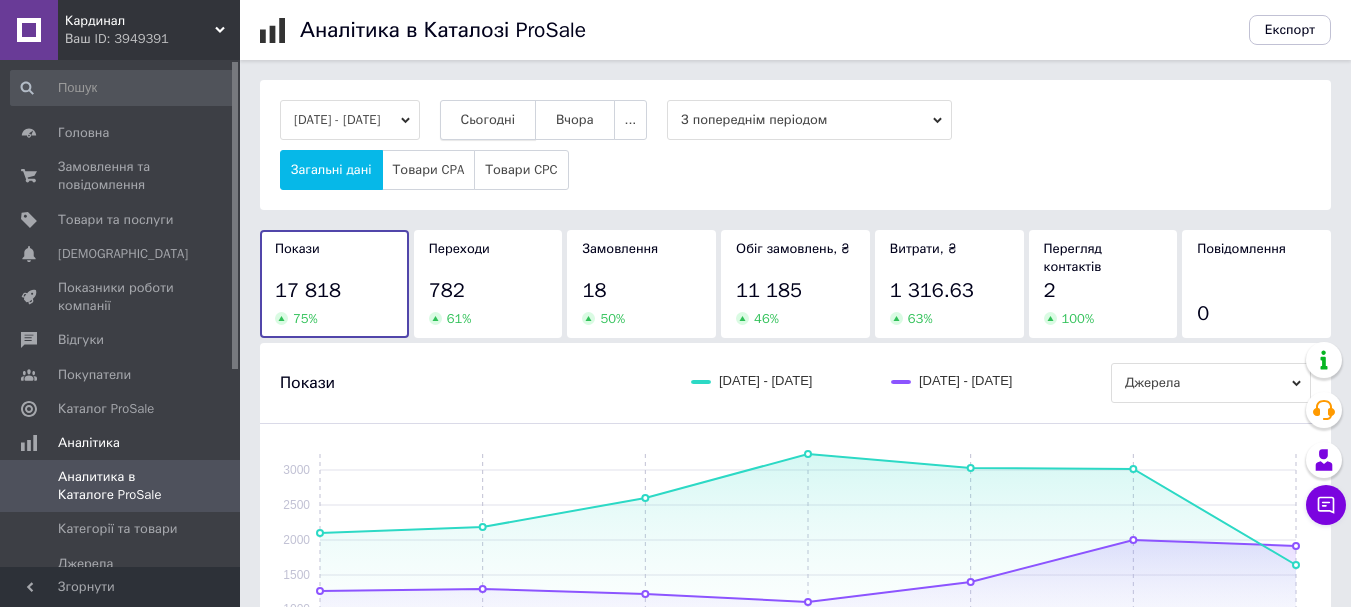 click on "Сьогодні" at bounding box center (488, 120) 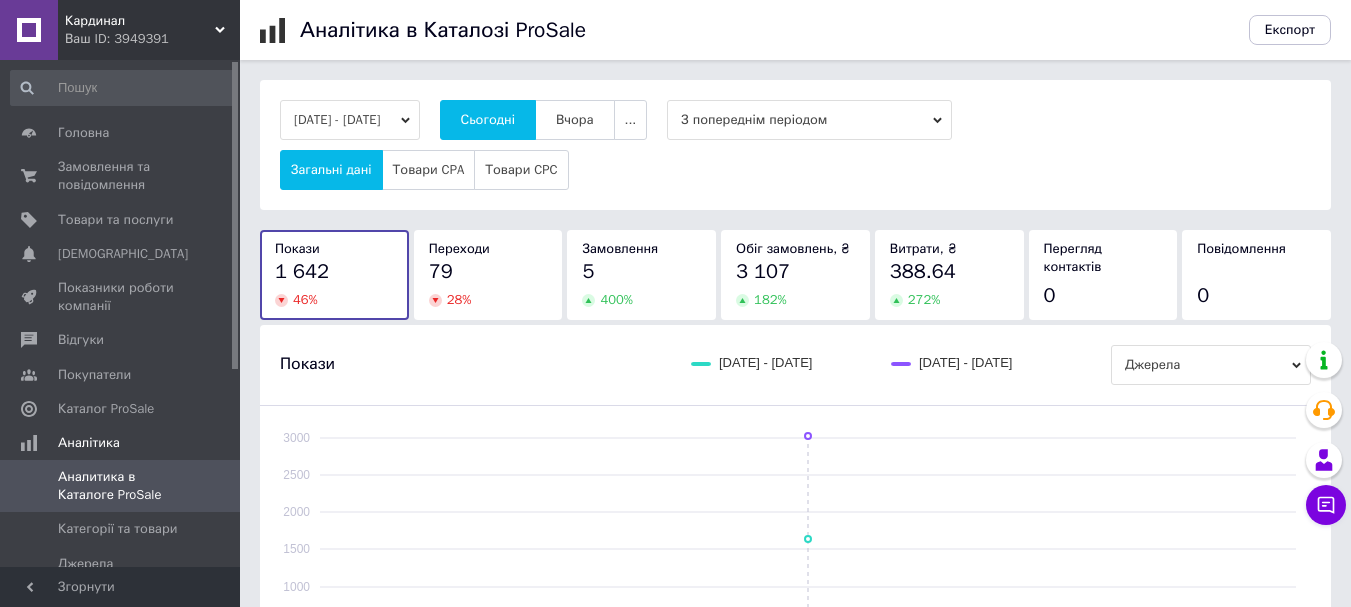 type 